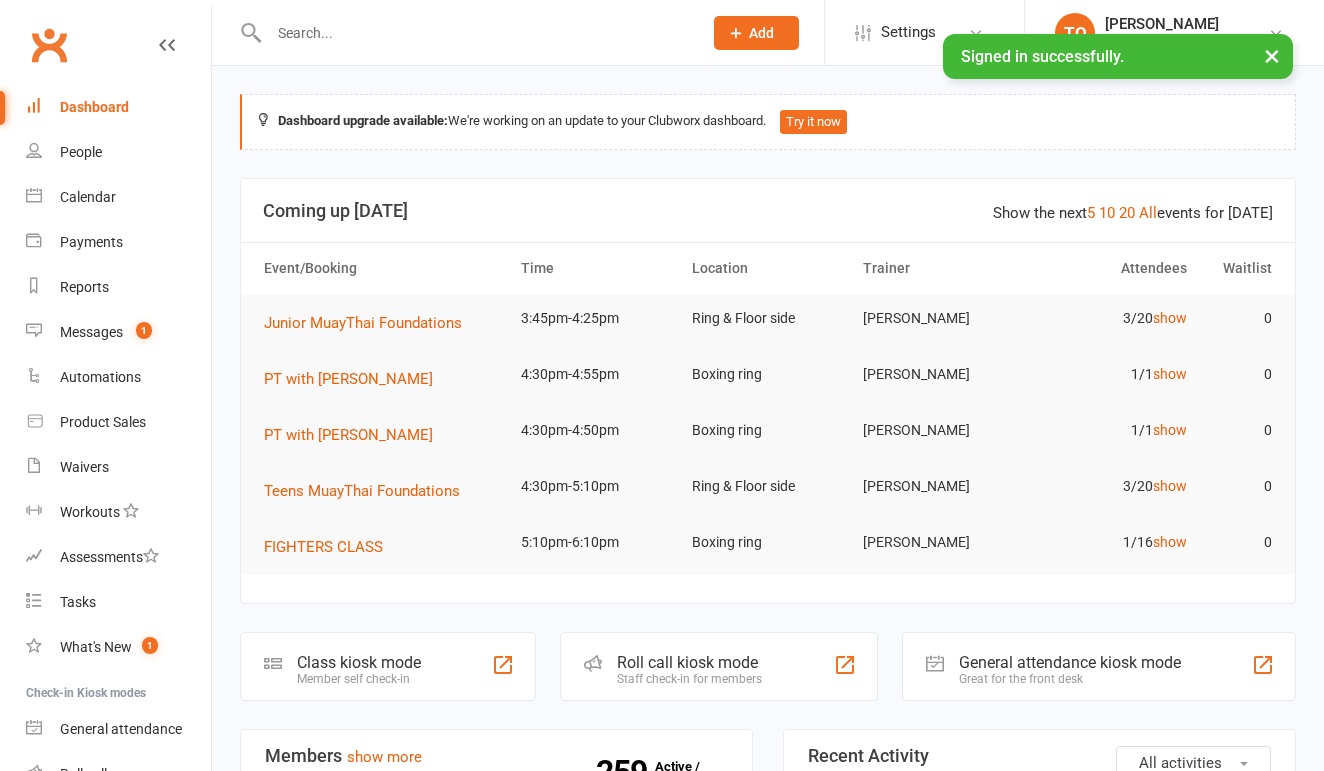 scroll, scrollTop: -1, scrollLeft: 0, axis: vertical 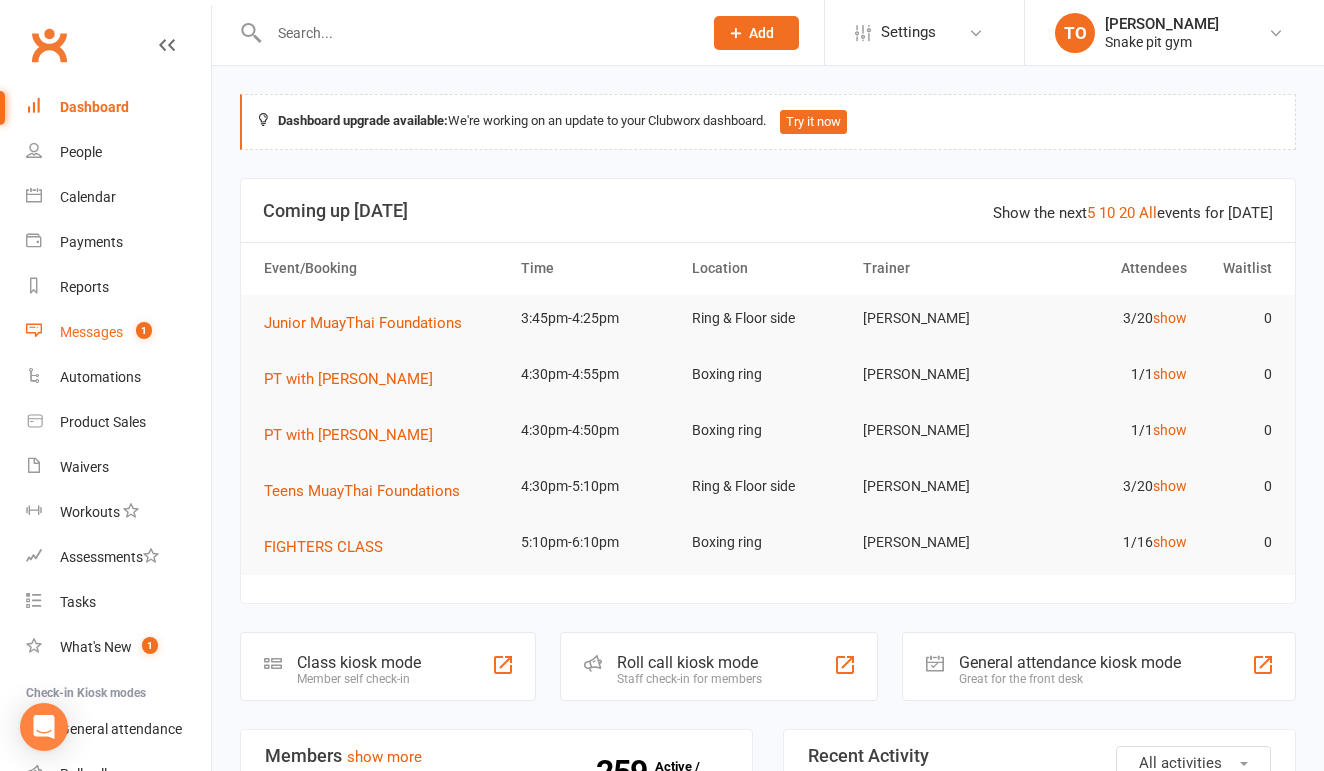 click on "Messages" at bounding box center (91, 332) 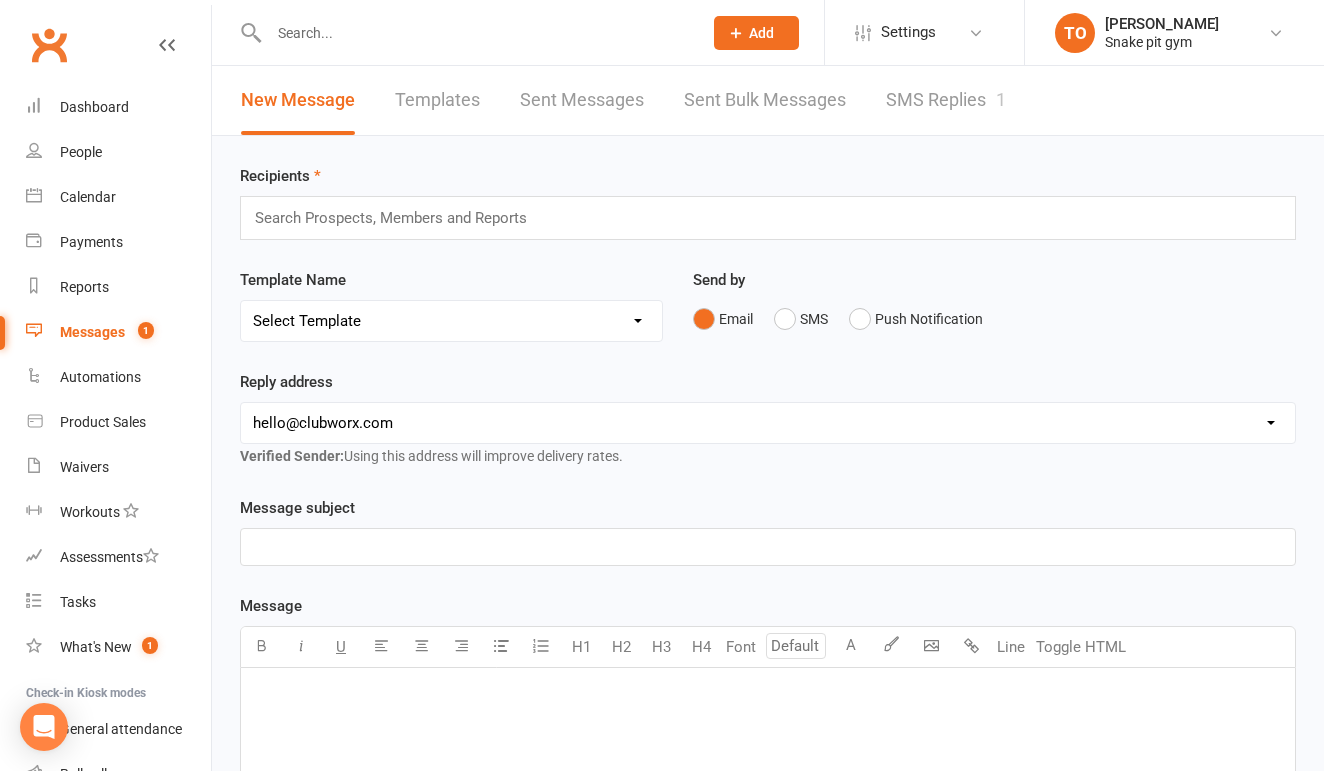 click on "SMS Replies  1" at bounding box center (946, 100) 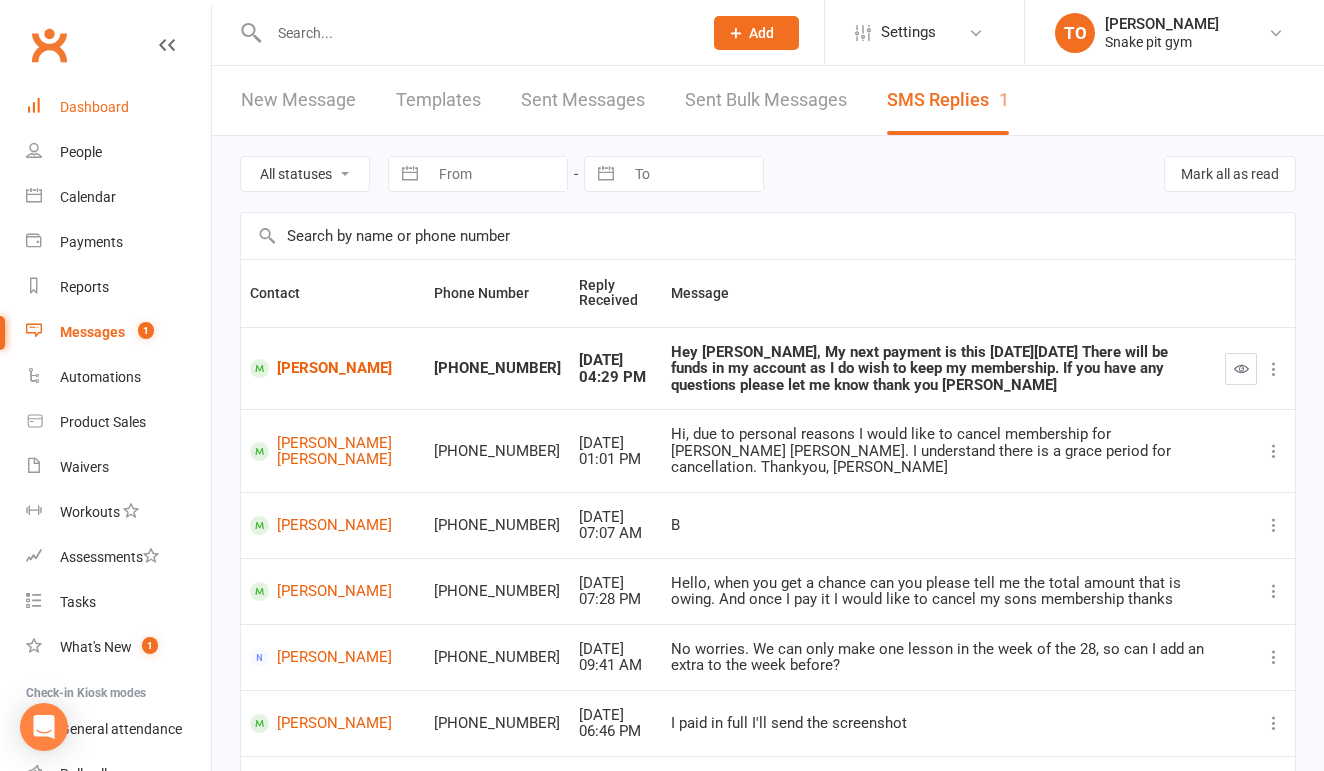 click on "Dashboard" at bounding box center (94, 107) 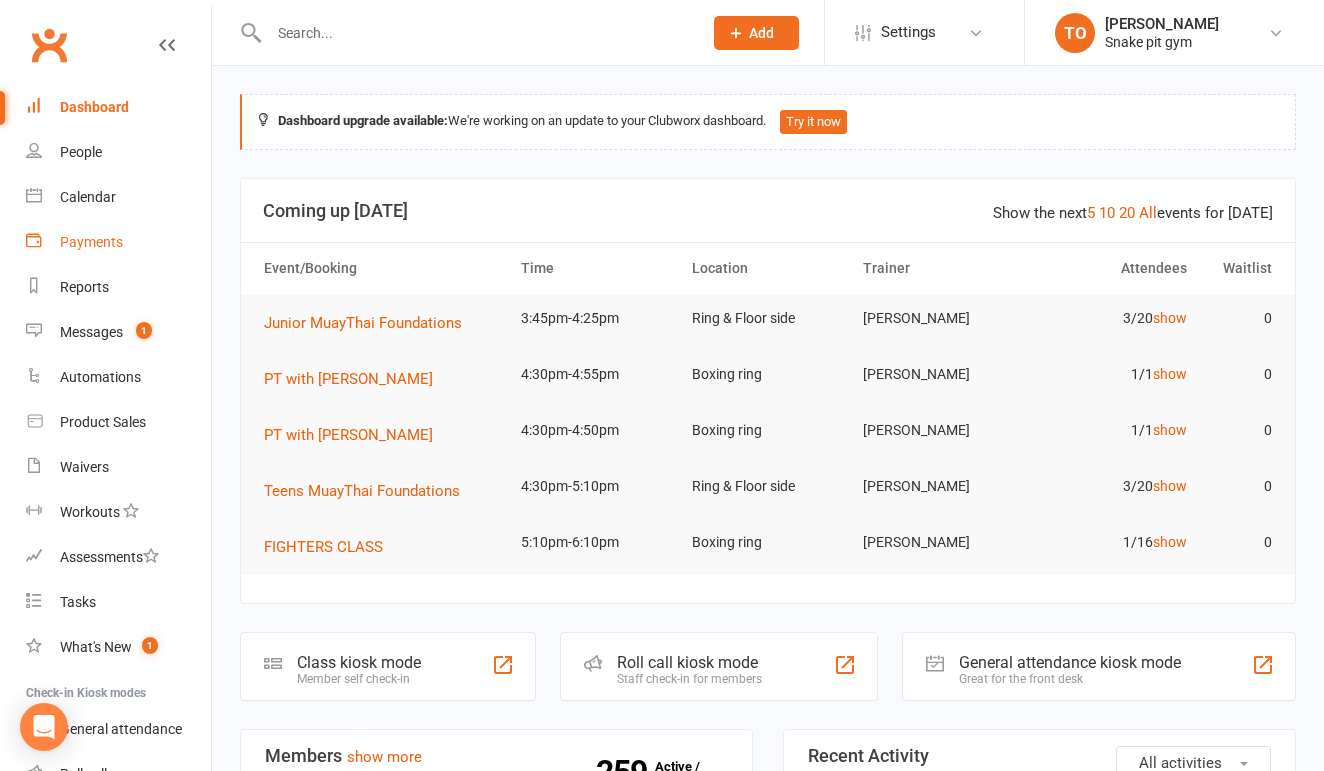 click on "Payments" at bounding box center [91, 242] 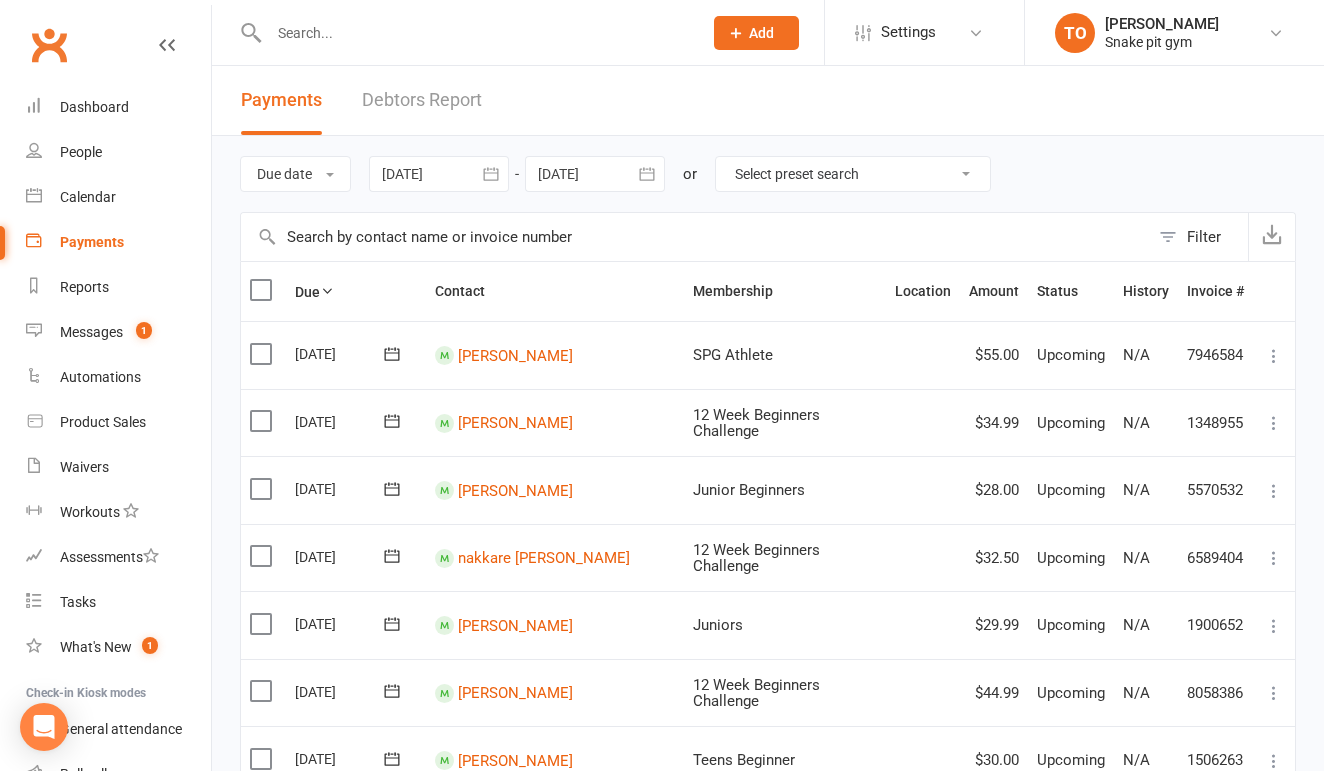 scroll, scrollTop: 23, scrollLeft: 0, axis: vertical 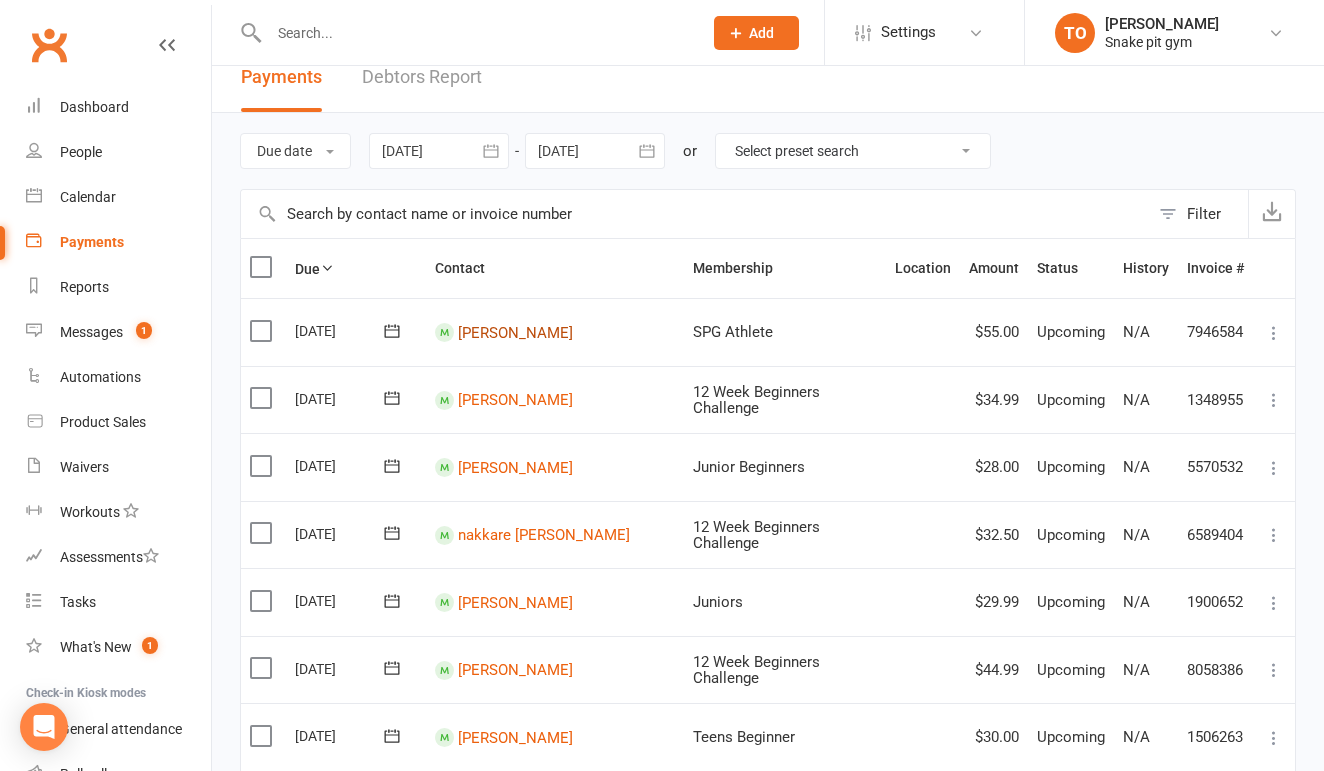 click on "[PERSON_NAME]" at bounding box center (515, 332) 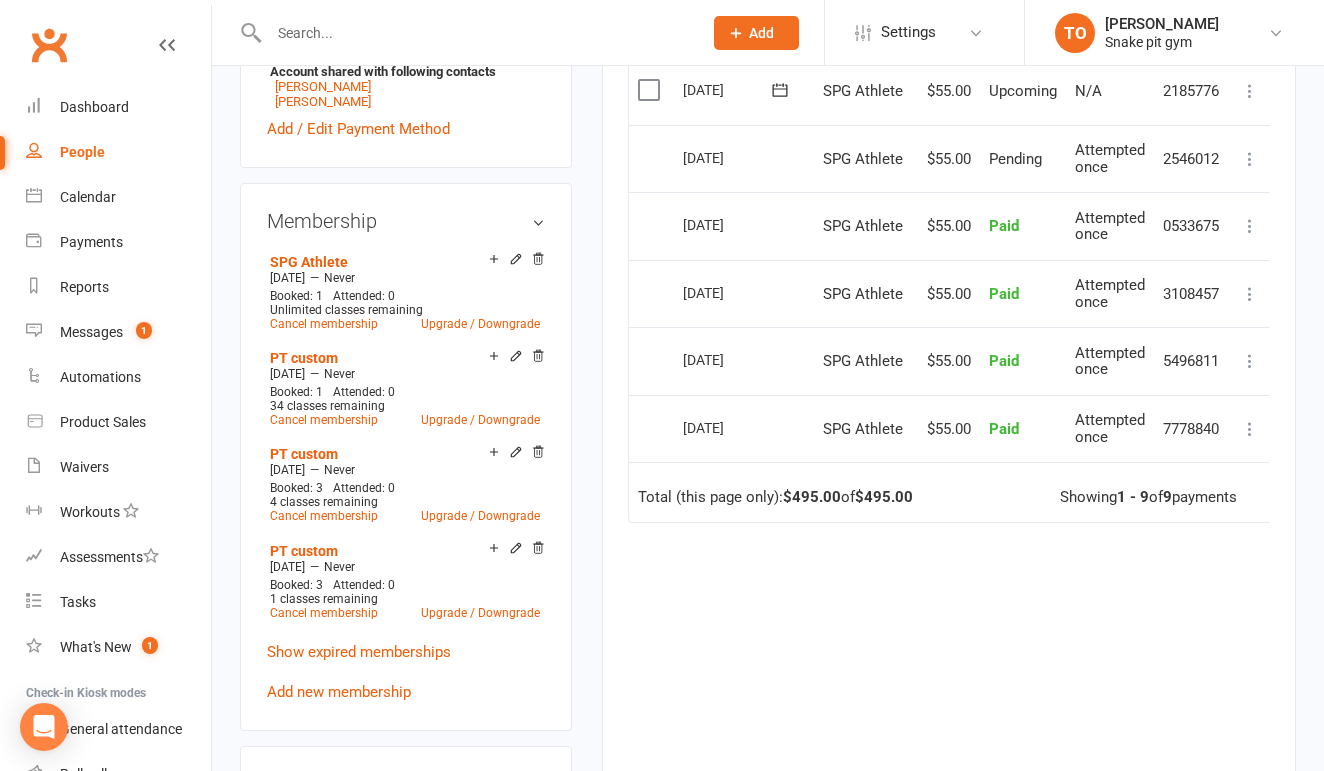 scroll, scrollTop: 755, scrollLeft: 0, axis: vertical 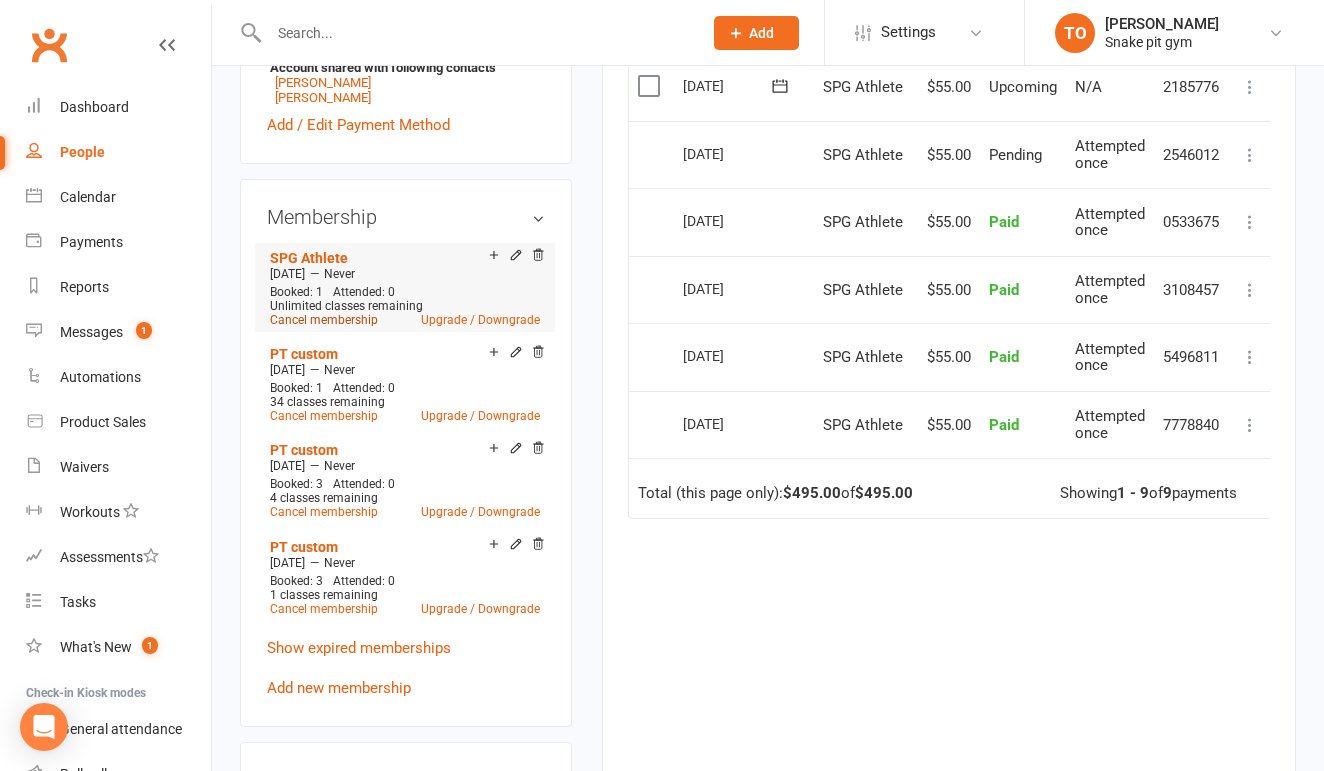 click on "Cancel membership" at bounding box center [324, 320] 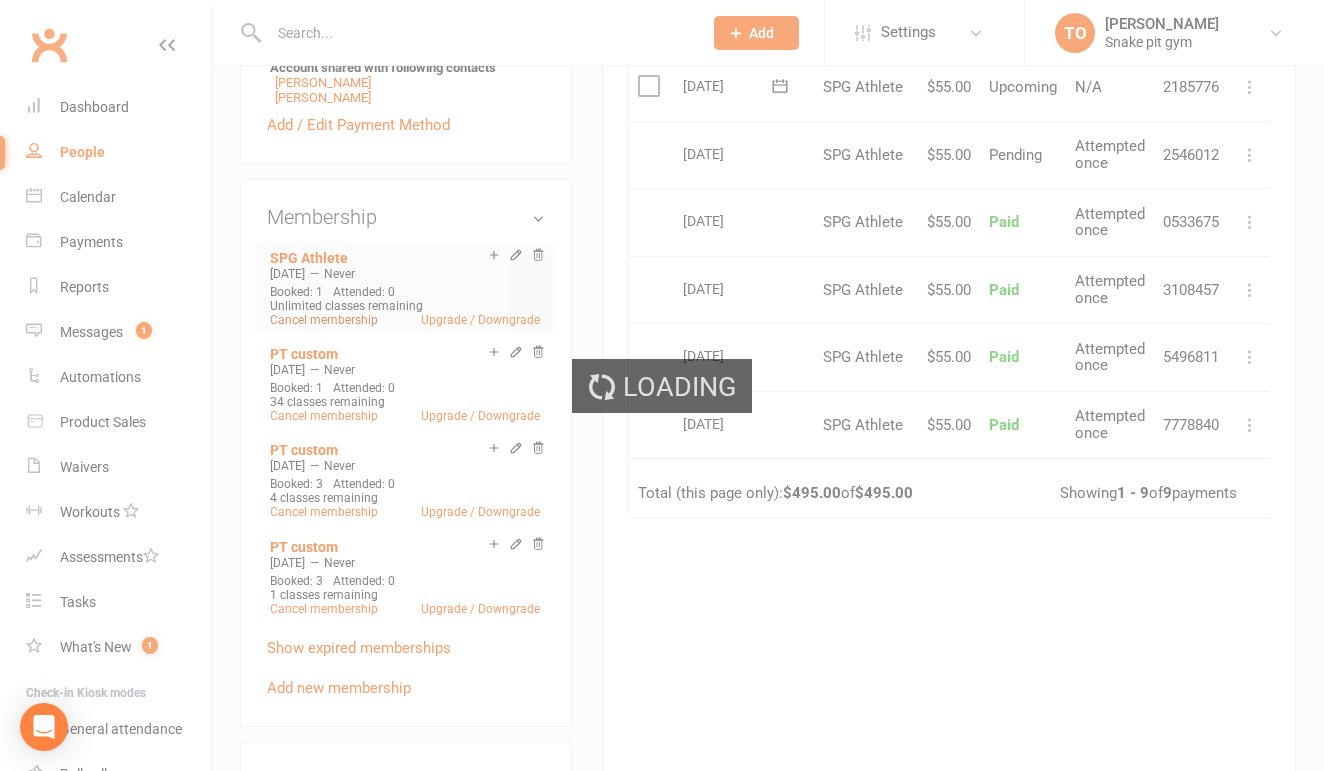 scroll, scrollTop: 0, scrollLeft: 0, axis: both 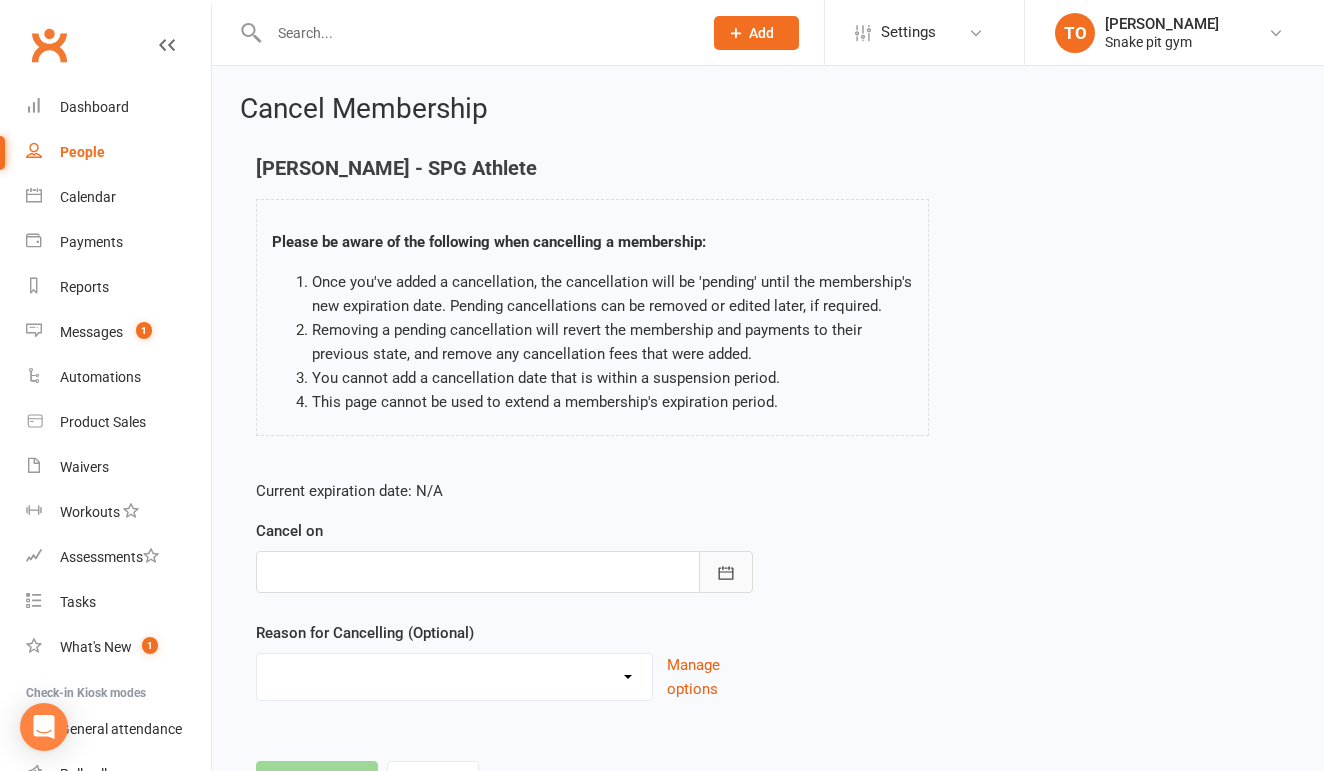 click 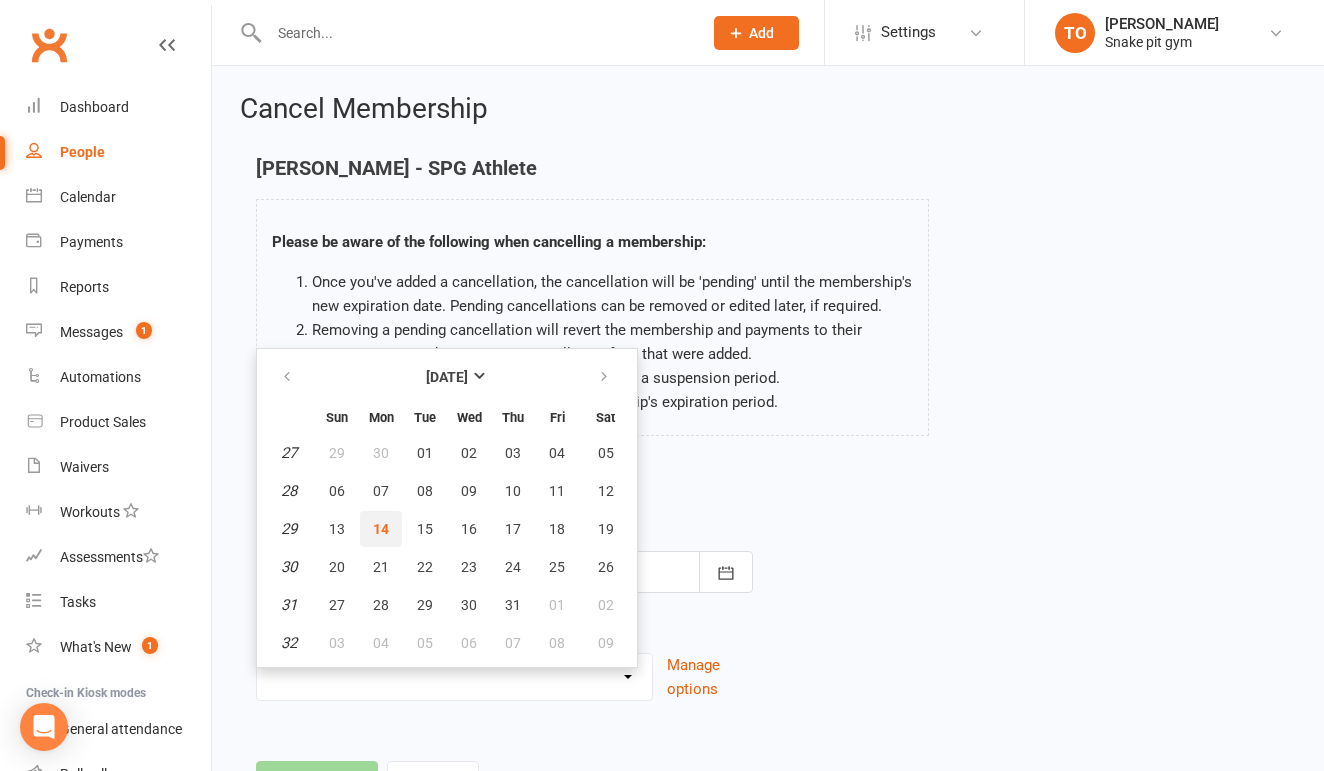 click on "14" at bounding box center (381, 529) 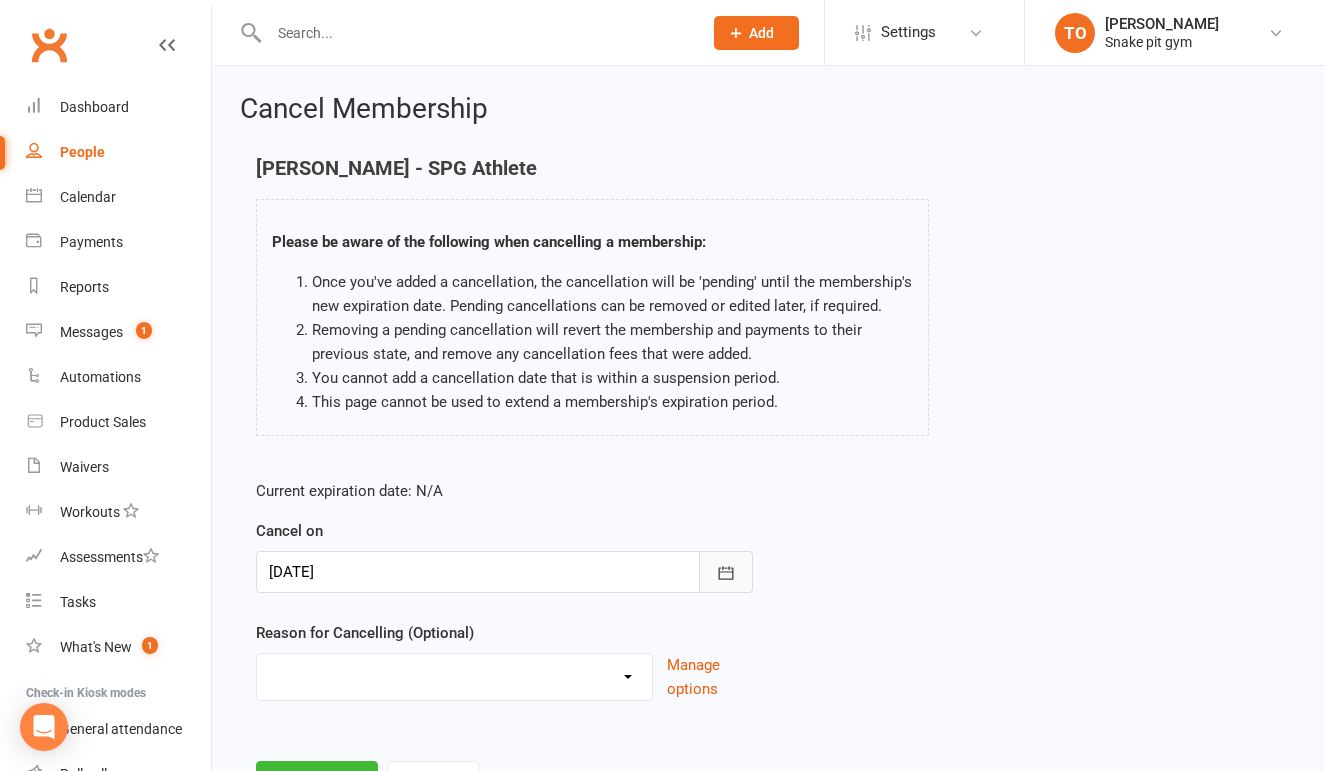 click at bounding box center [726, 572] 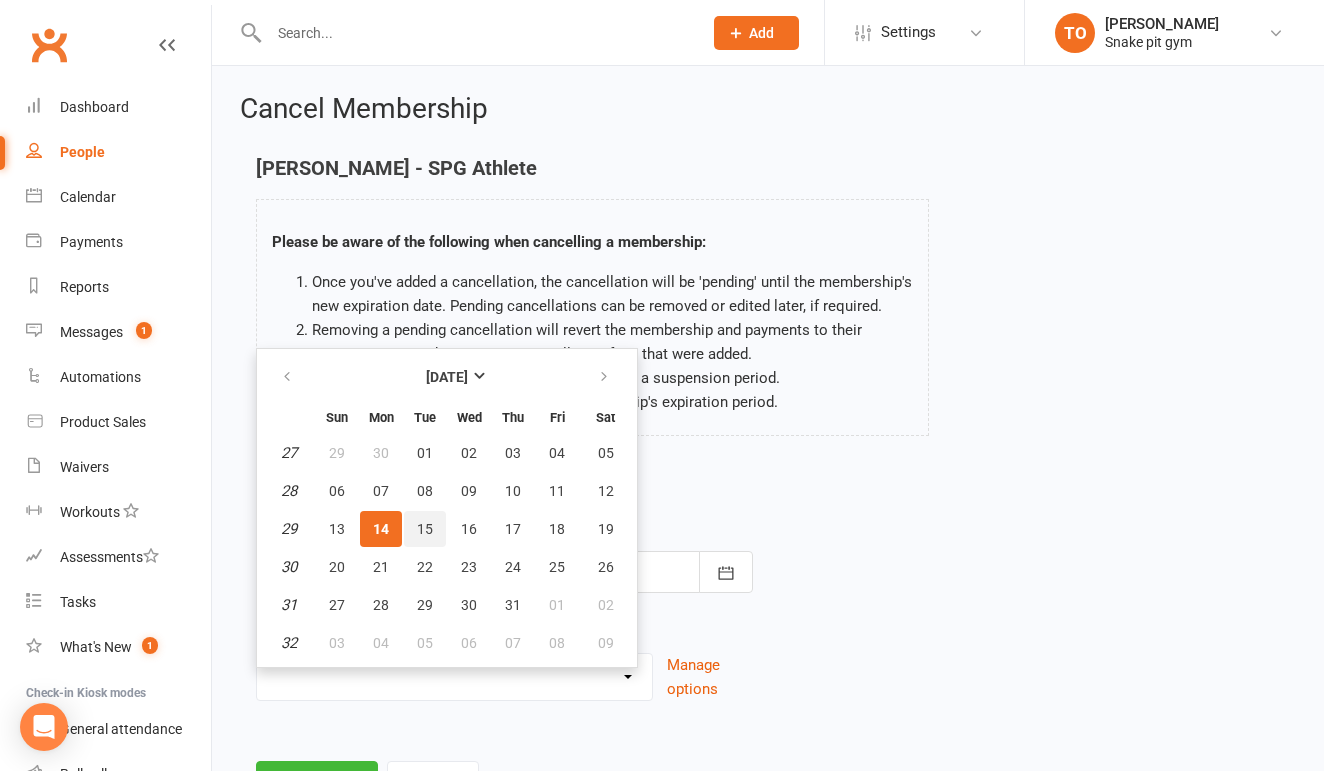 click on "15" at bounding box center [425, 529] 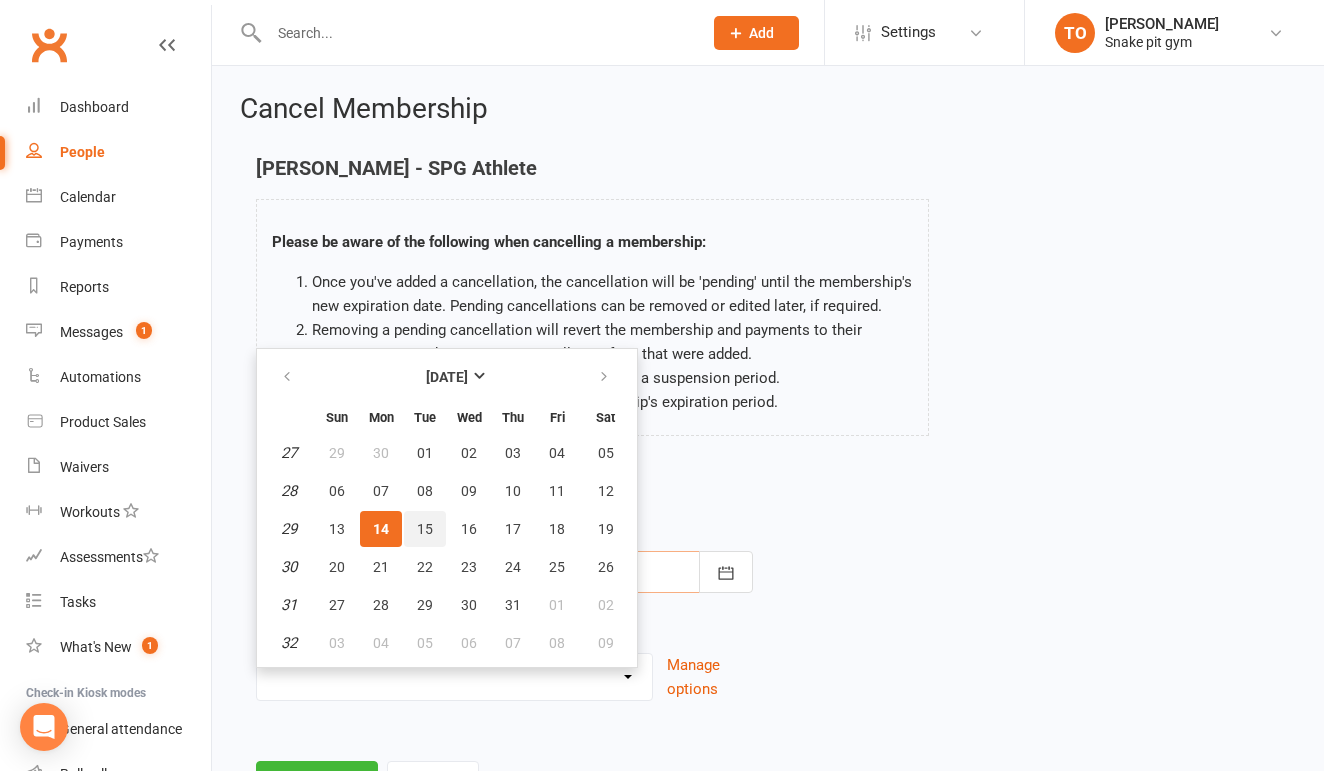 type on "[DATE]" 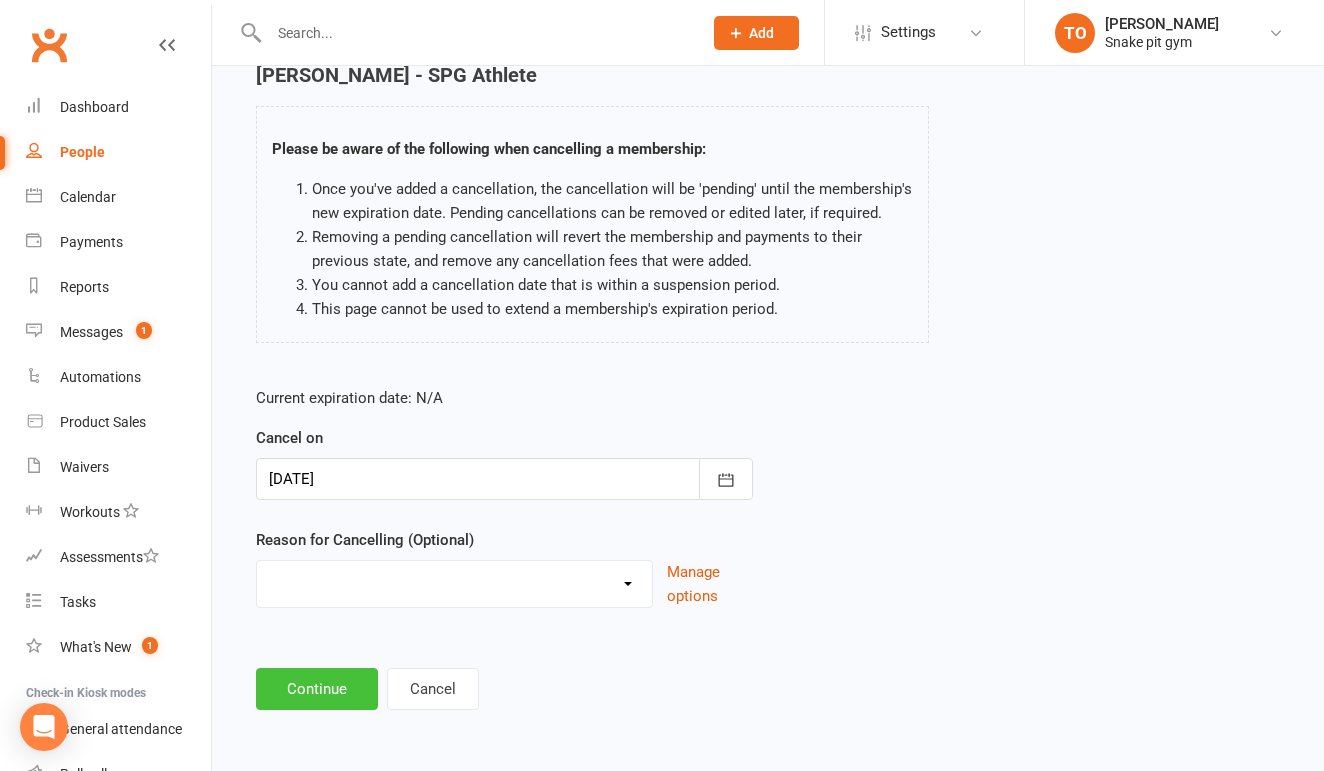 scroll, scrollTop: 109, scrollLeft: 0, axis: vertical 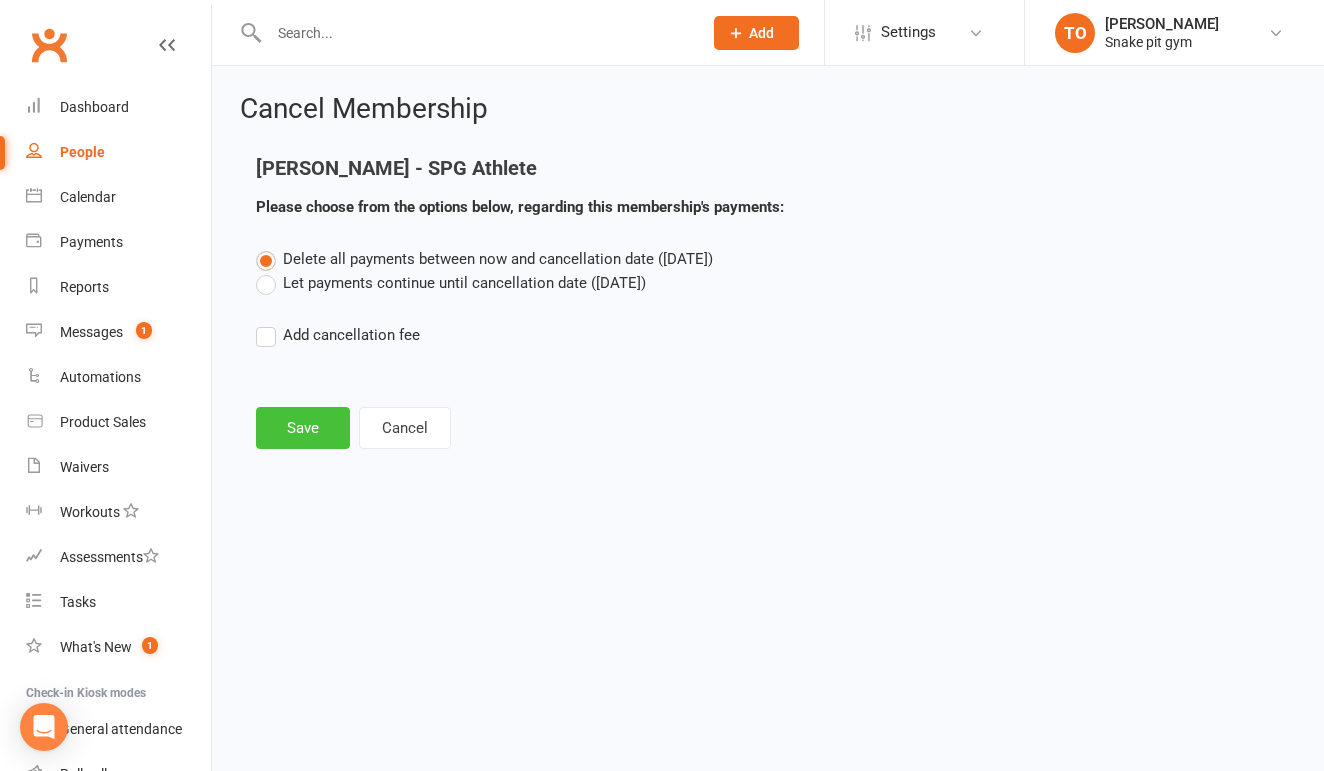 click on "Save" at bounding box center [303, 428] 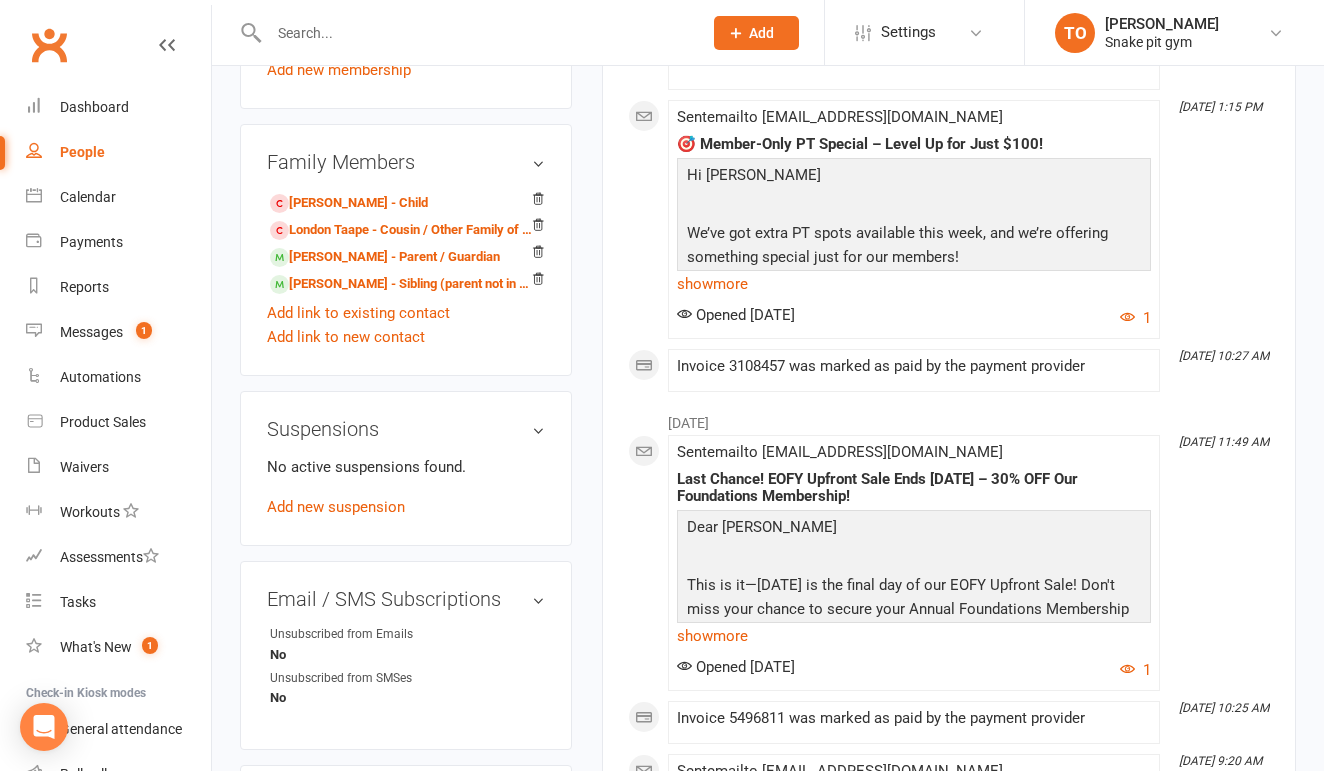 scroll, scrollTop: 1445, scrollLeft: 0, axis: vertical 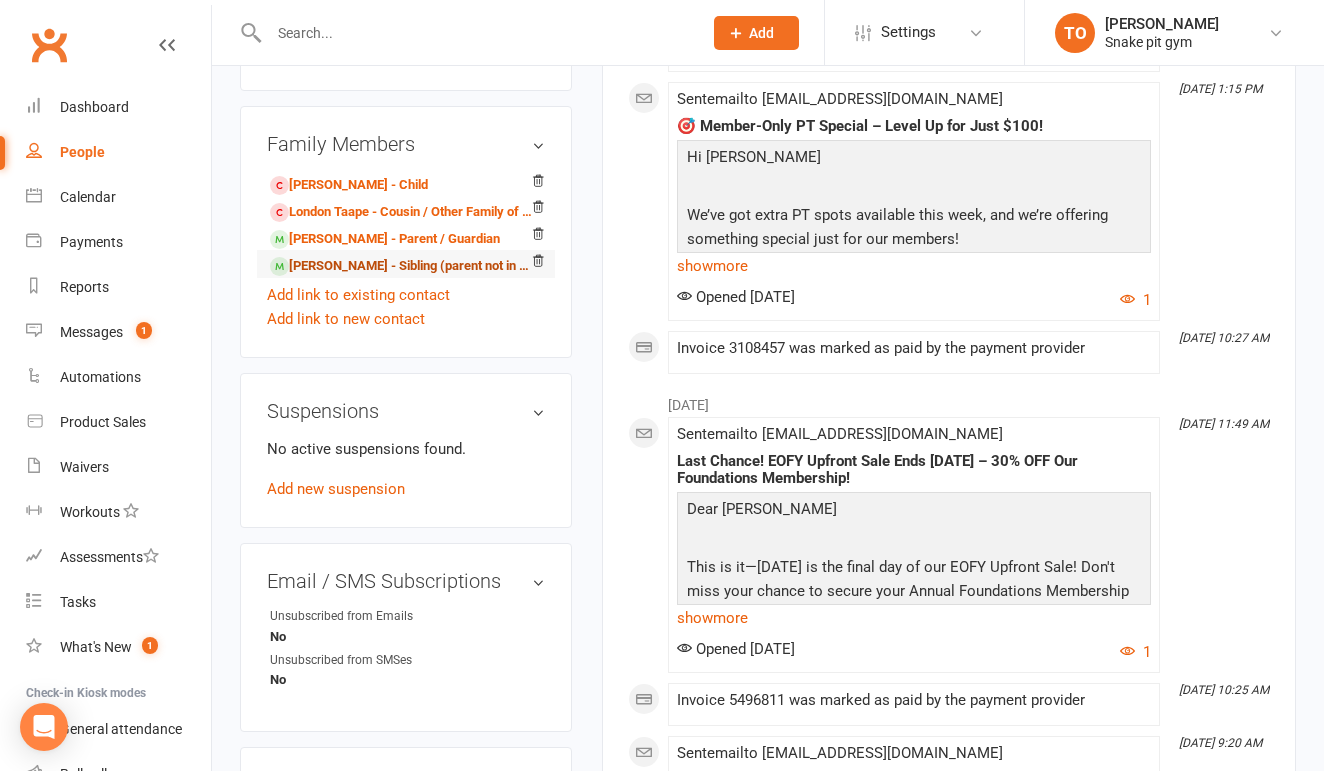 click on "[PERSON_NAME] - Sibling (parent not in system)" at bounding box center [402, 266] 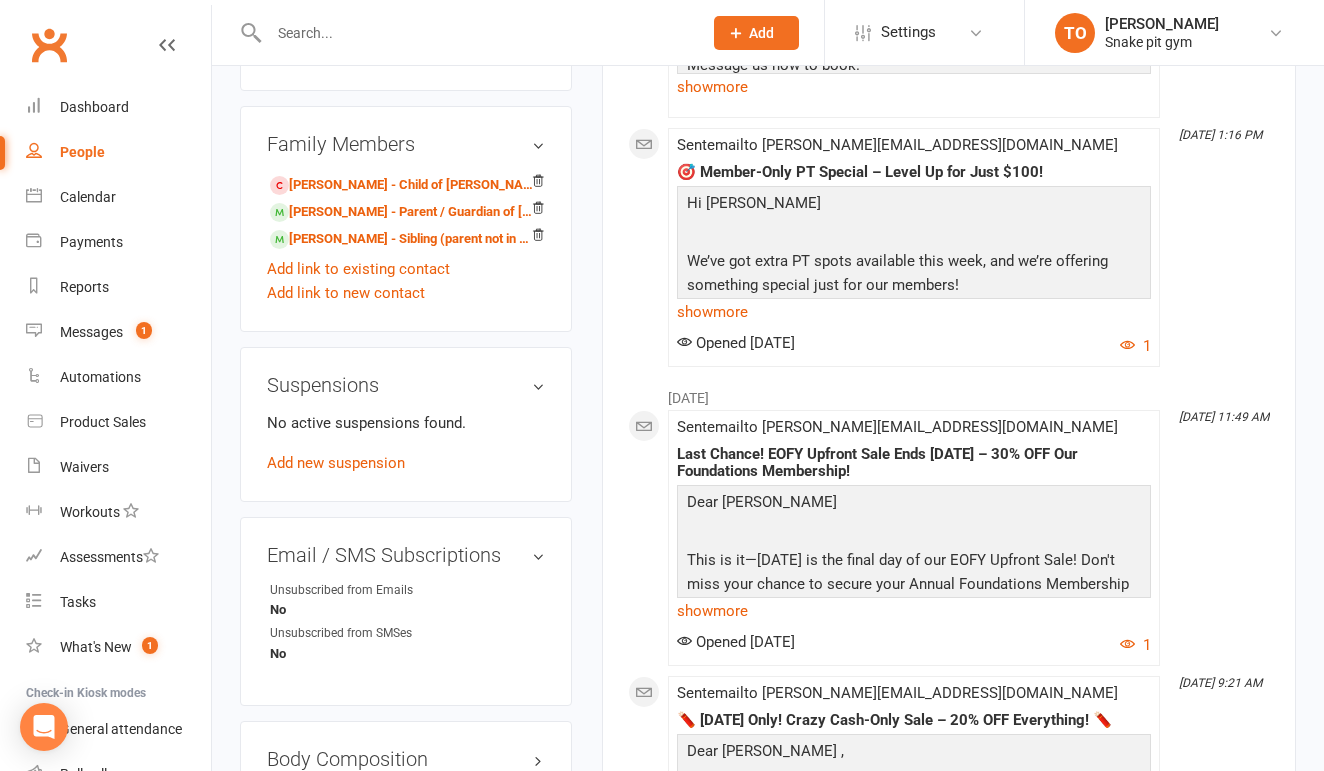 scroll, scrollTop: 1127, scrollLeft: 0, axis: vertical 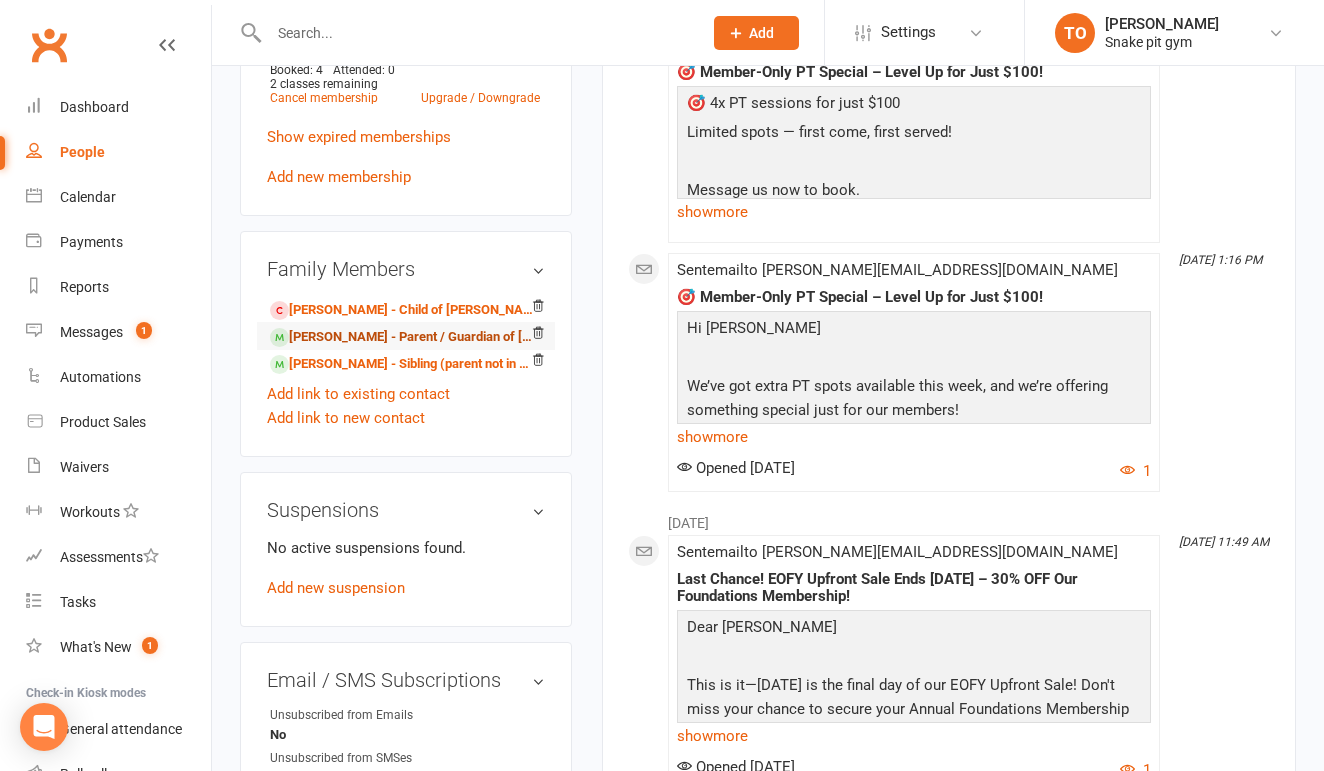 click on "[PERSON_NAME] - Parent / Guardian of [PERSON_NAME]" at bounding box center (402, 337) 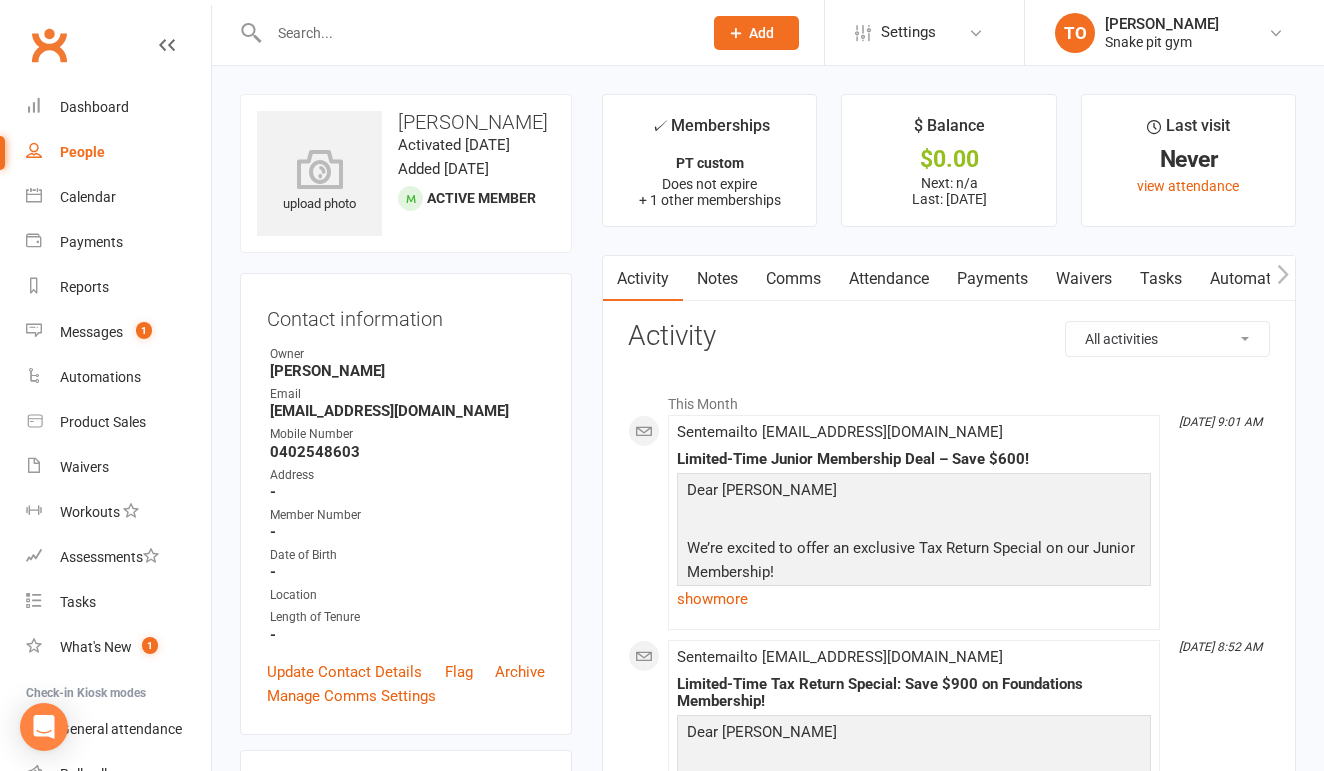 scroll, scrollTop: 0, scrollLeft: 0, axis: both 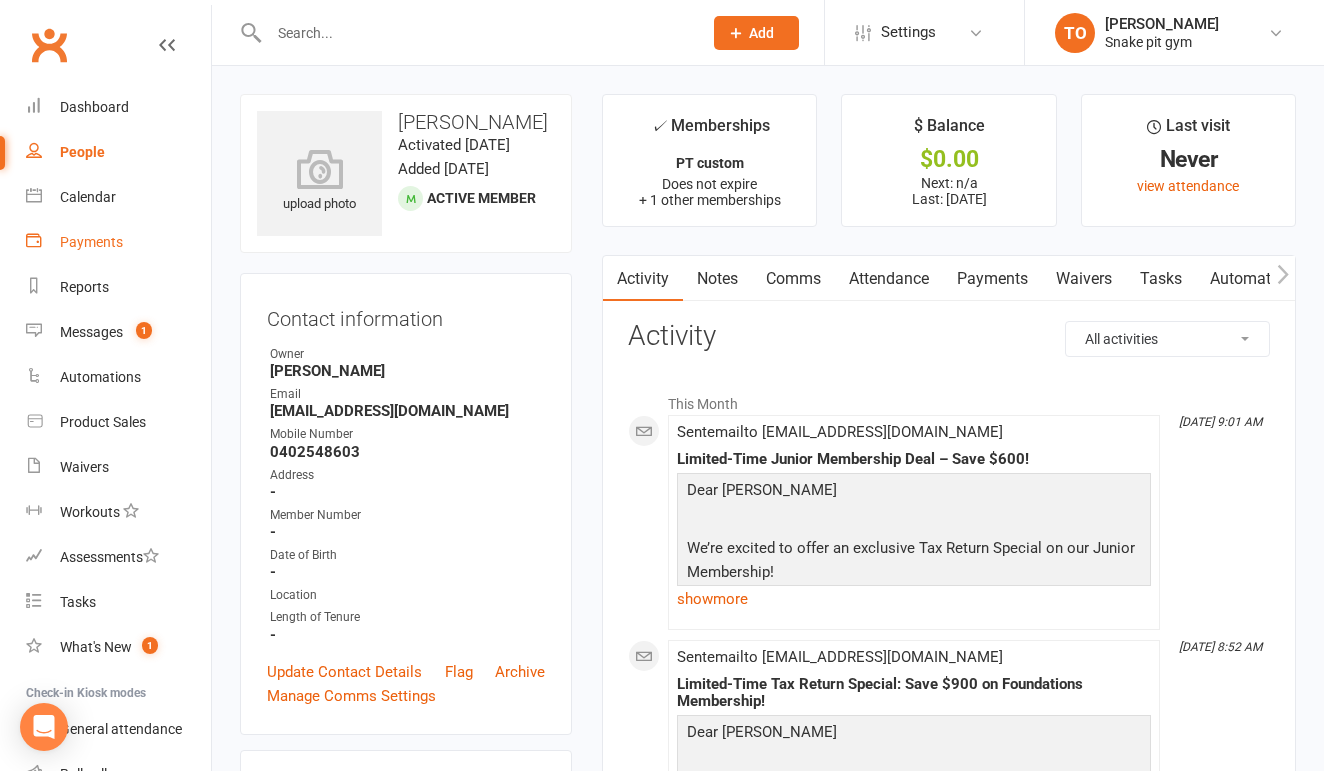 click on "Payments" at bounding box center (91, 242) 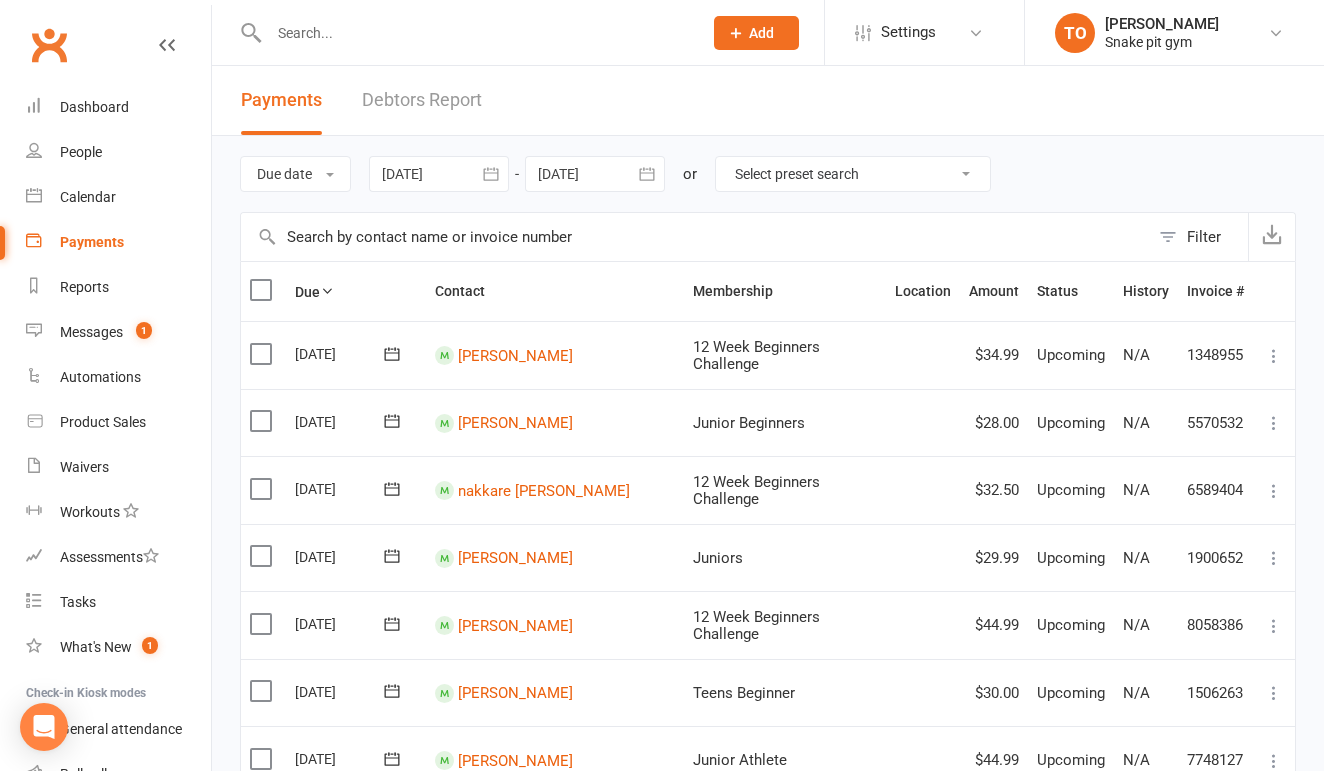 click 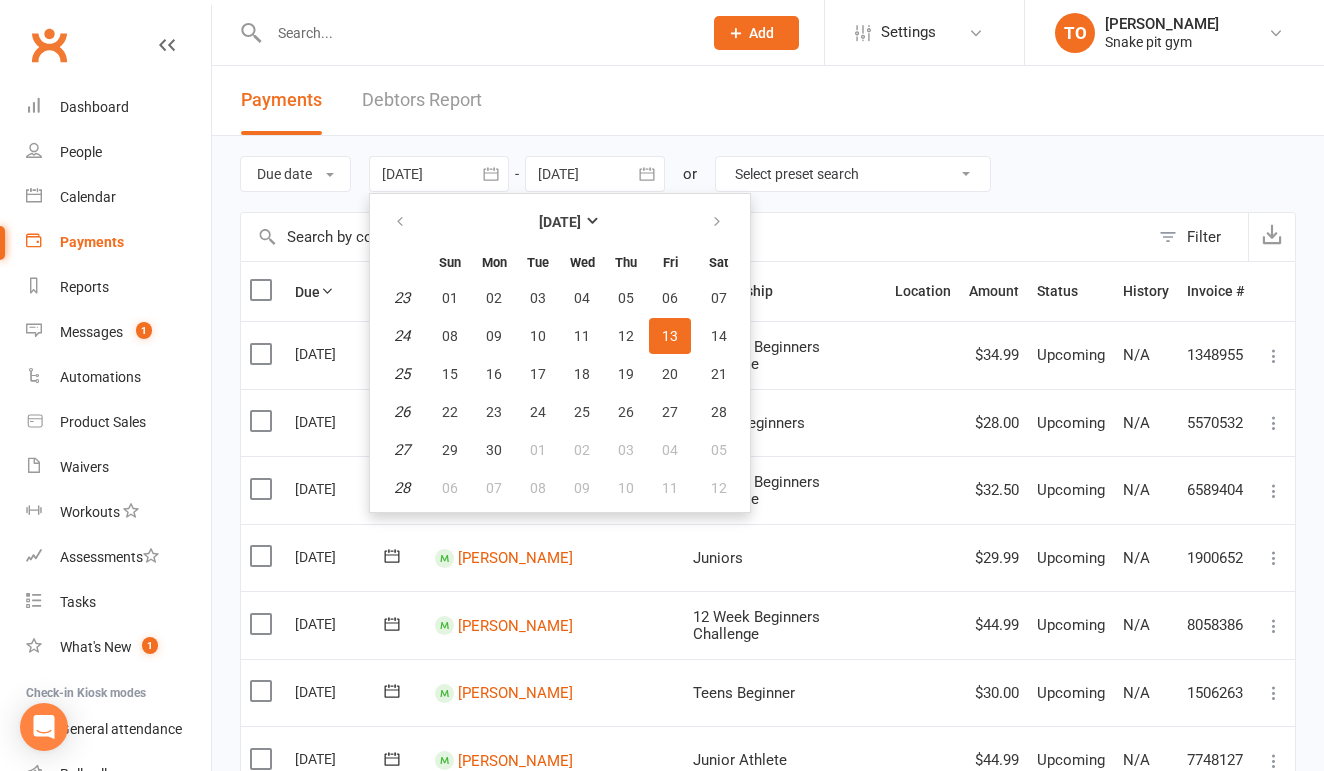click at bounding box center (491, 174) 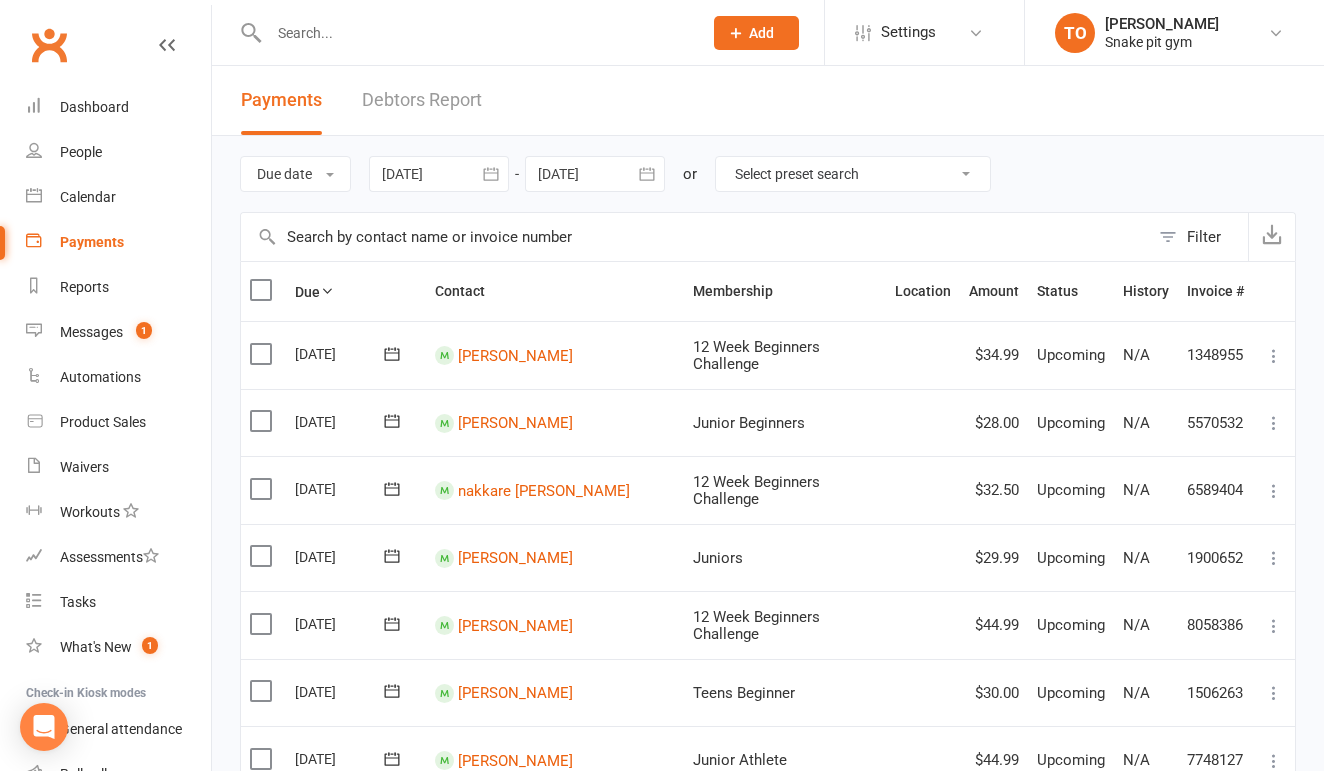 click 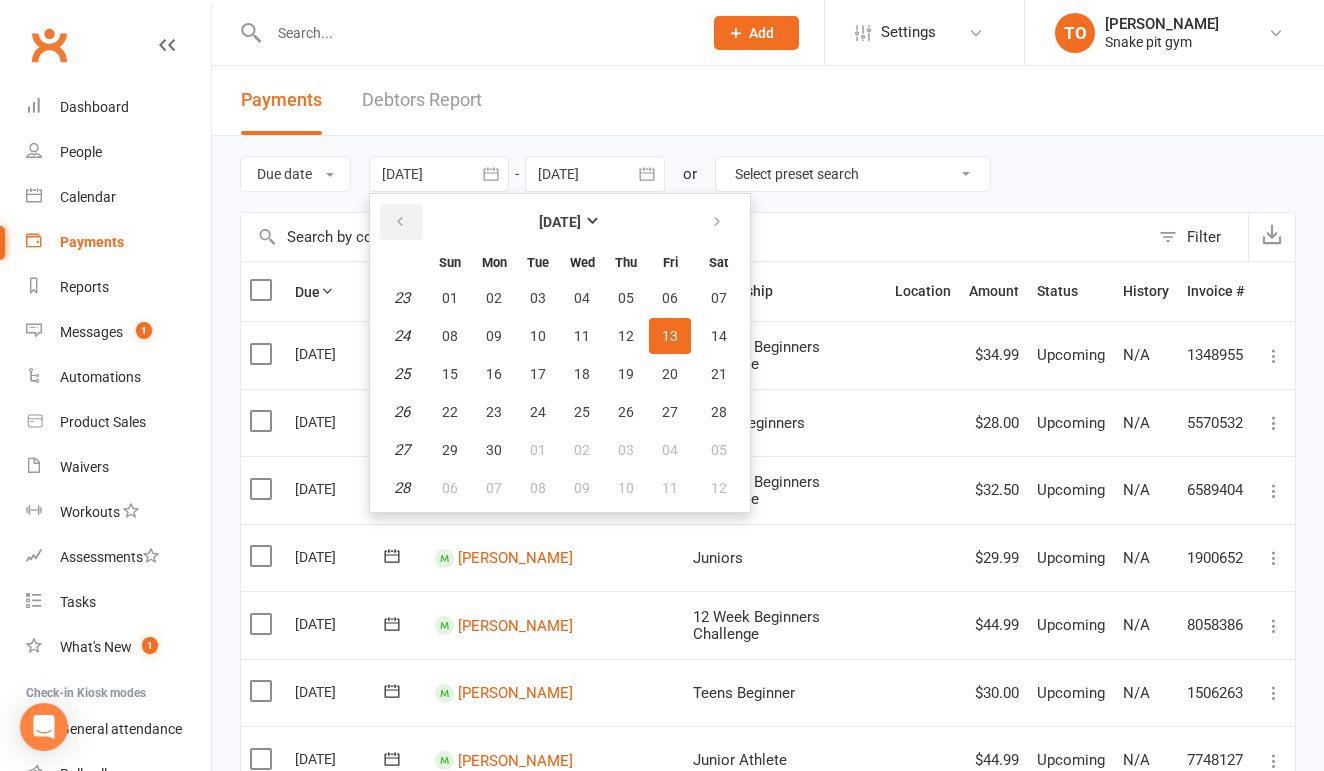 click at bounding box center (400, 222) 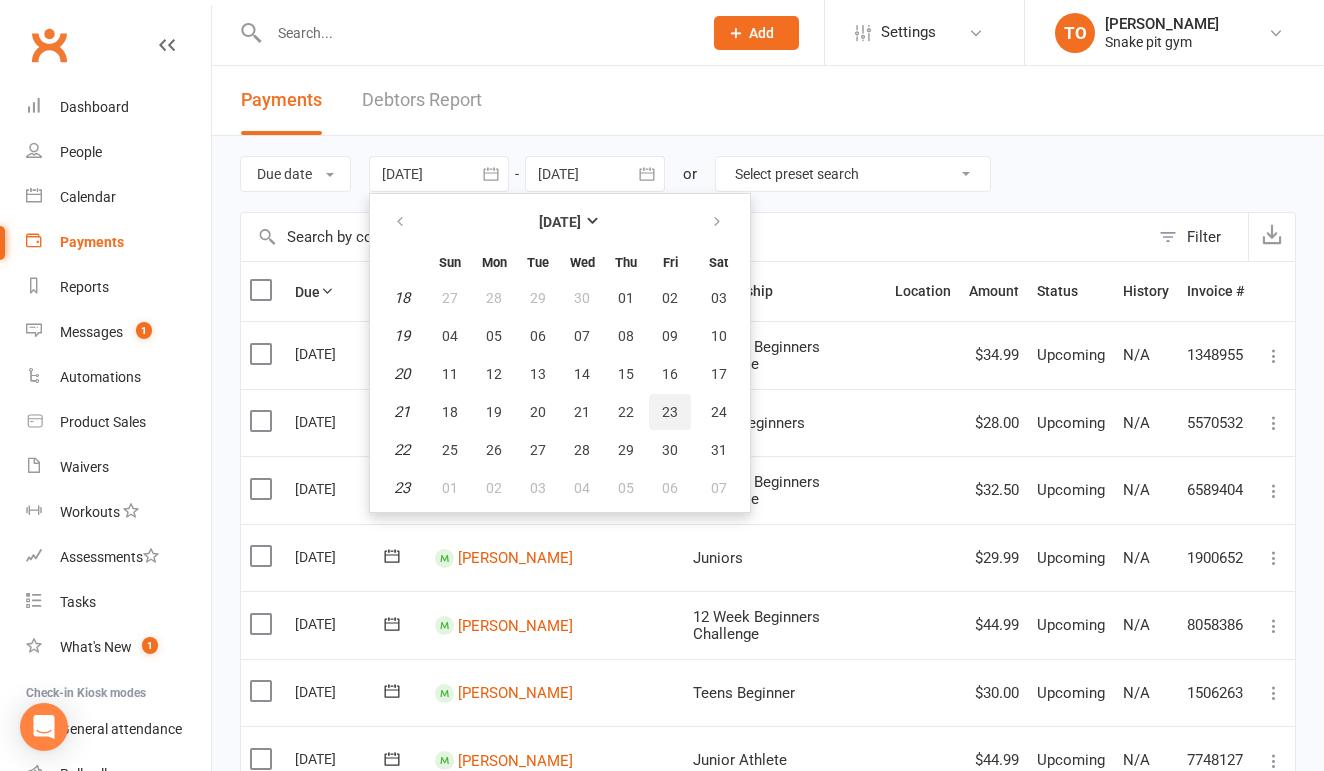 click on "23" at bounding box center (670, 412) 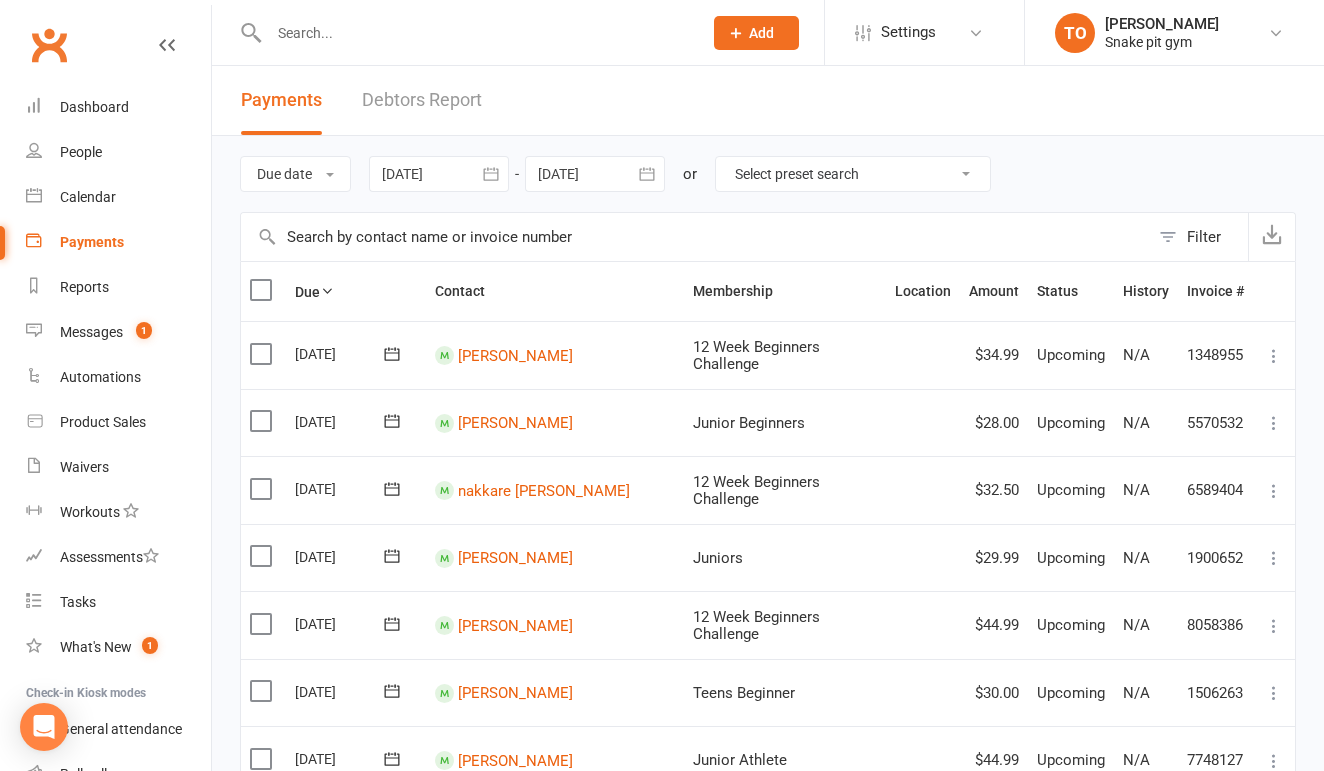 click 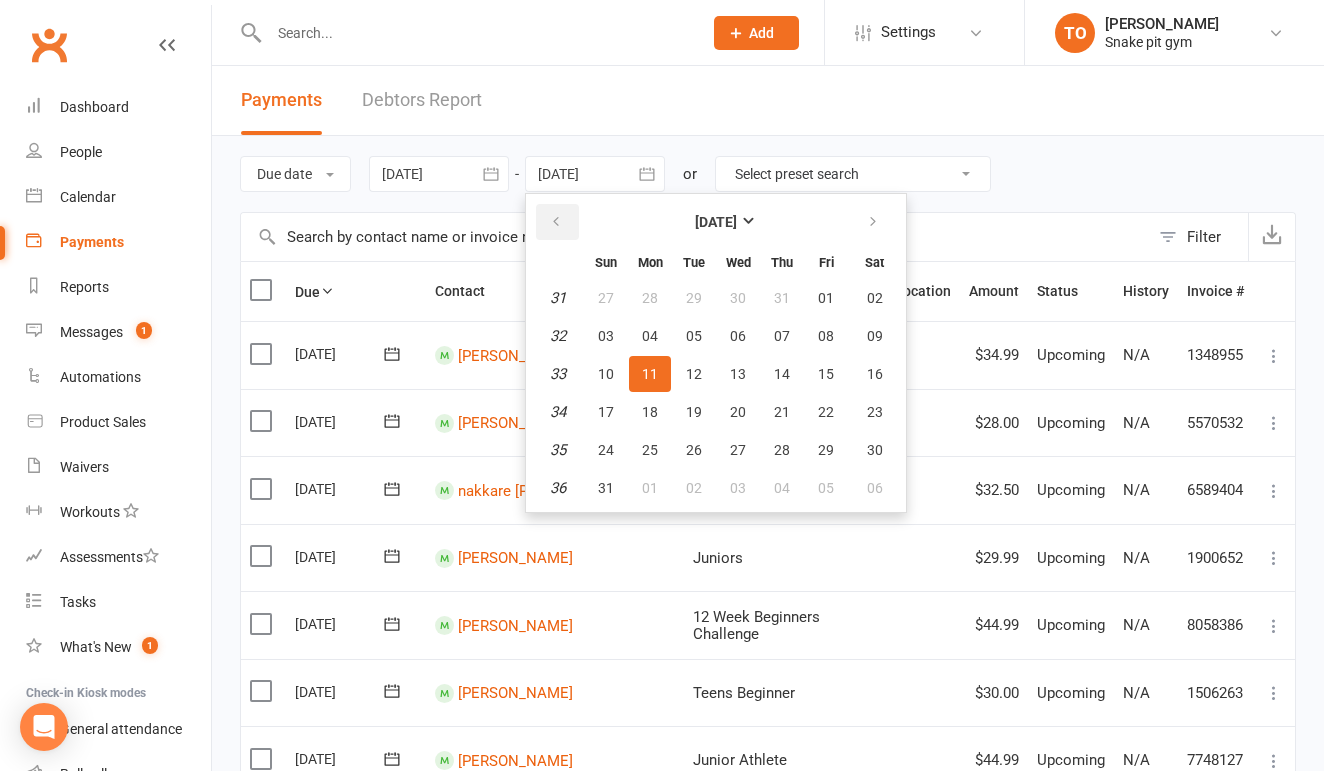 click at bounding box center (556, 222) 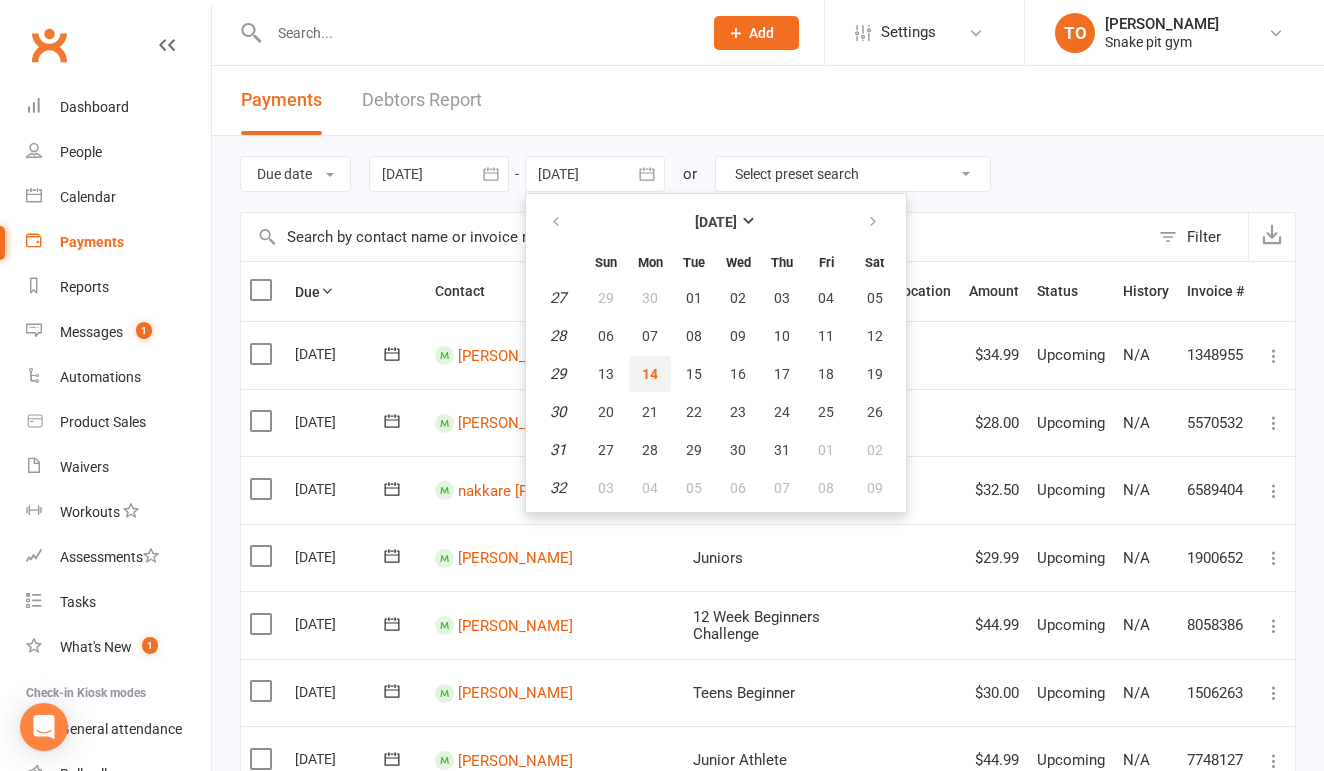 click on "14" at bounding box center [650, 374] 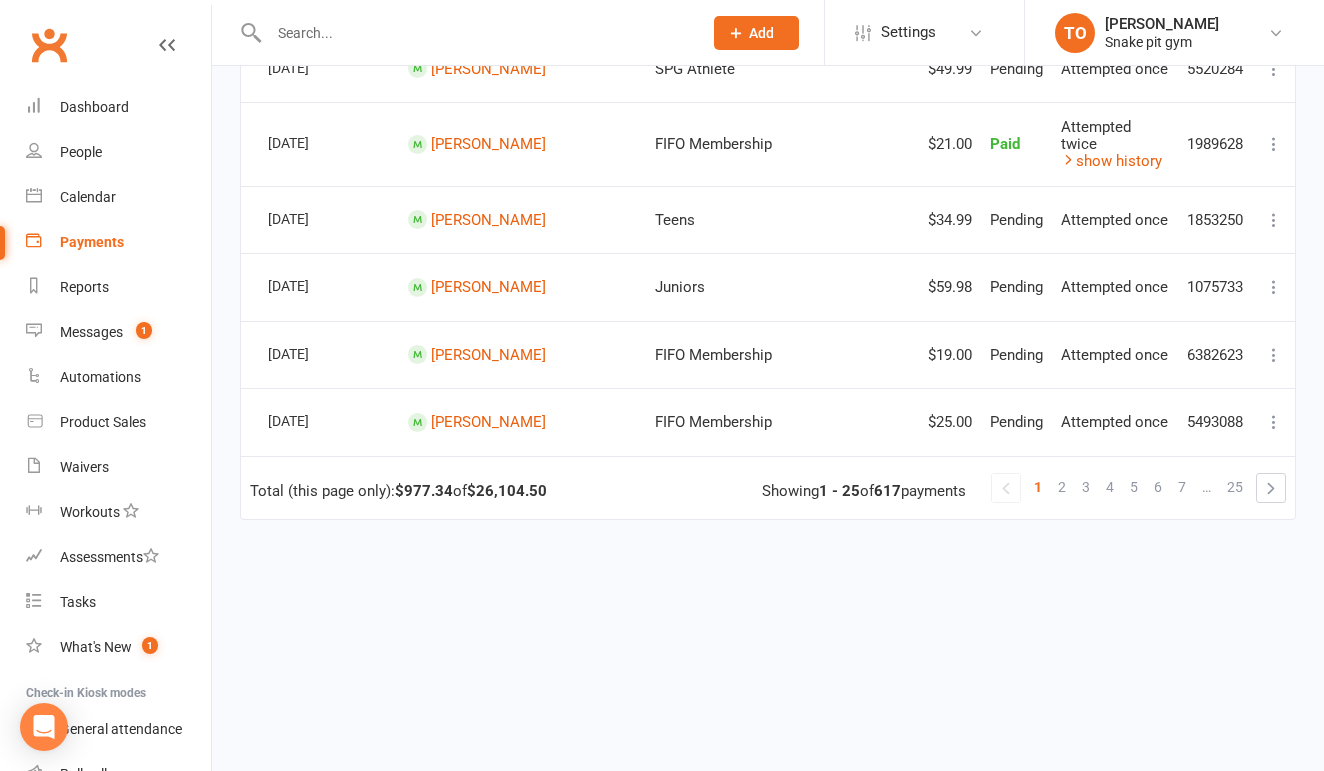 scroll, scrollTop: 1659, scrollLeft: 0, axis: vertical 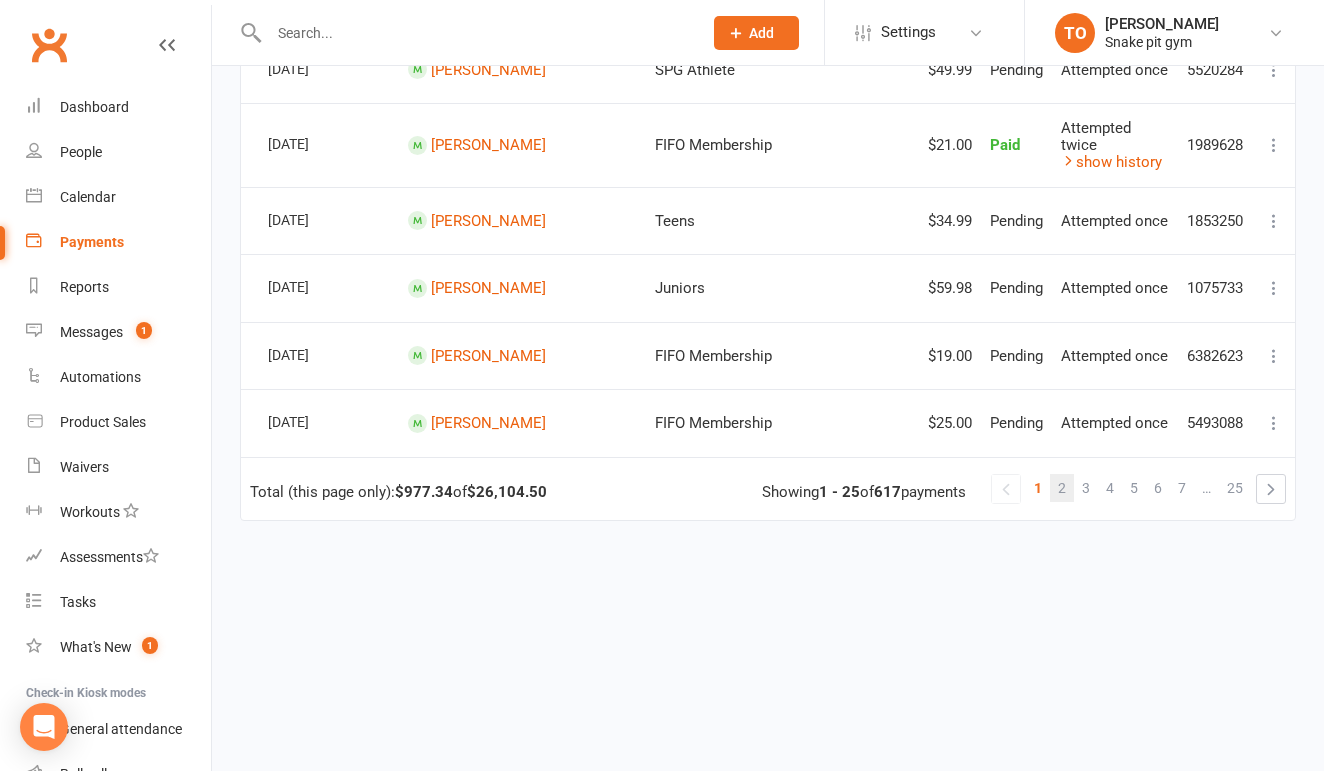 click on "2" at bounding box center [1062, 488] 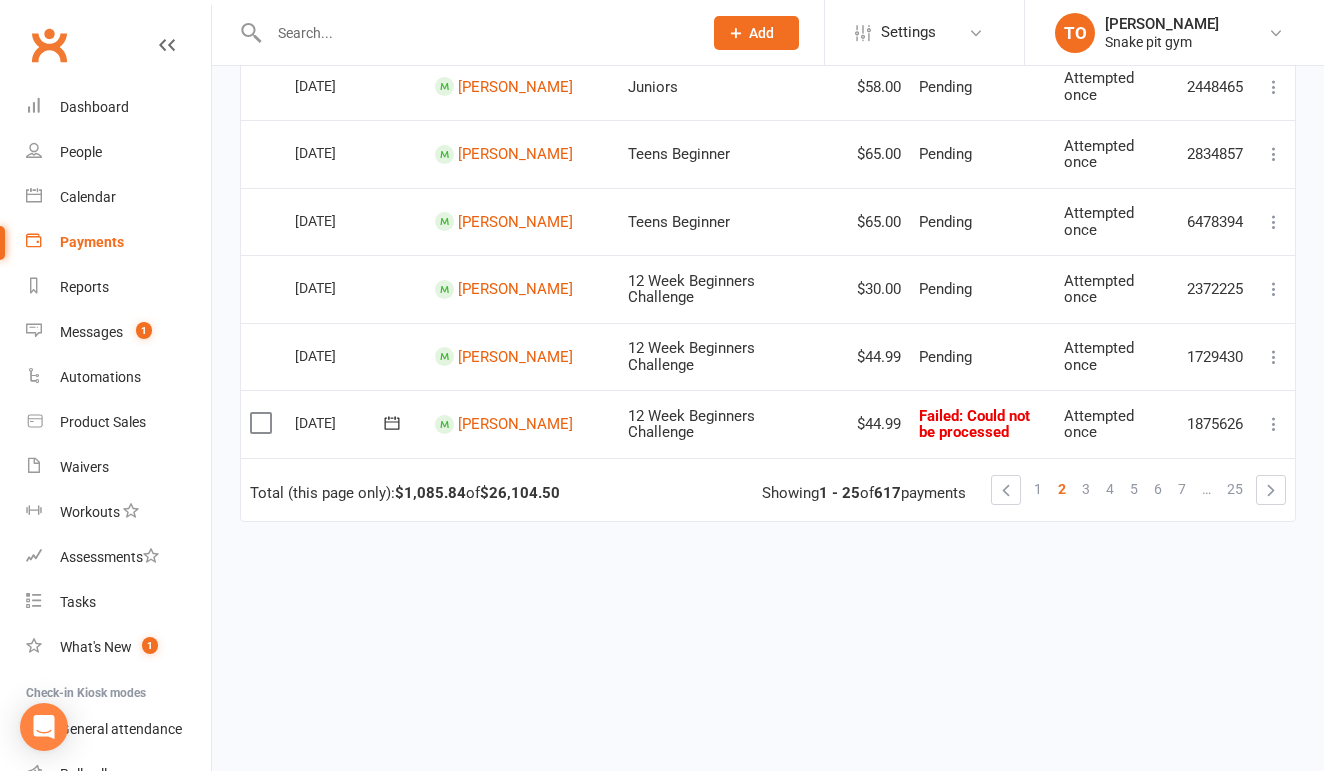scroll, scrollTop: 1632, scrollLeft: 0, axis: vertical 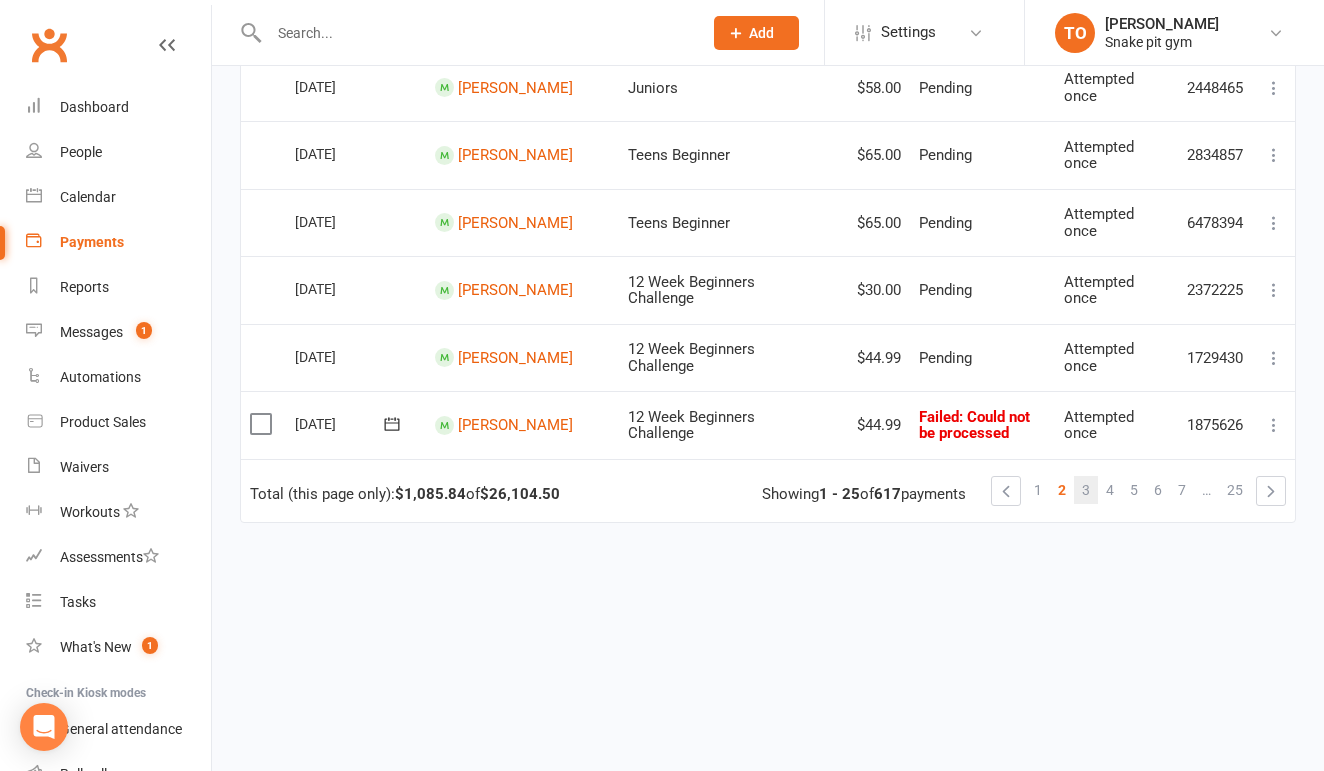 click on "3" at bounding box center [1086, 490] 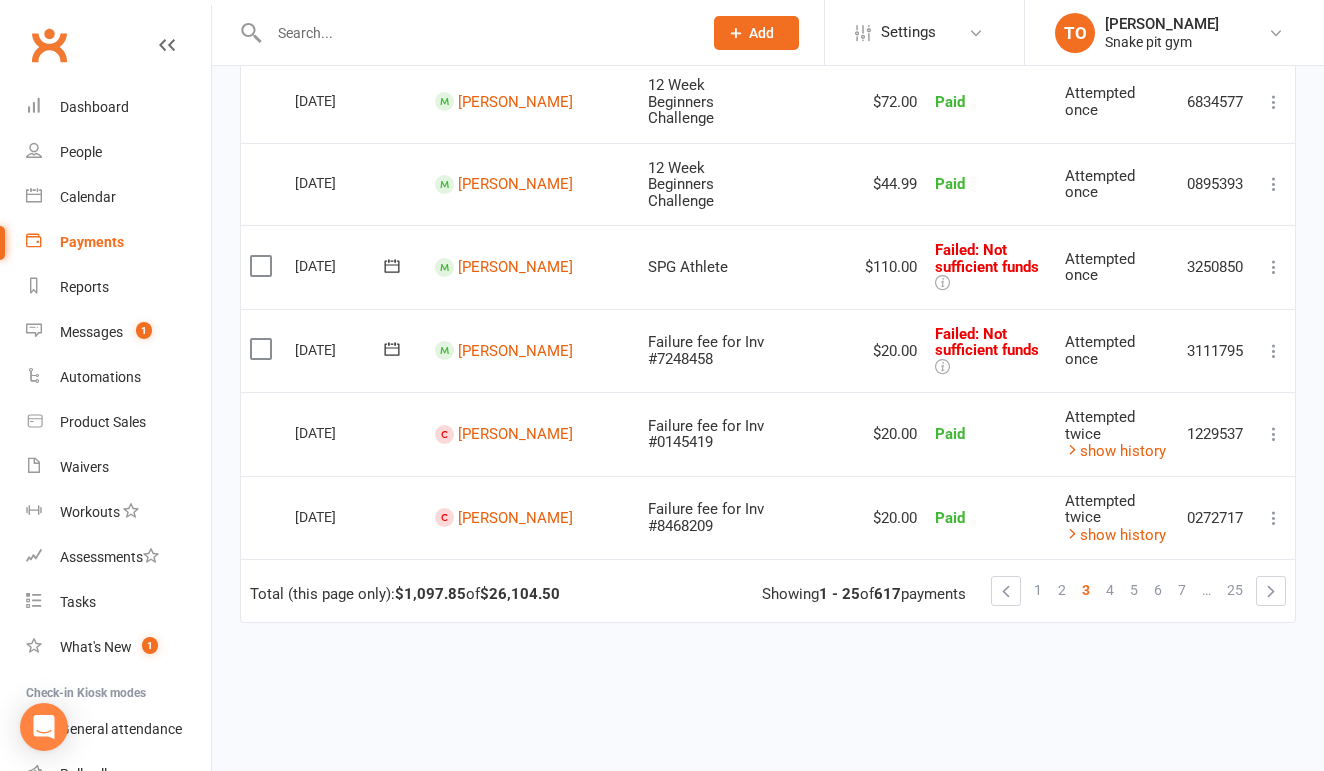 scroll, scrollTop: 1654, scrollLeft: 0, axis: vertical 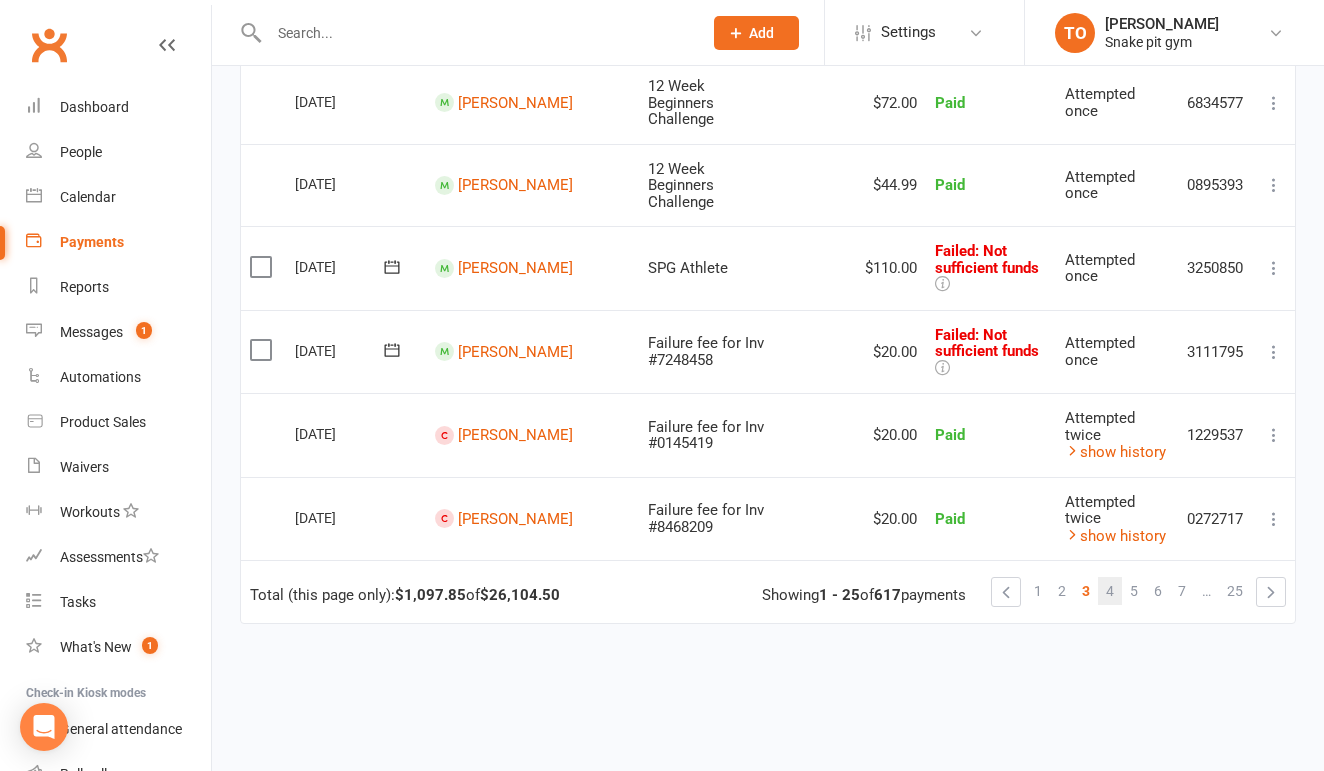 click on "4" at bounding box center (1110, 591) 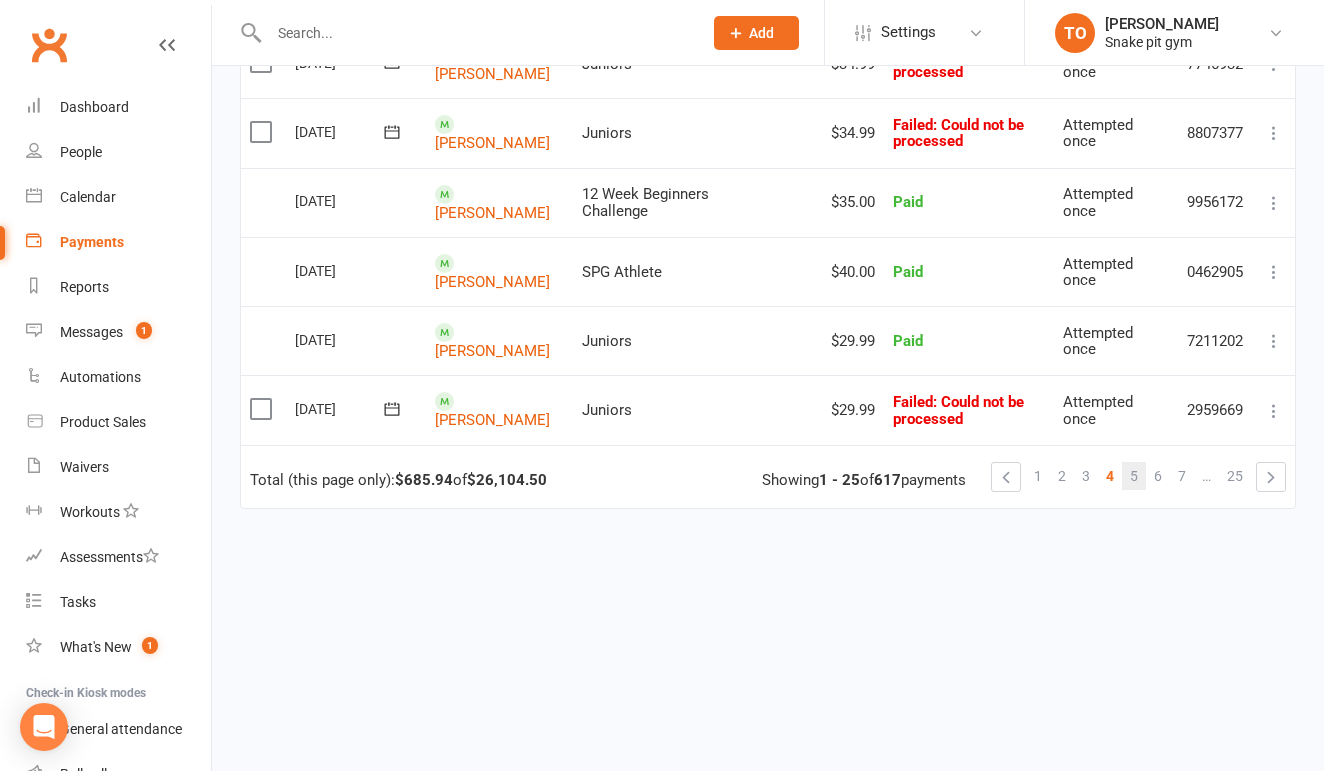 click on "5" at bounding box center (1134, 476) 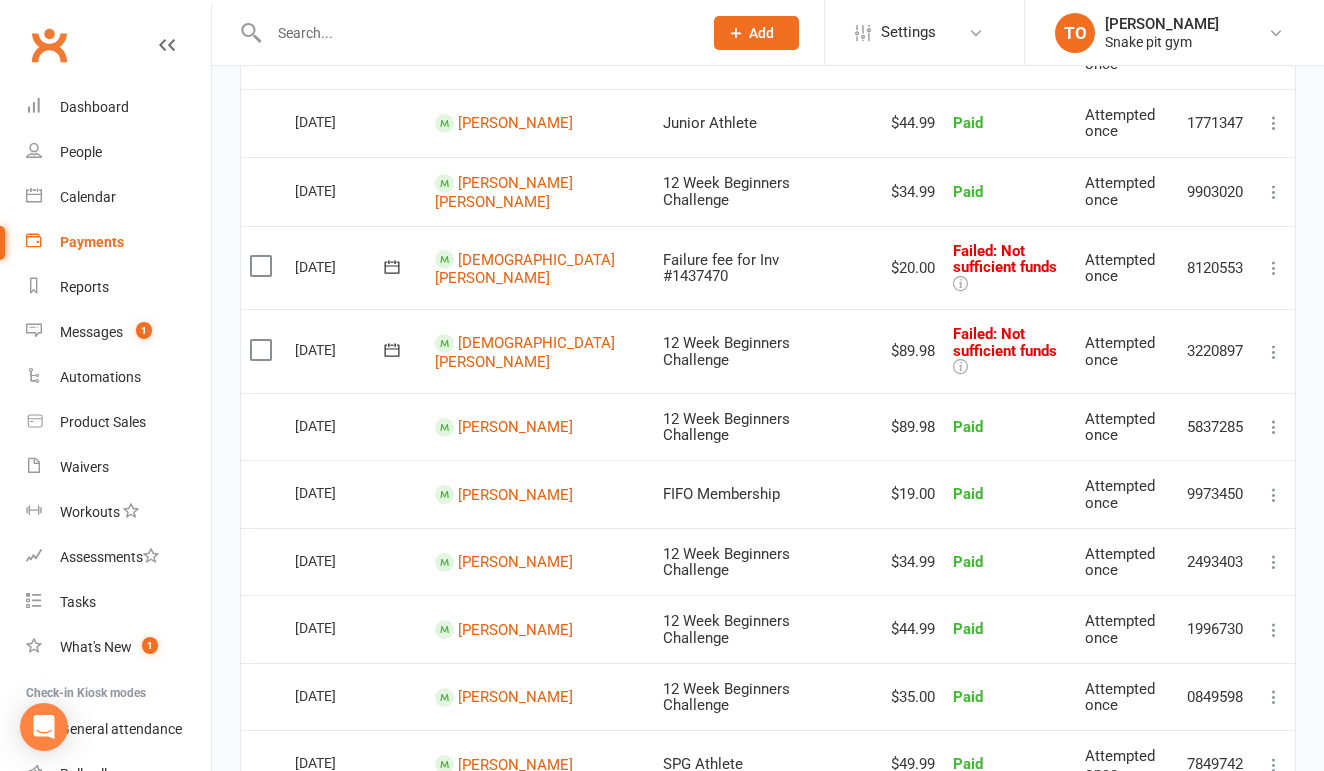 scroll, scrollTop: 1075, scrollLeft: 0, axis: vertical 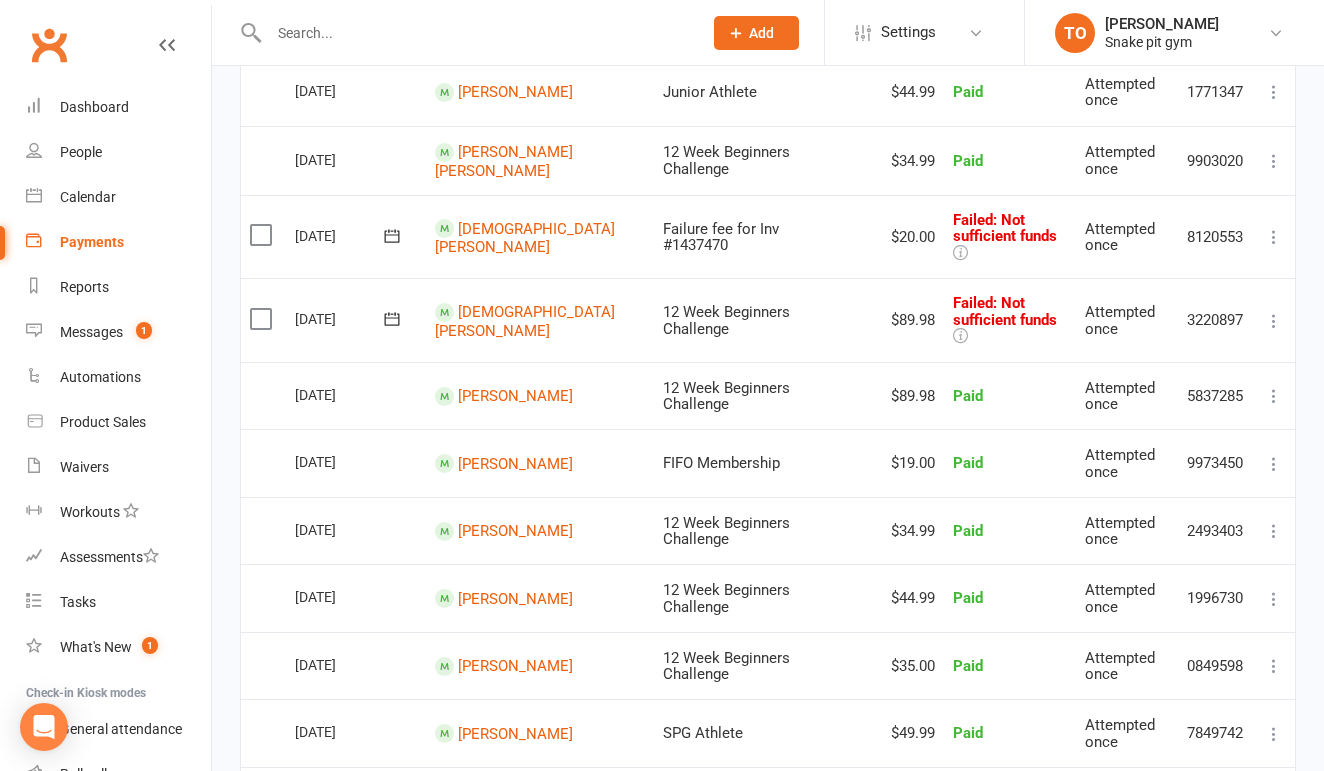 click at bounding box center [1274, 321] 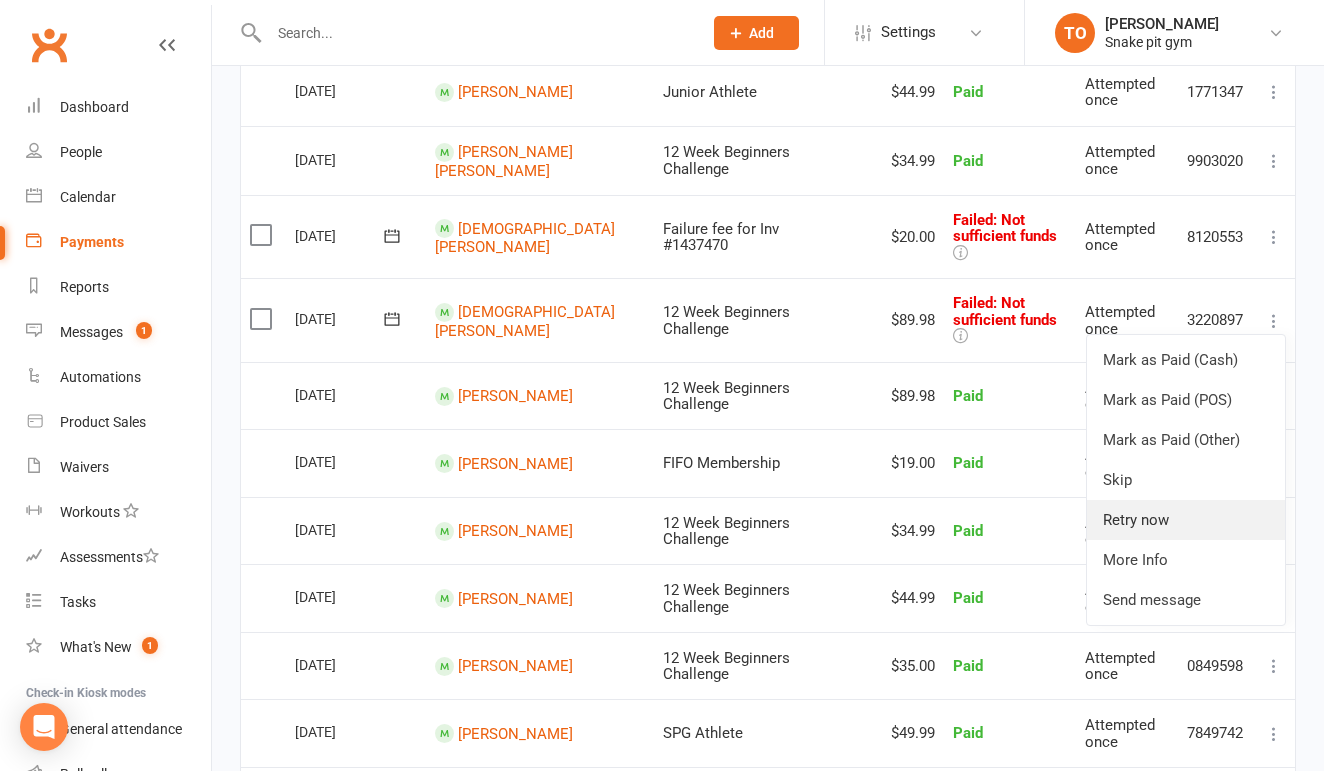 click on "Retry now" at bounding box center (1186, 520) 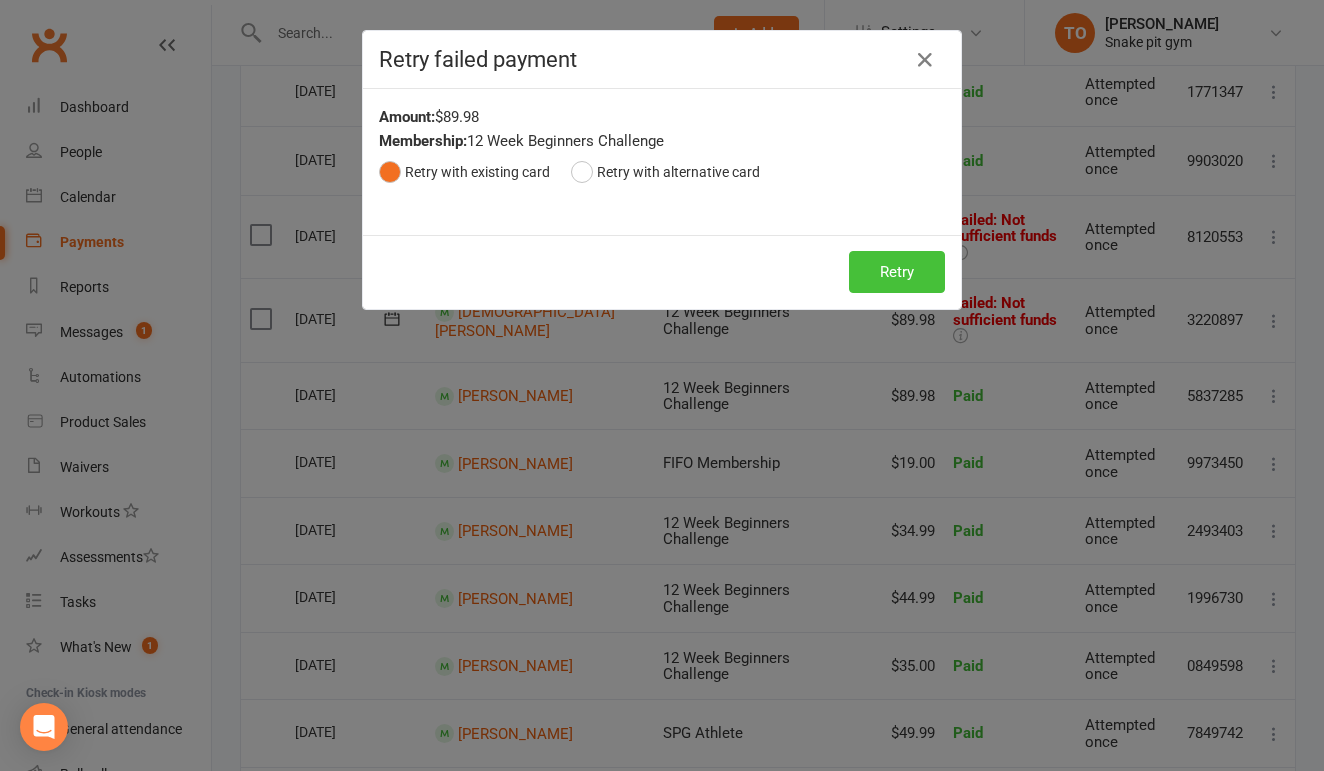 click on "Retry" at bounding box center (897, 272) 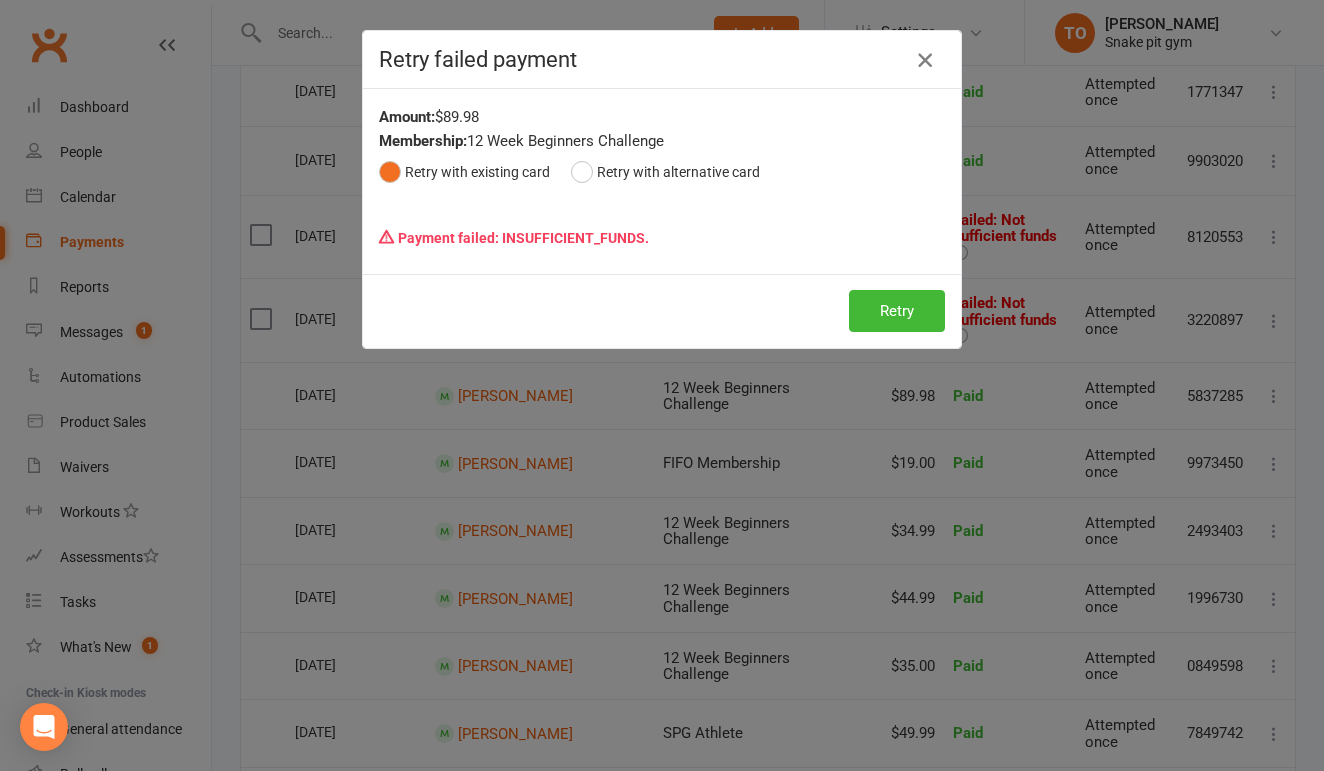 click at bounding box center (925, 60) 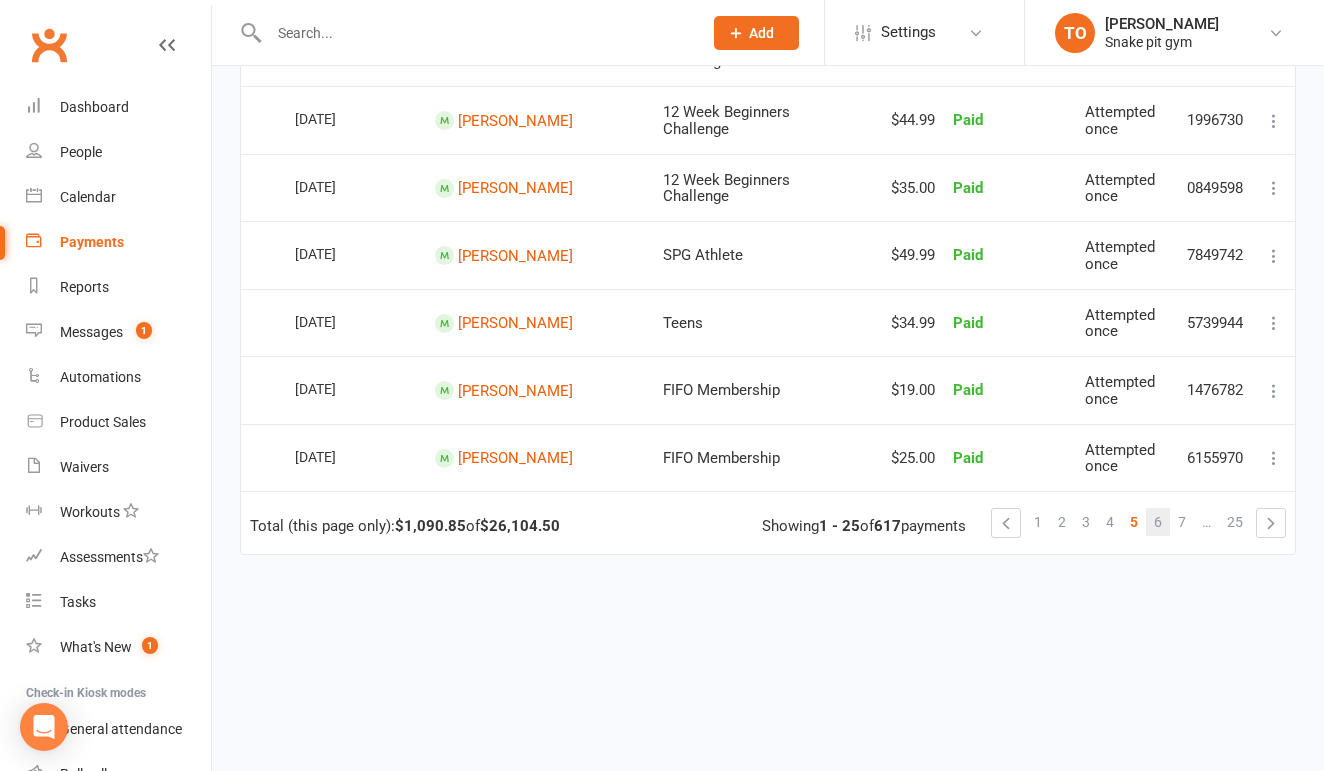 click on "6" at bounding box center [1158, 522] 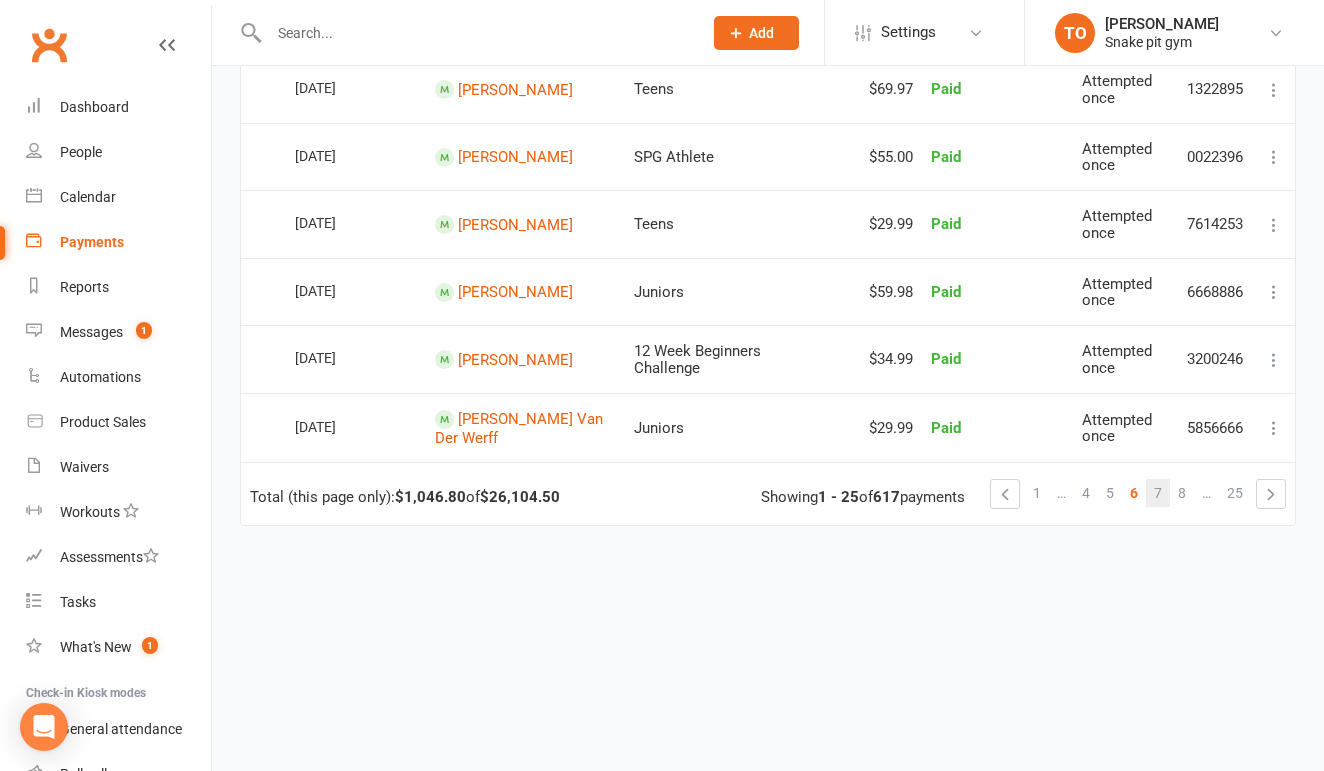 scroll, scrollTop: 1551, scrollLeft: 0, axis: vertical 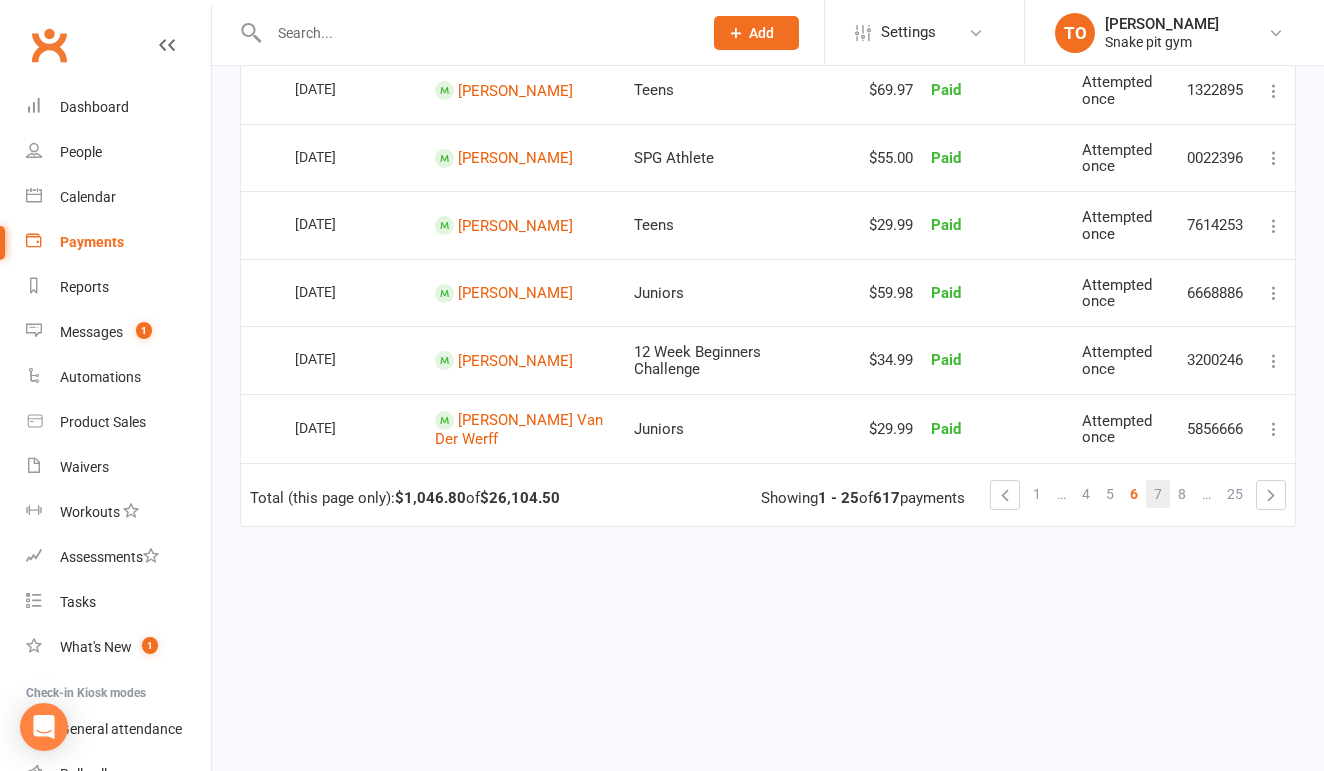 click on "7" at bounding box center (1158, 494) 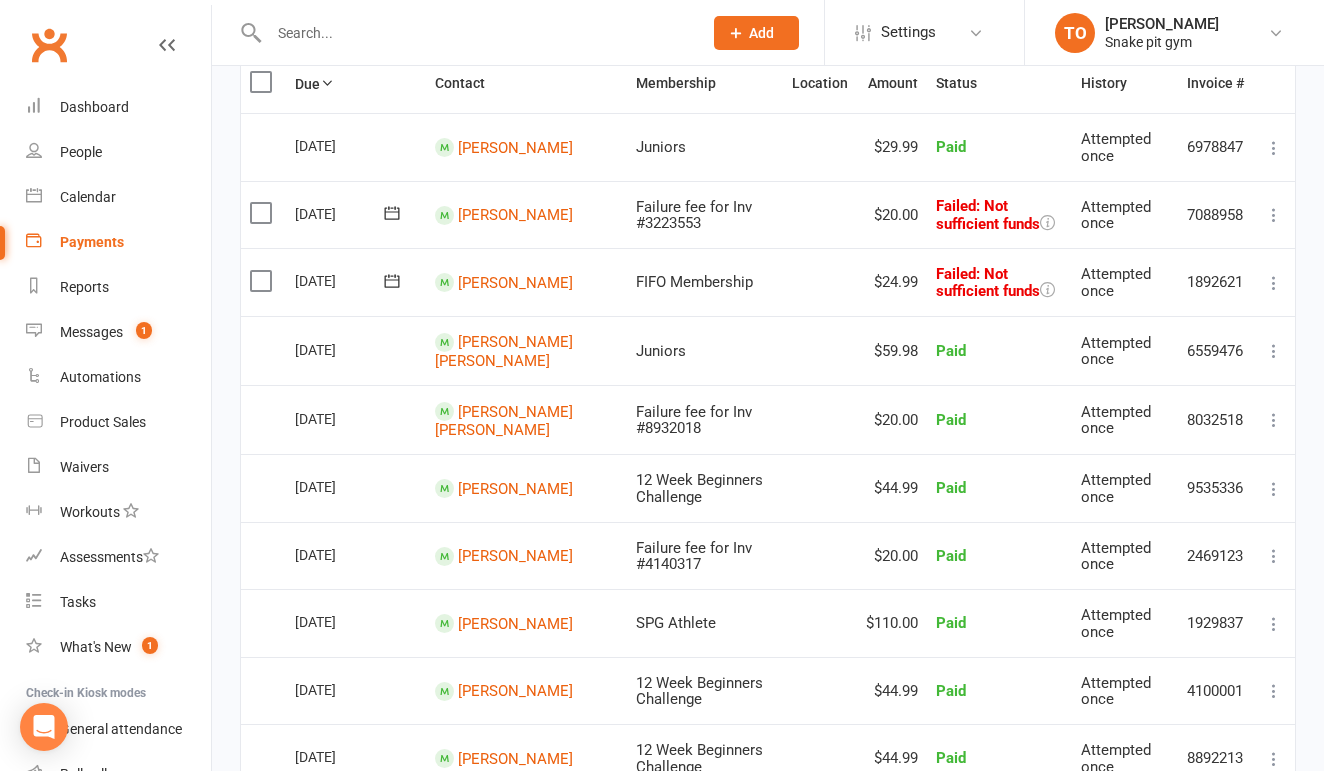 scroll, scrollTop: 207, scrollLeft: 0, axis: vertical 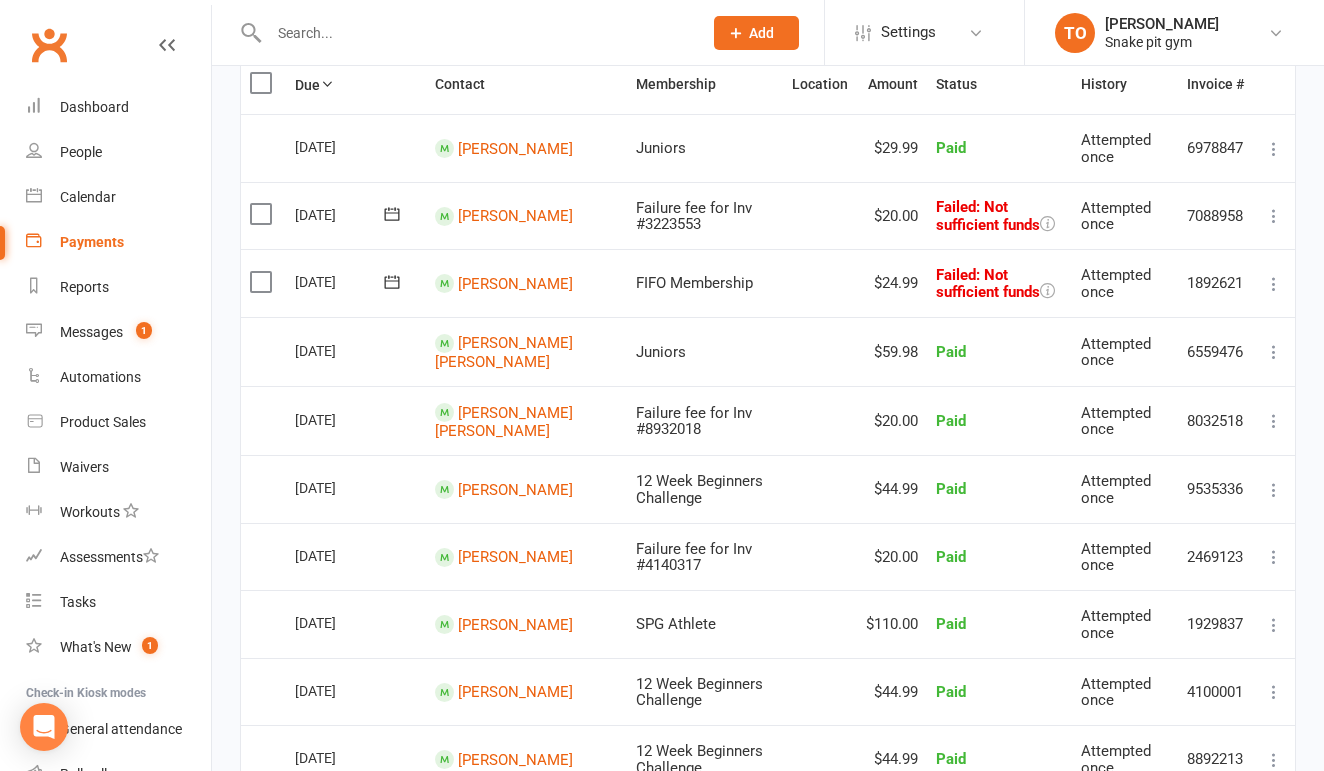 click at bounding box center [1274, 284] 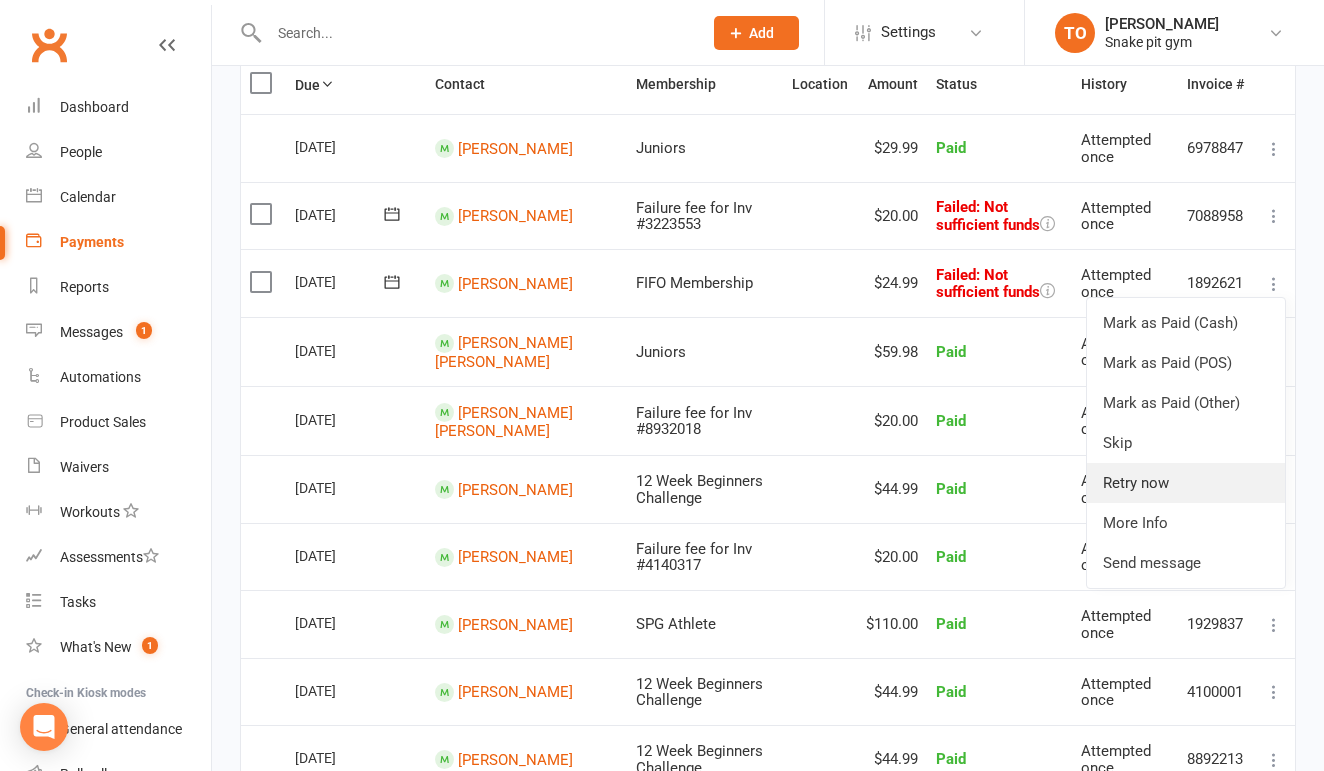 click on "Retry now" at bounding box center [1186, 483] 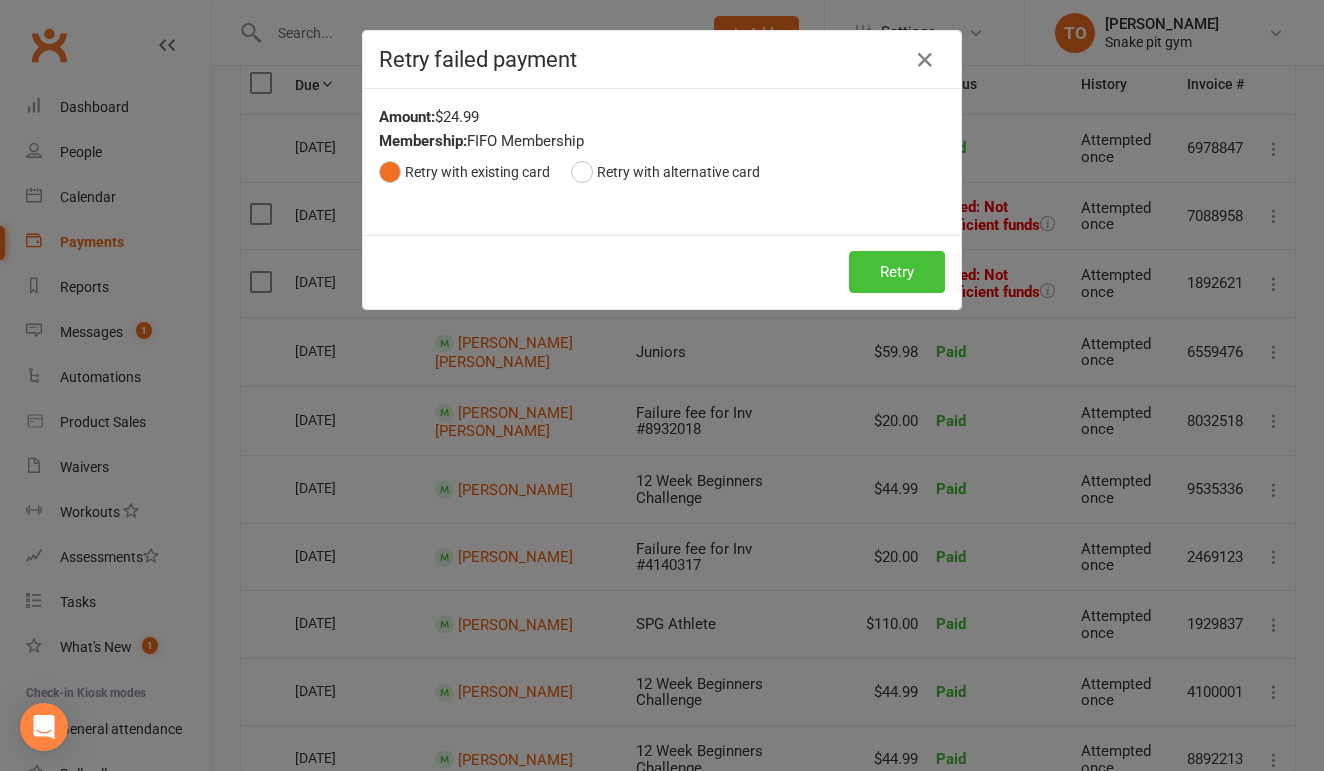 click on "Retry" at bounding box center [897, 272] 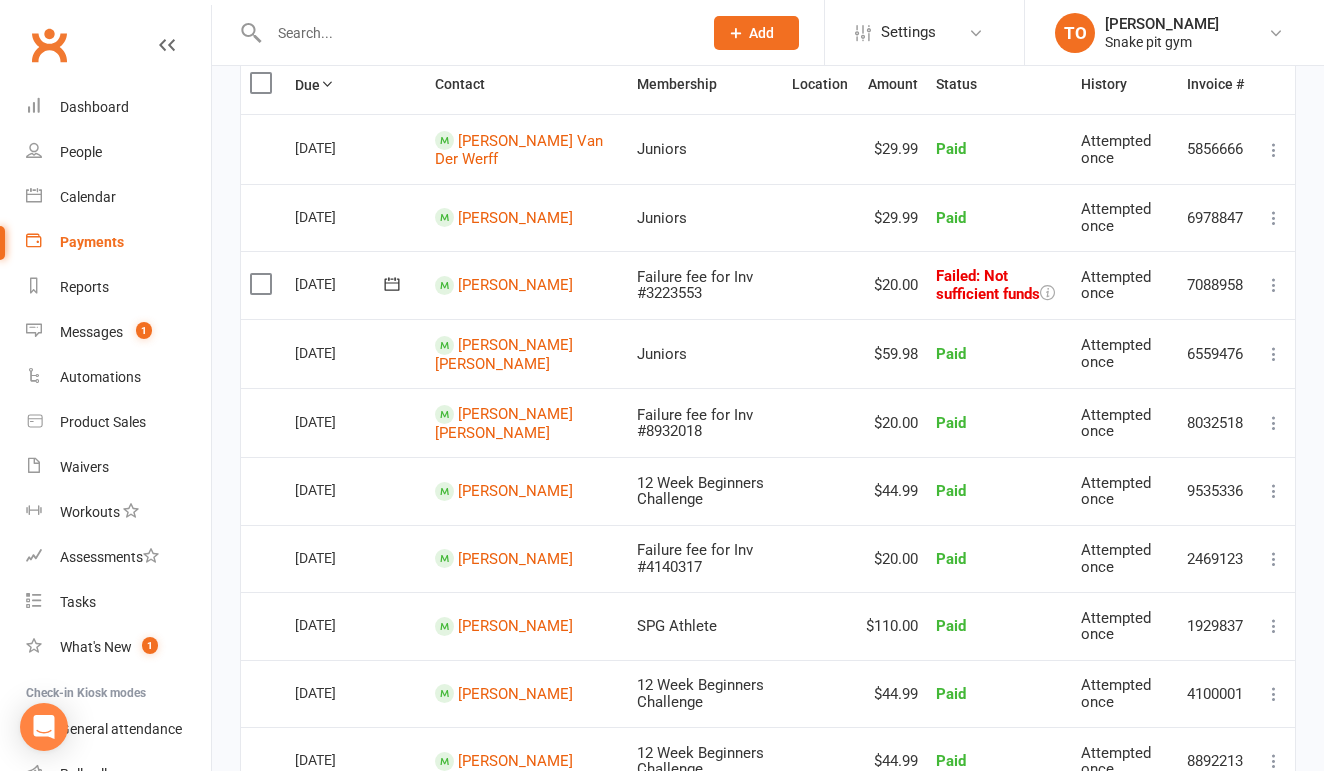 click at bounding box center [1274, 285] 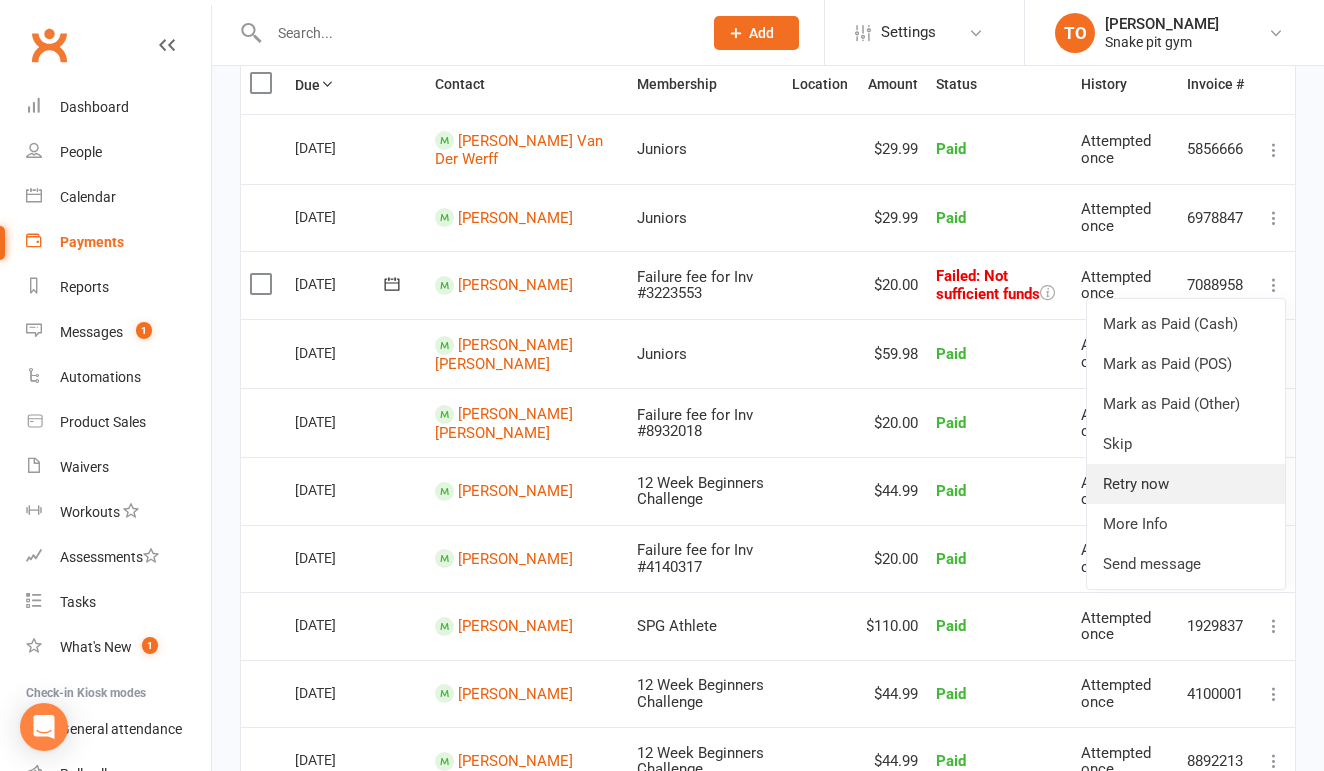 click on "Retry now" at bounding box center (1186, 484) 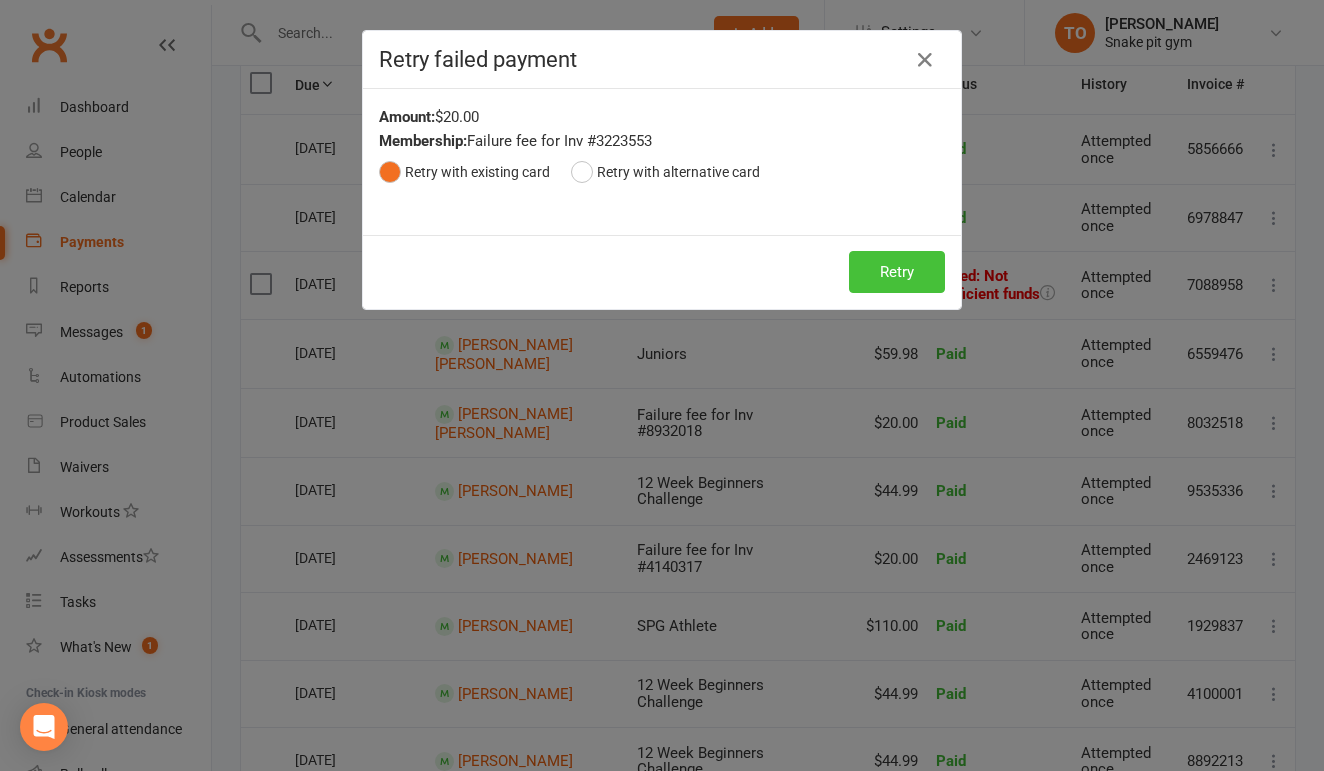 click on "Retry" at bounding box center (897, 272) 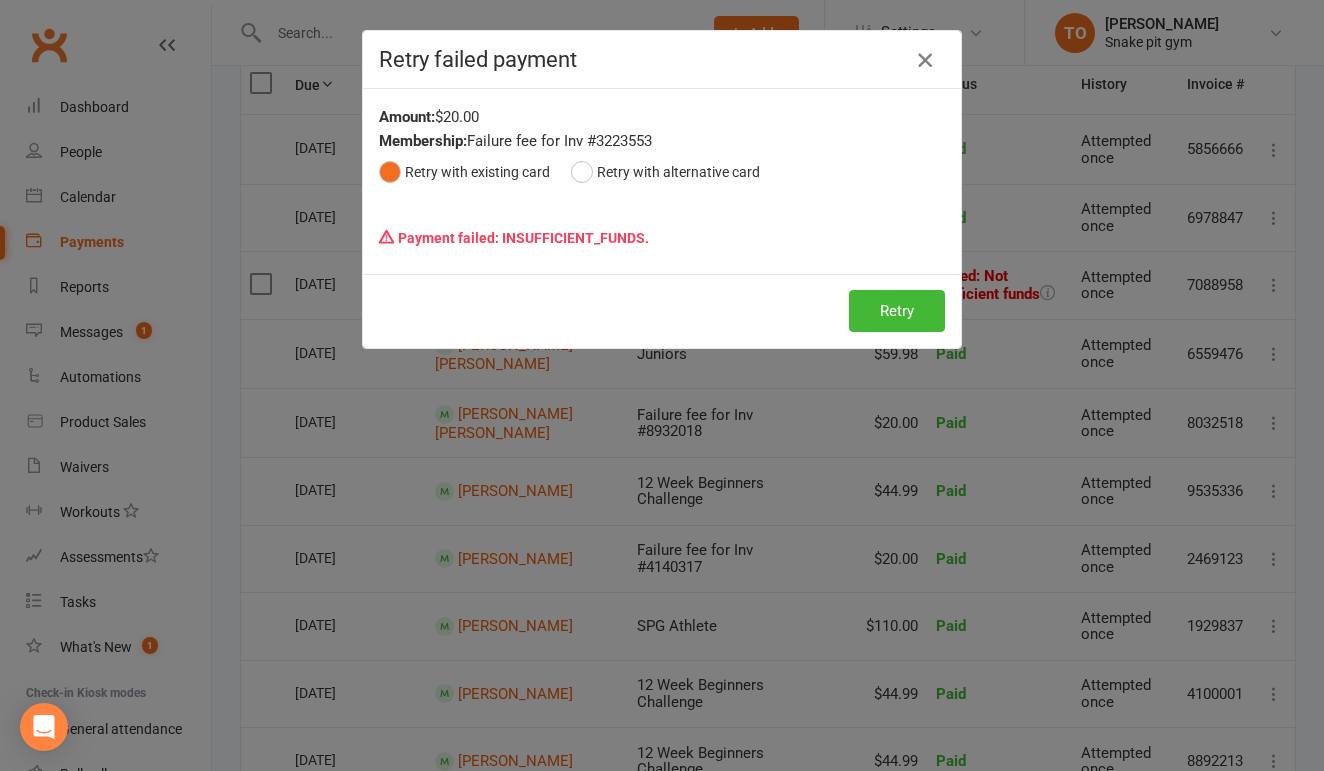 click at bounding box center (925, 60) 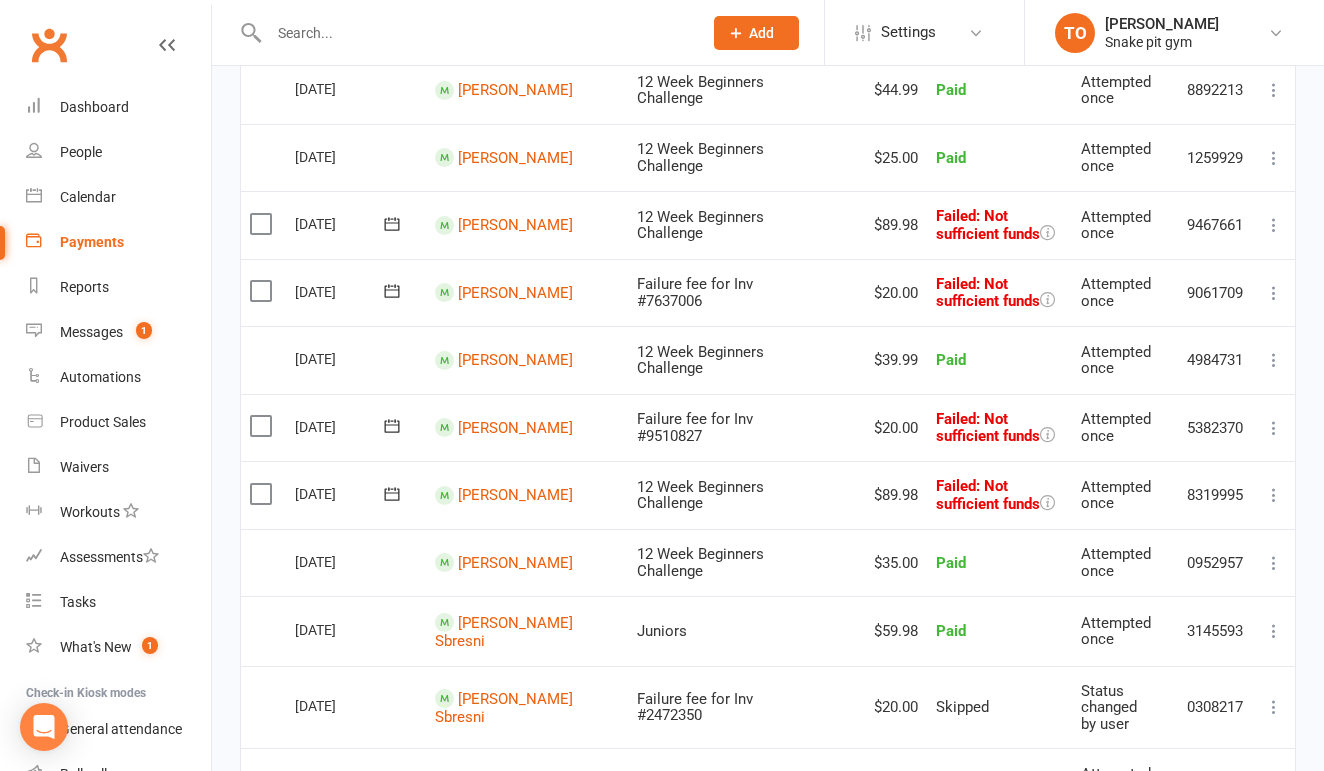 scroll, scrollTop: 847, scrollLeft: 0, axis: vertical 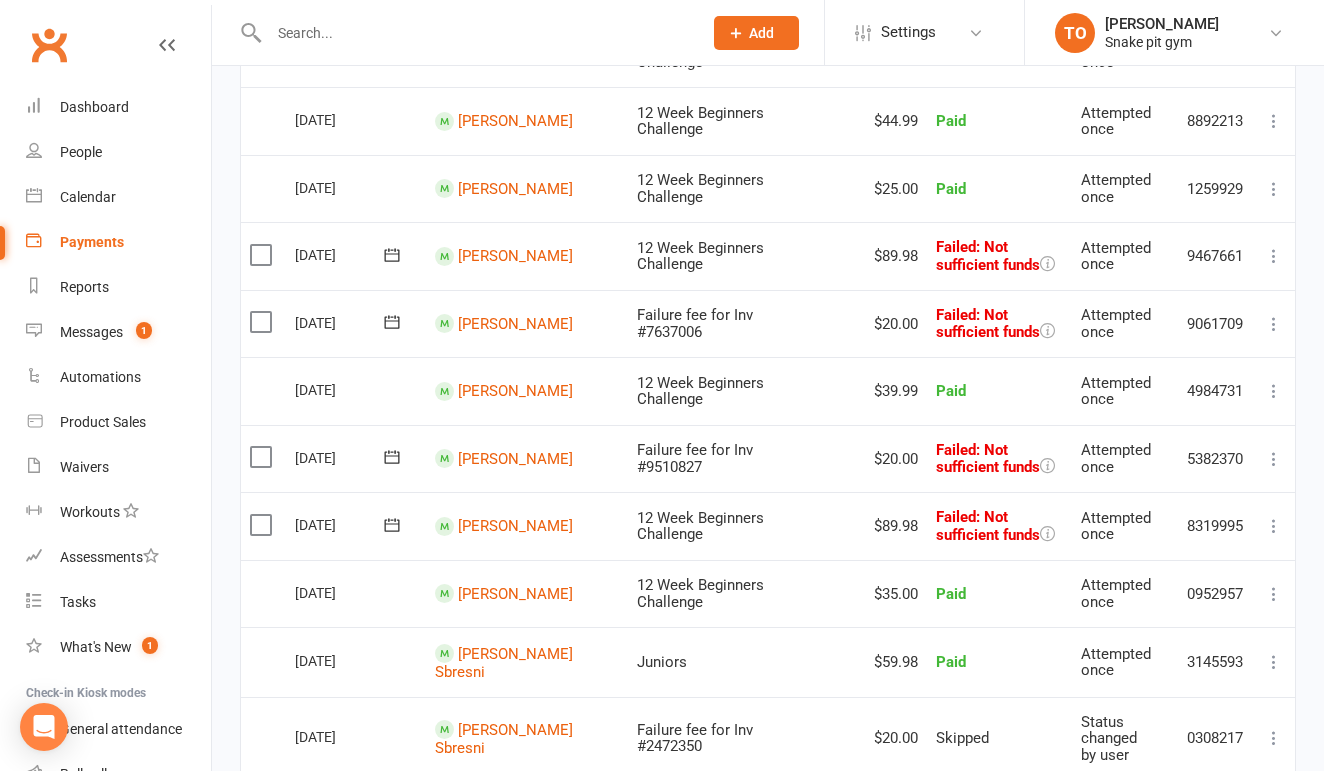 click at bounding box center (1274, 256) 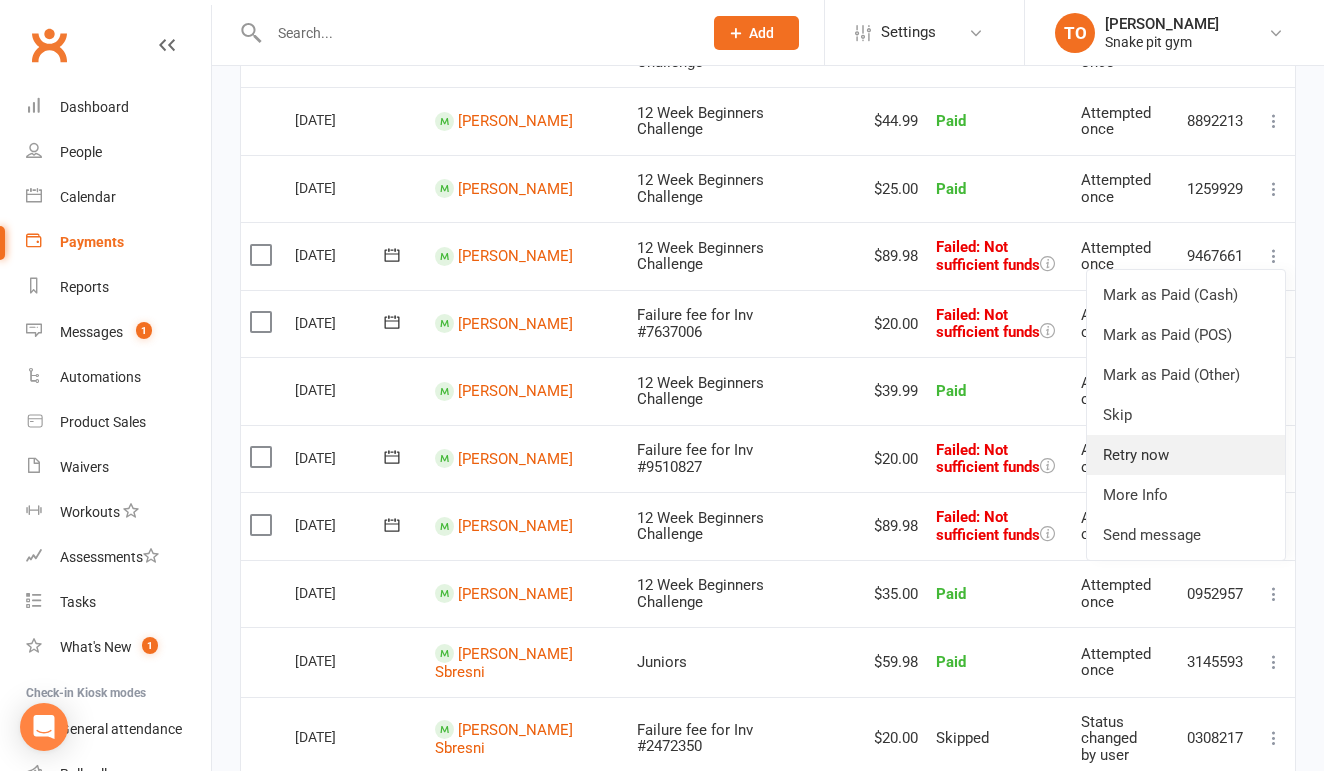 click on "Retry now" at bounding box center [1186, 455] 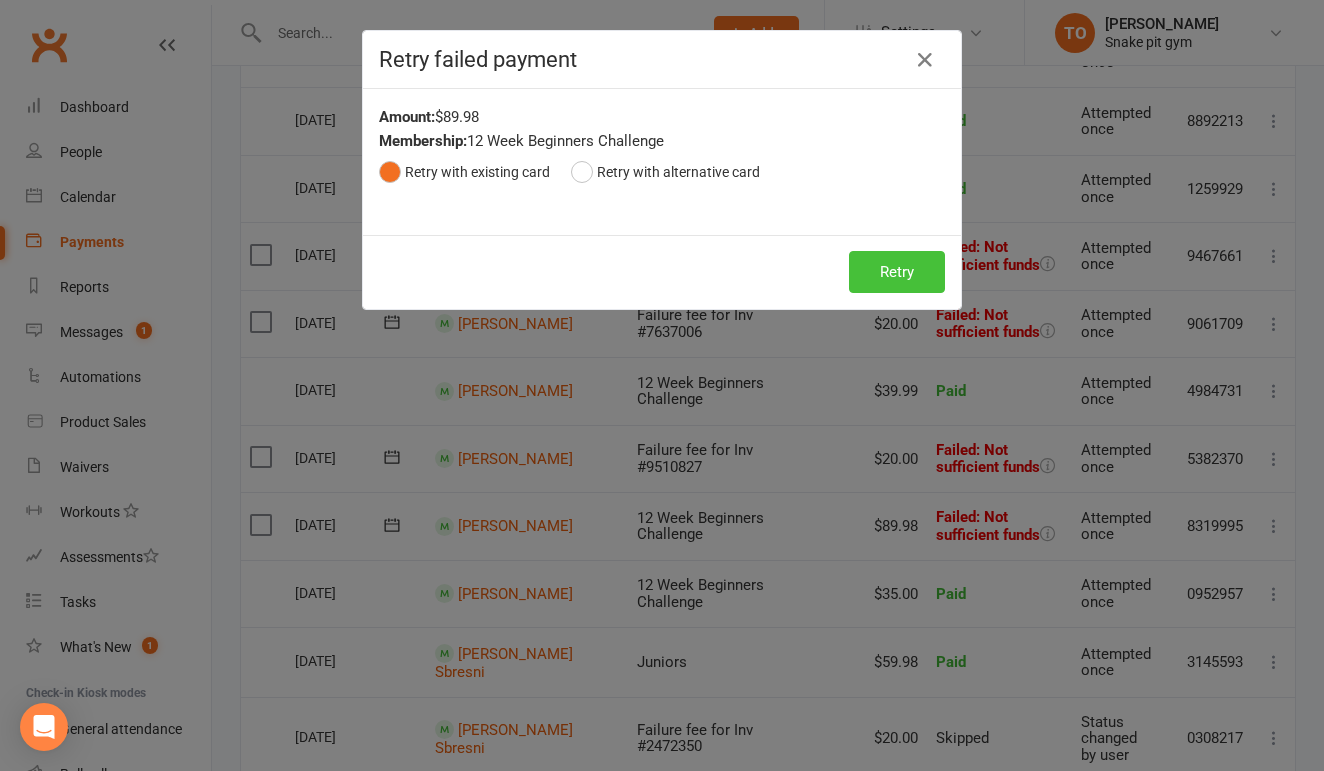 click on "Retry" at bounding box center [897, 272] 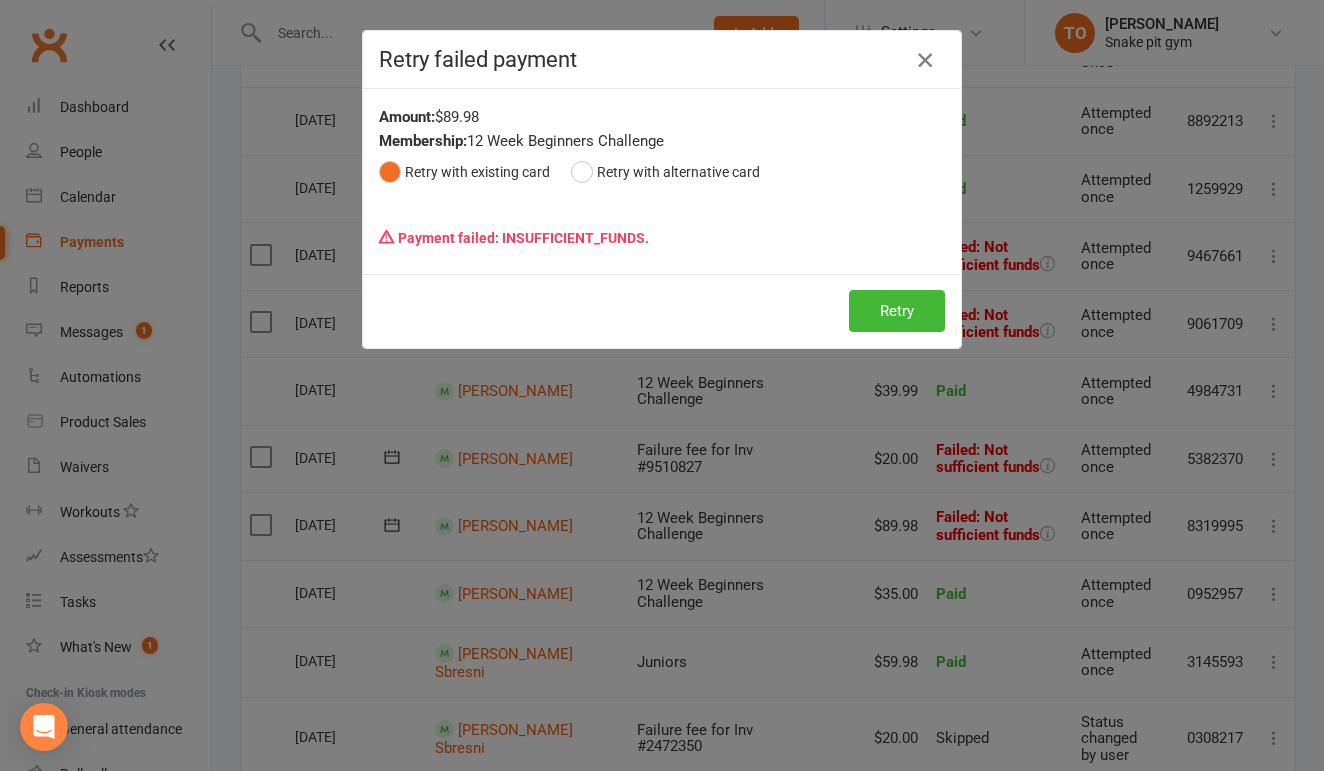 click at bounding box center (925, 60) 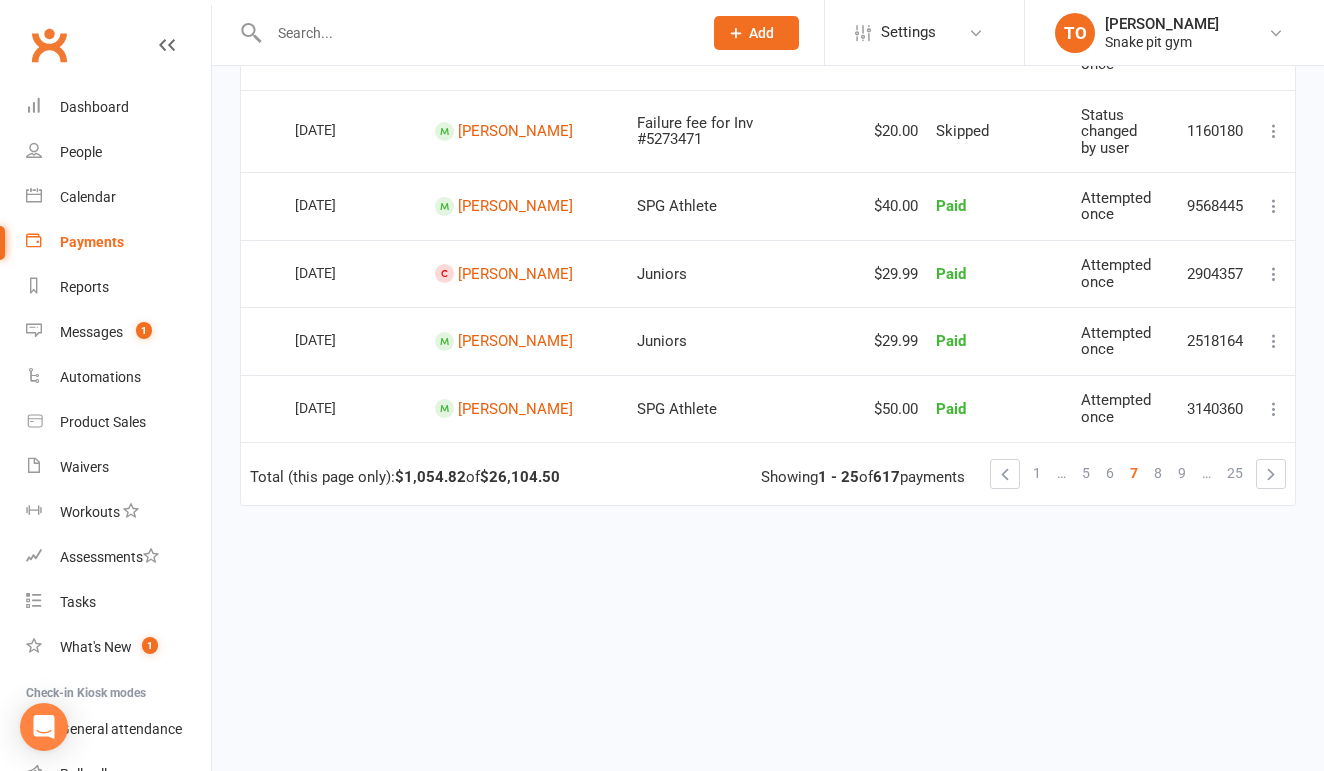 scroll, scrollTop: 1602, scrollLeft: 0, axis: vertical 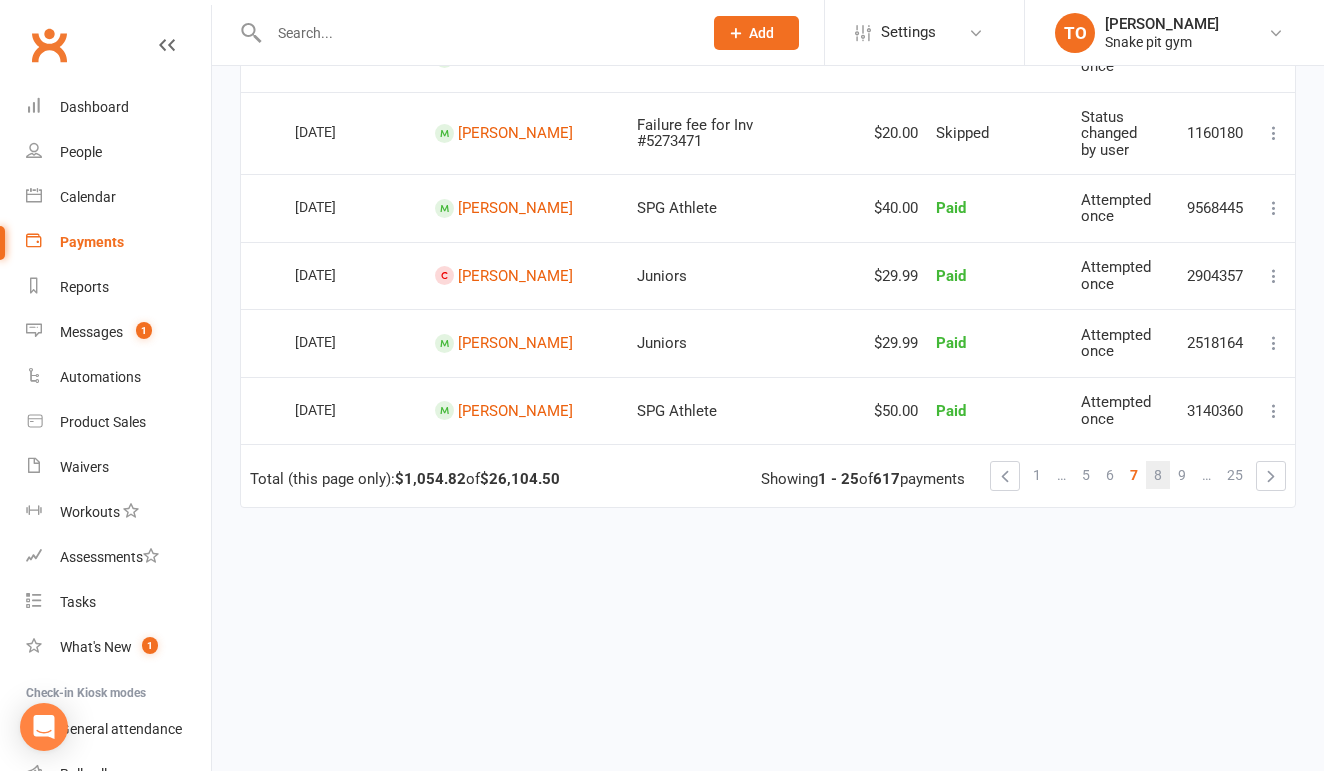 click on "8" at bounding box center [1158, 475] 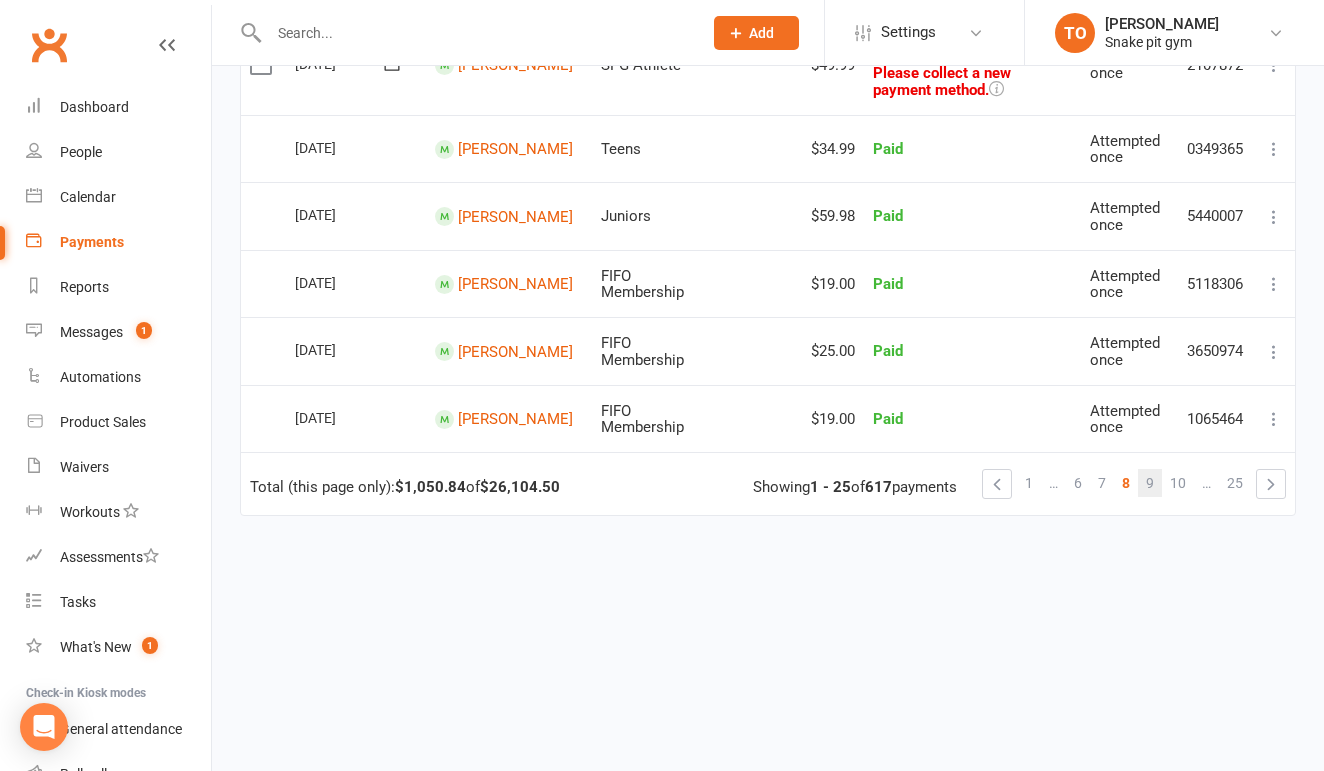 click on "9" at bounding box center [1150, 483] 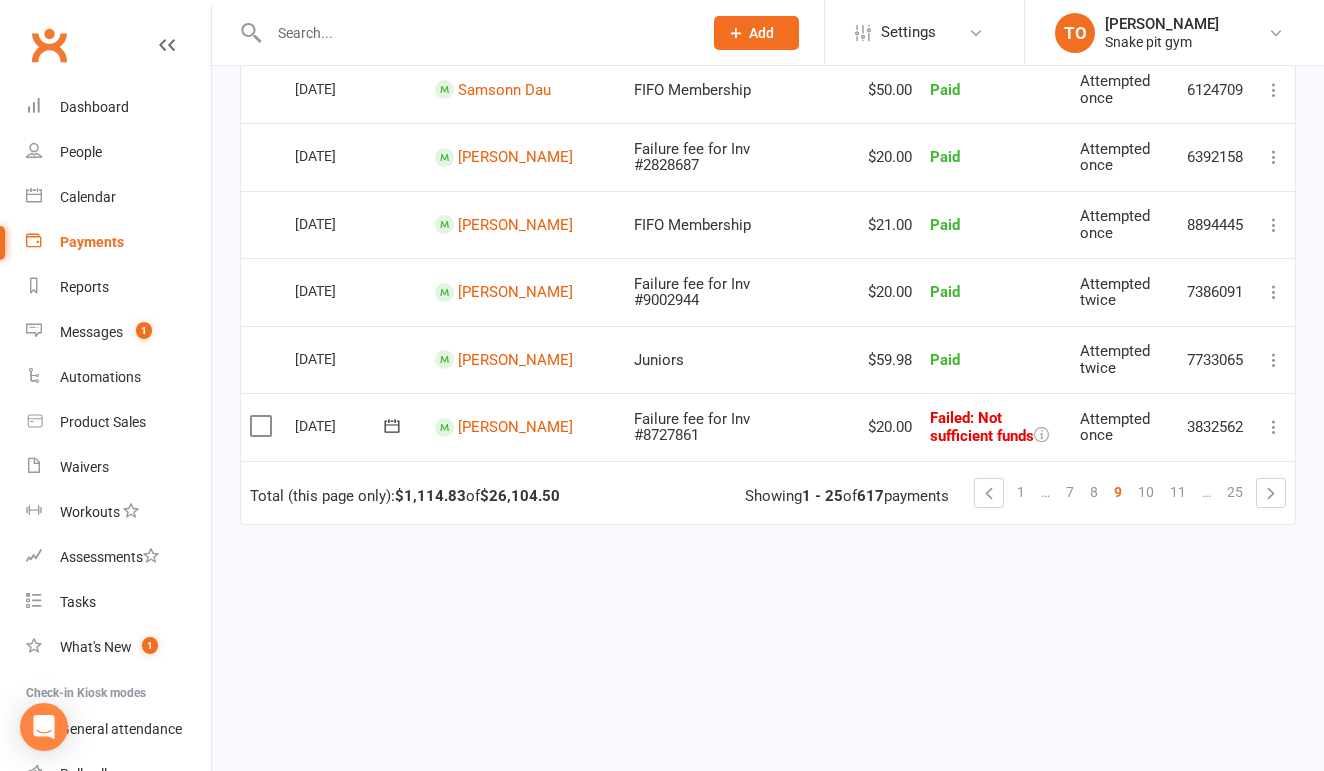 scroll, scrollTop: 1548, scrollLeft: 0, axis: vertical 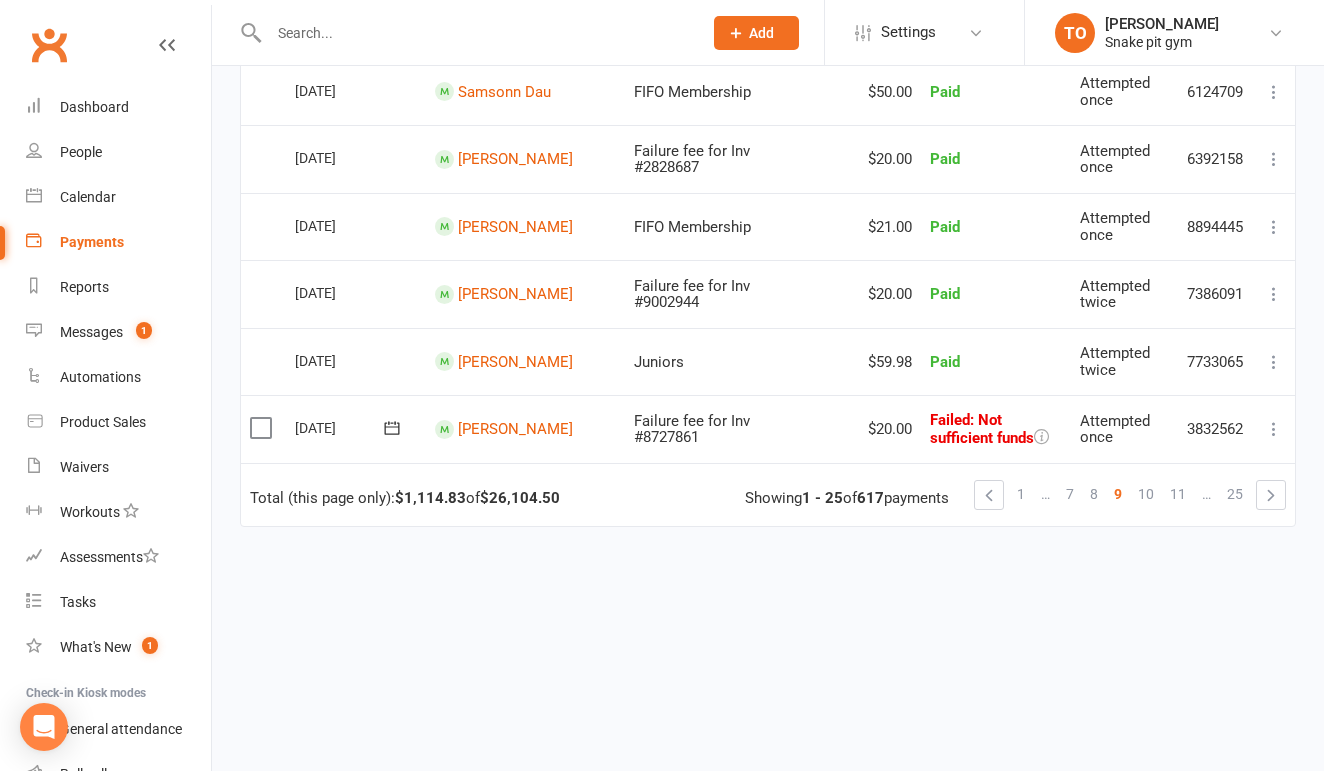 click at bounding box center [1274, 429] 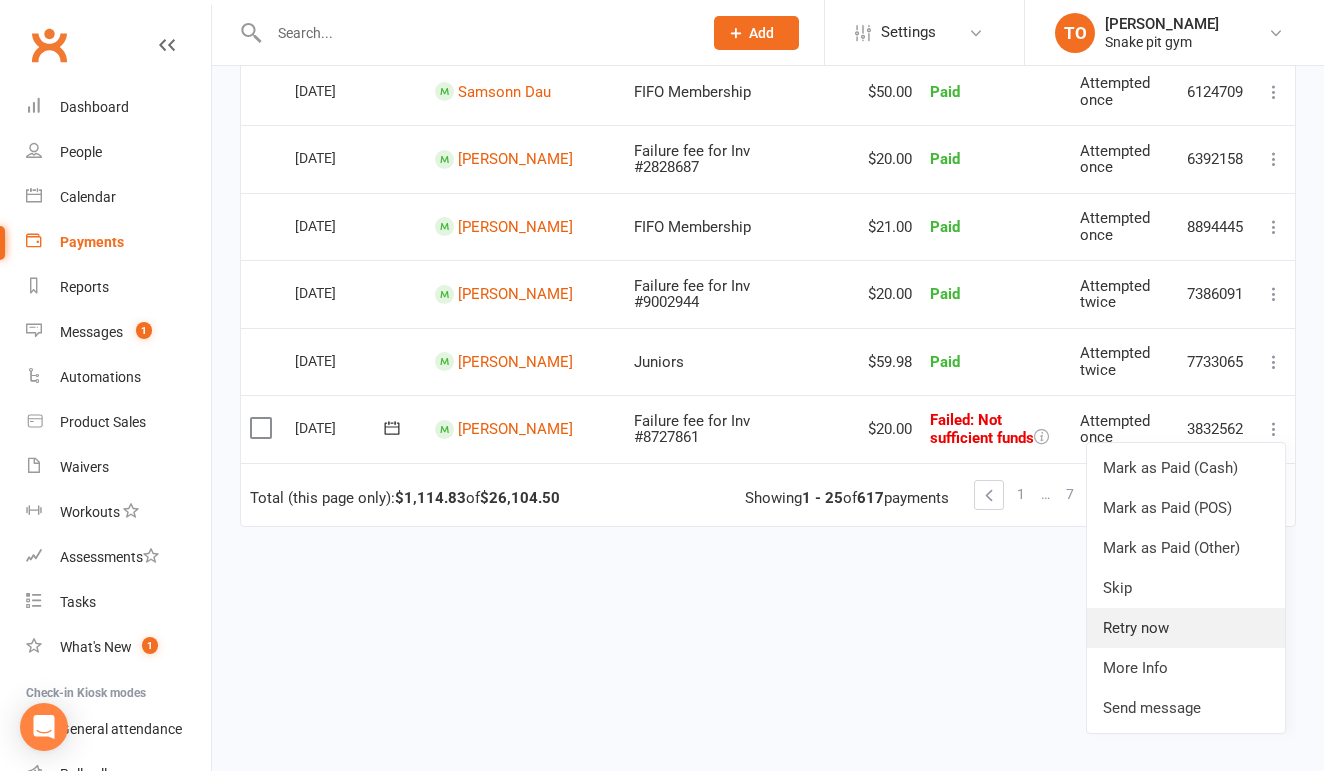 click on "Retry now" at bounding box center (1186, 628) 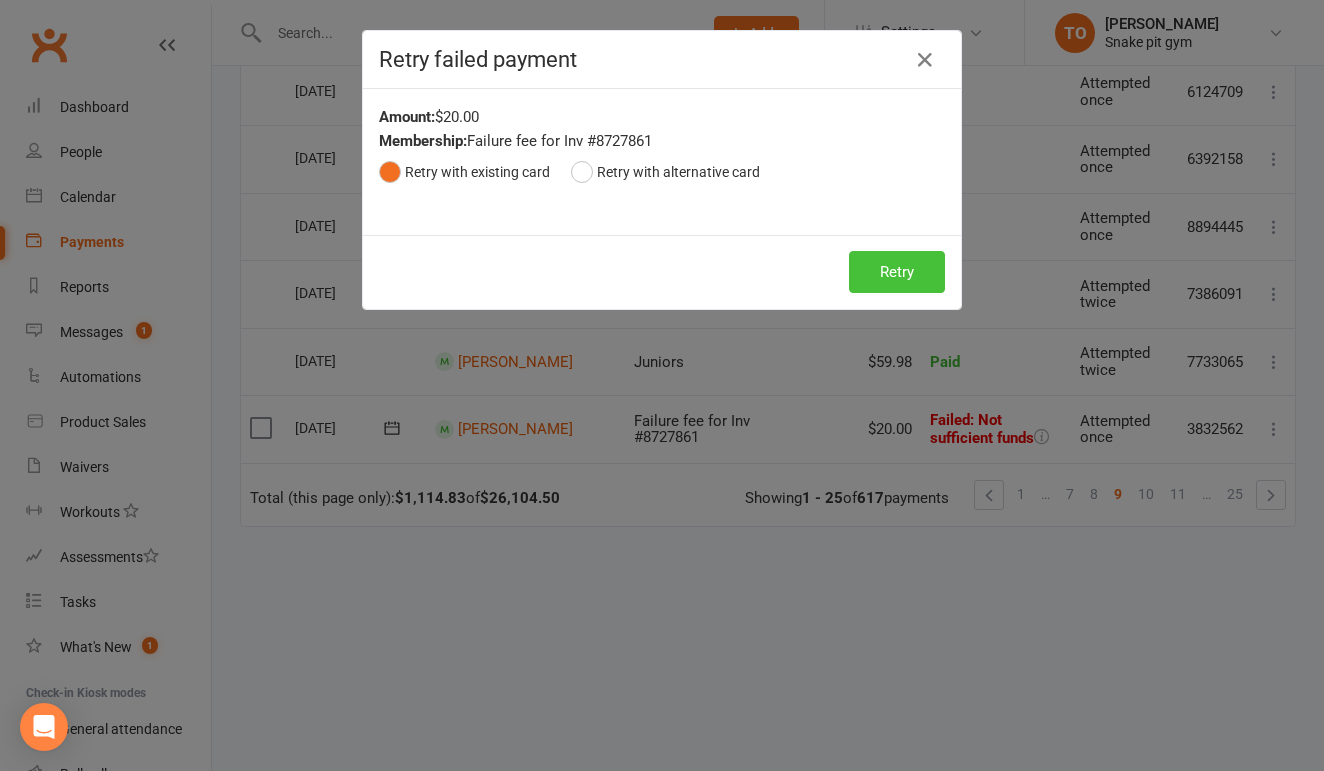 click on "Retry" at bounding box center (897, 272) 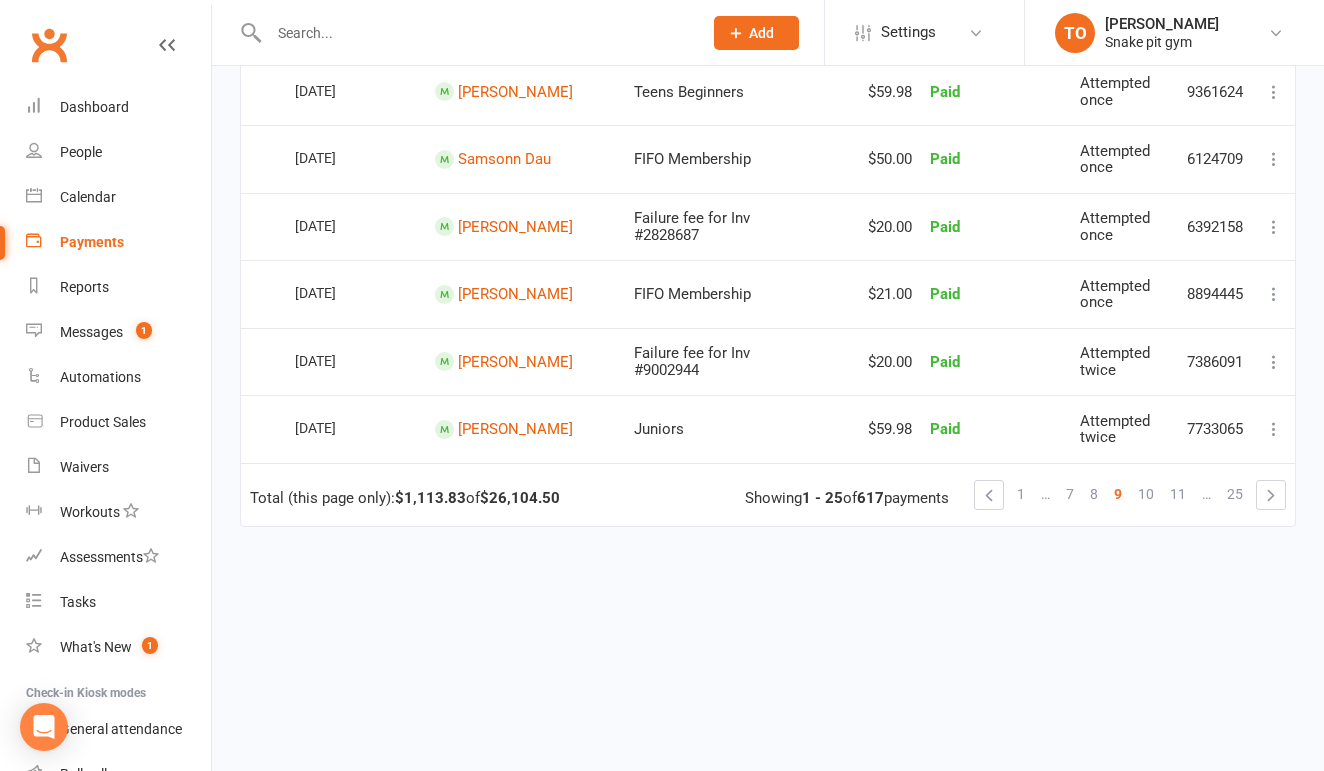 scroll, scrollTop: 1547, scrollLeft: 0, axis: vertical 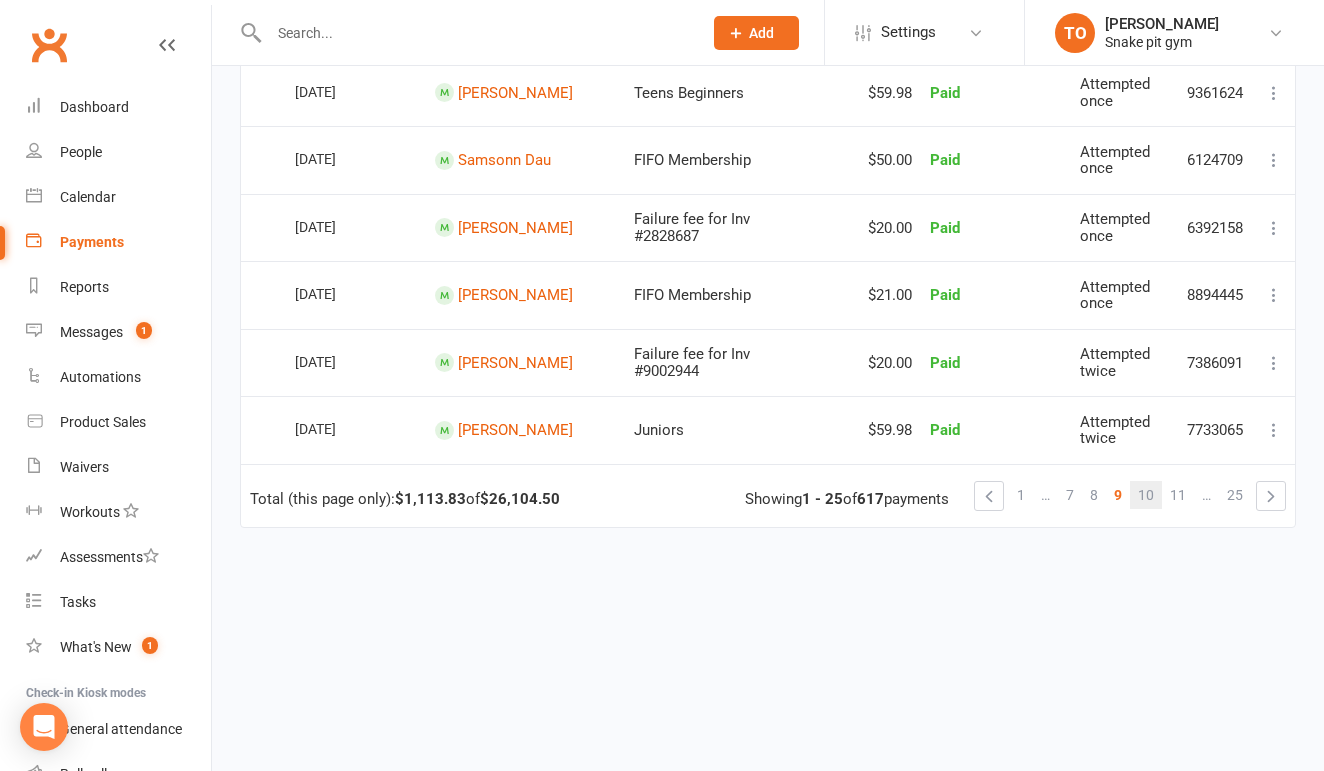 click on "10" at bounding box center [1146, 495] 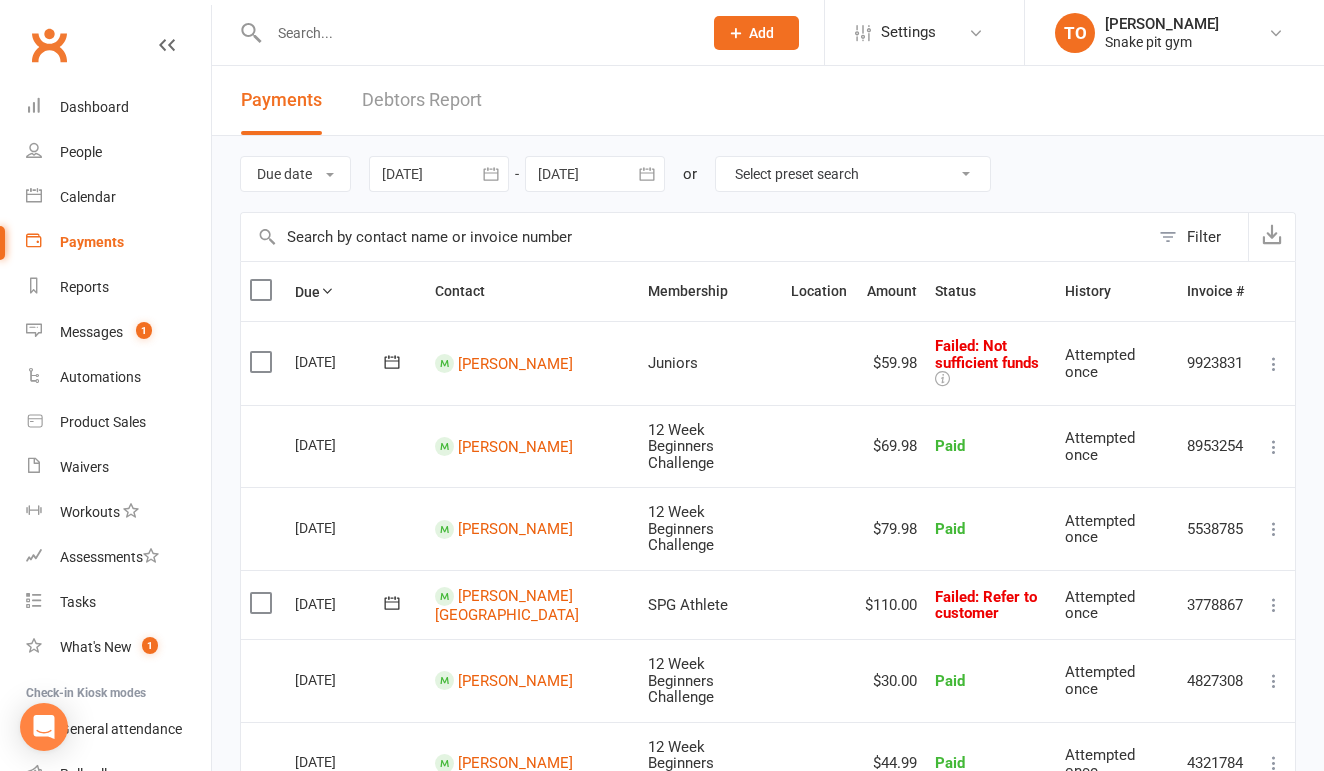 scroll, scrollTop: 0, scrollLeft: 0, axis: both 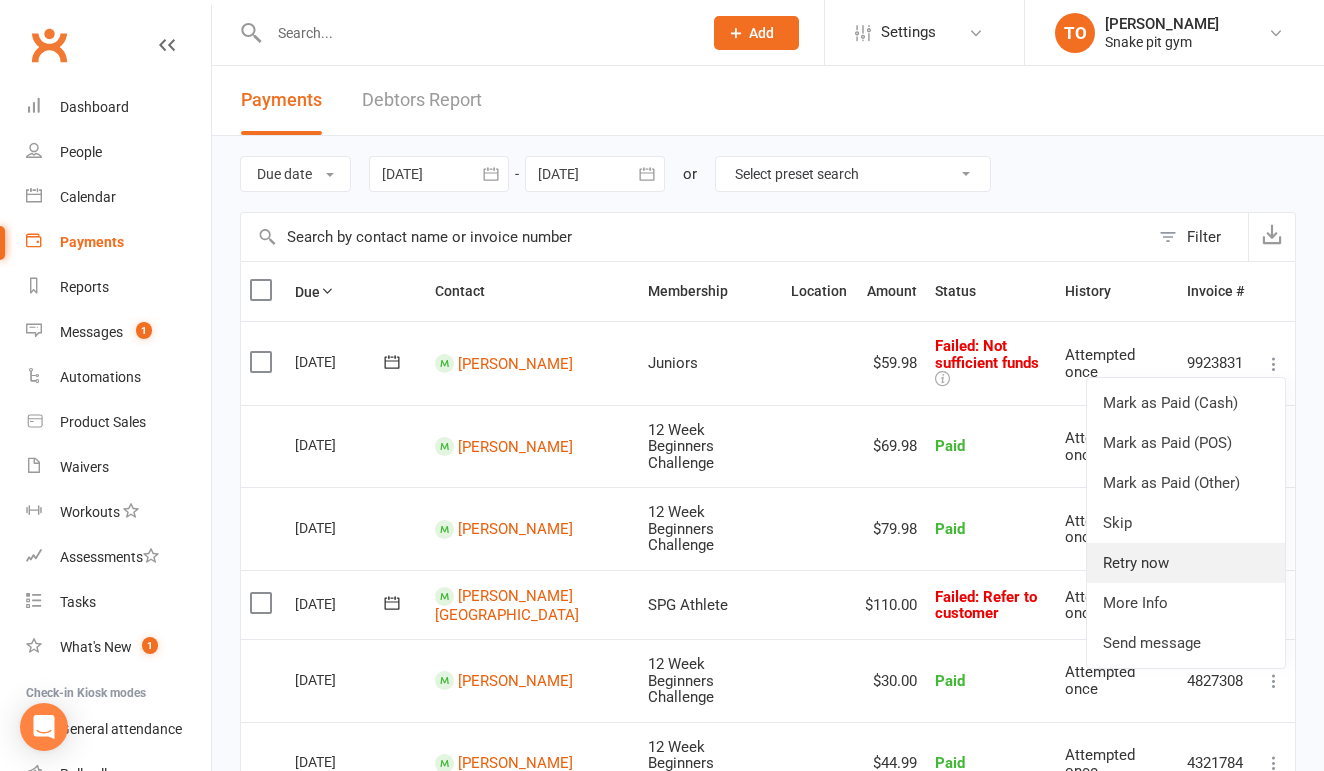 click on "Retry now" at bounding box center [1186, 563] 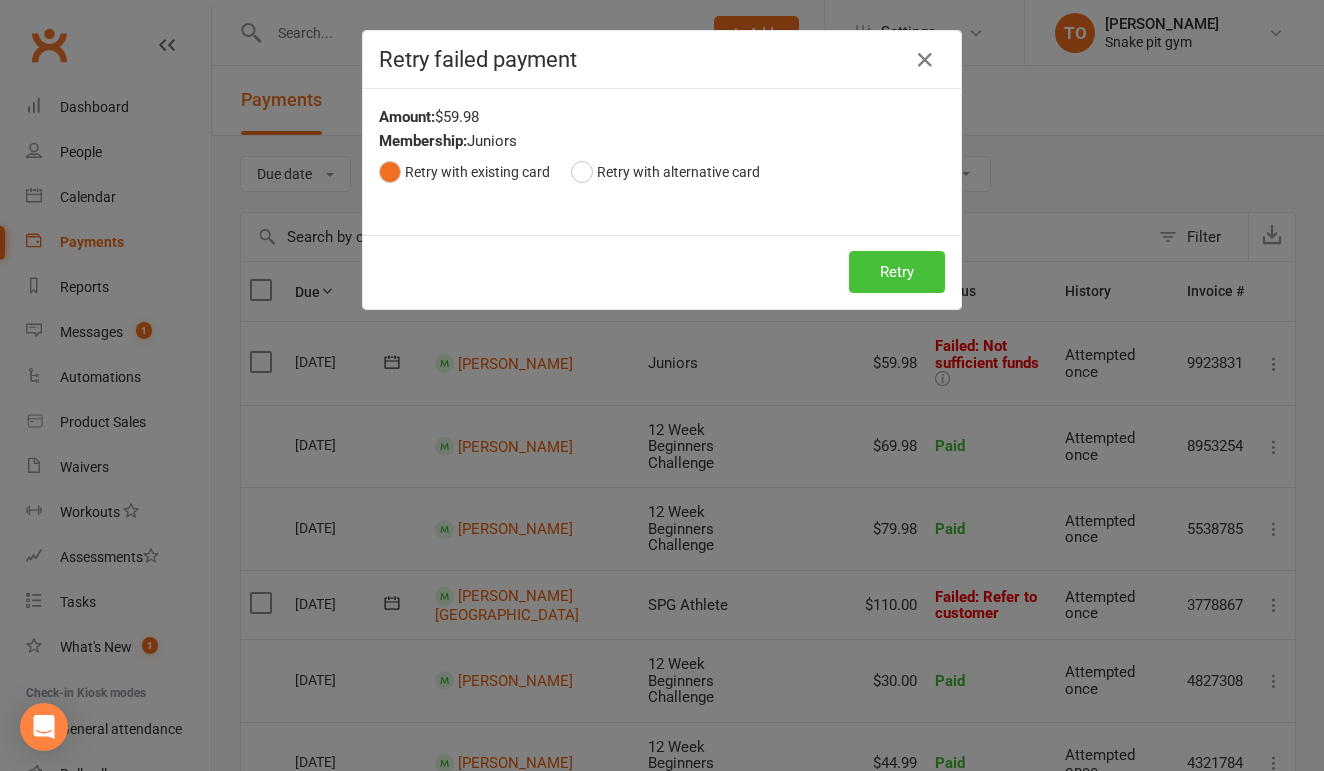 click on "Retry" at bounding box center (897, 272) 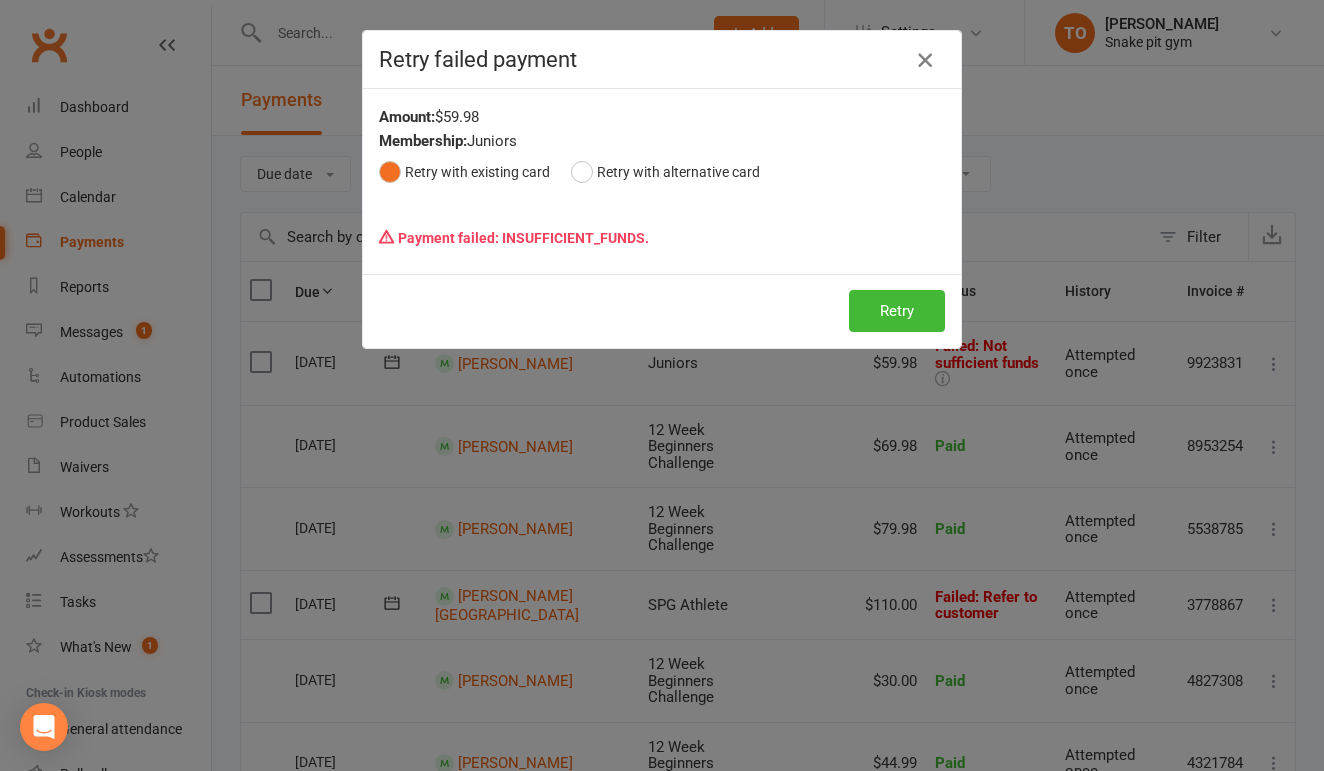 click at bounding box center [925, 60] 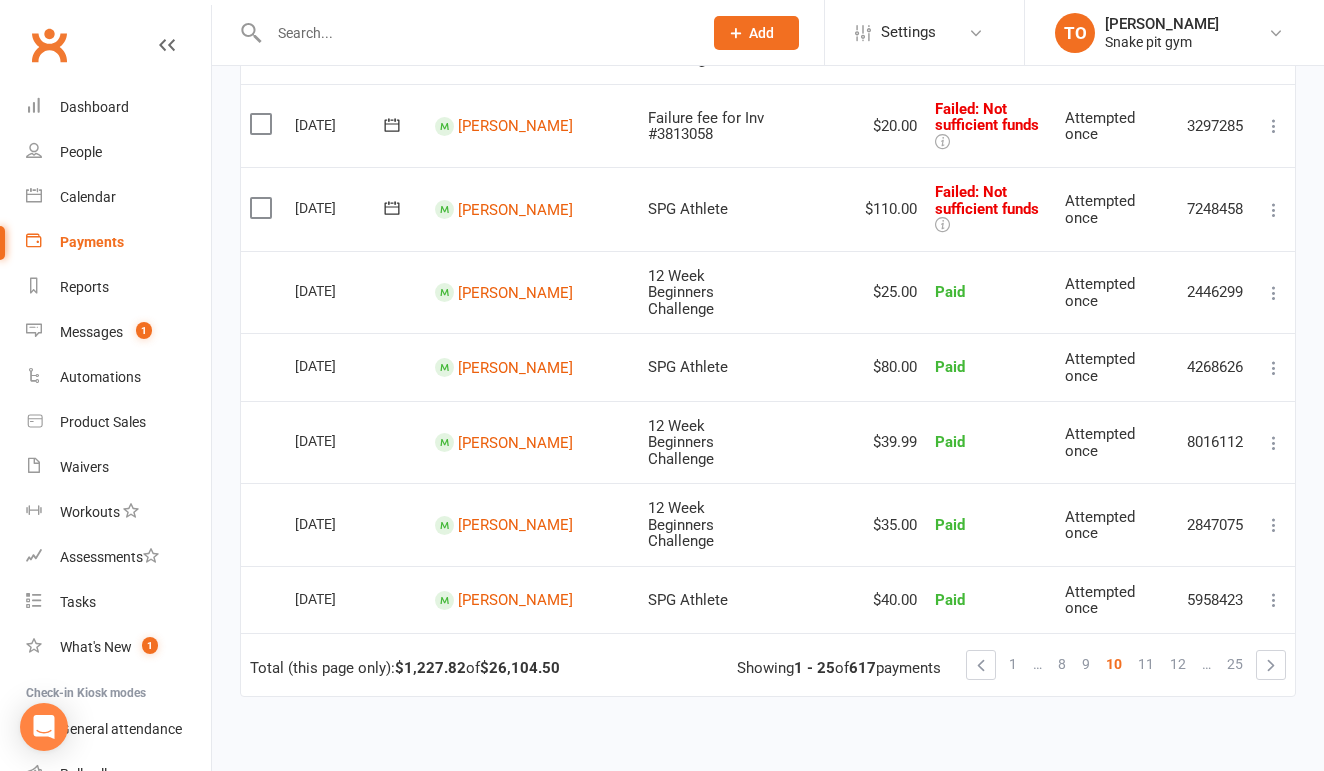 scroll, scrollTop: 1622, scrollLeft: 0, axis: vertical 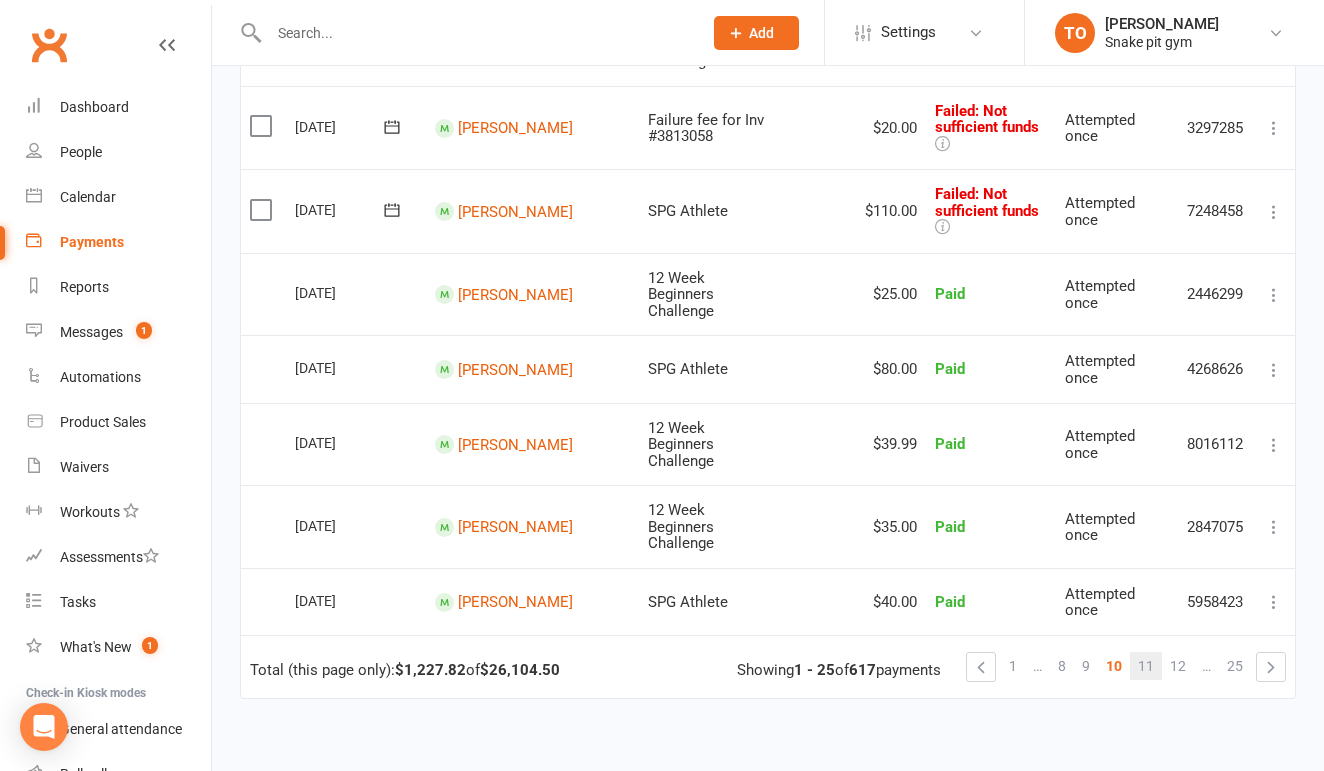 click on "11" at bounding box center [1146, 666] 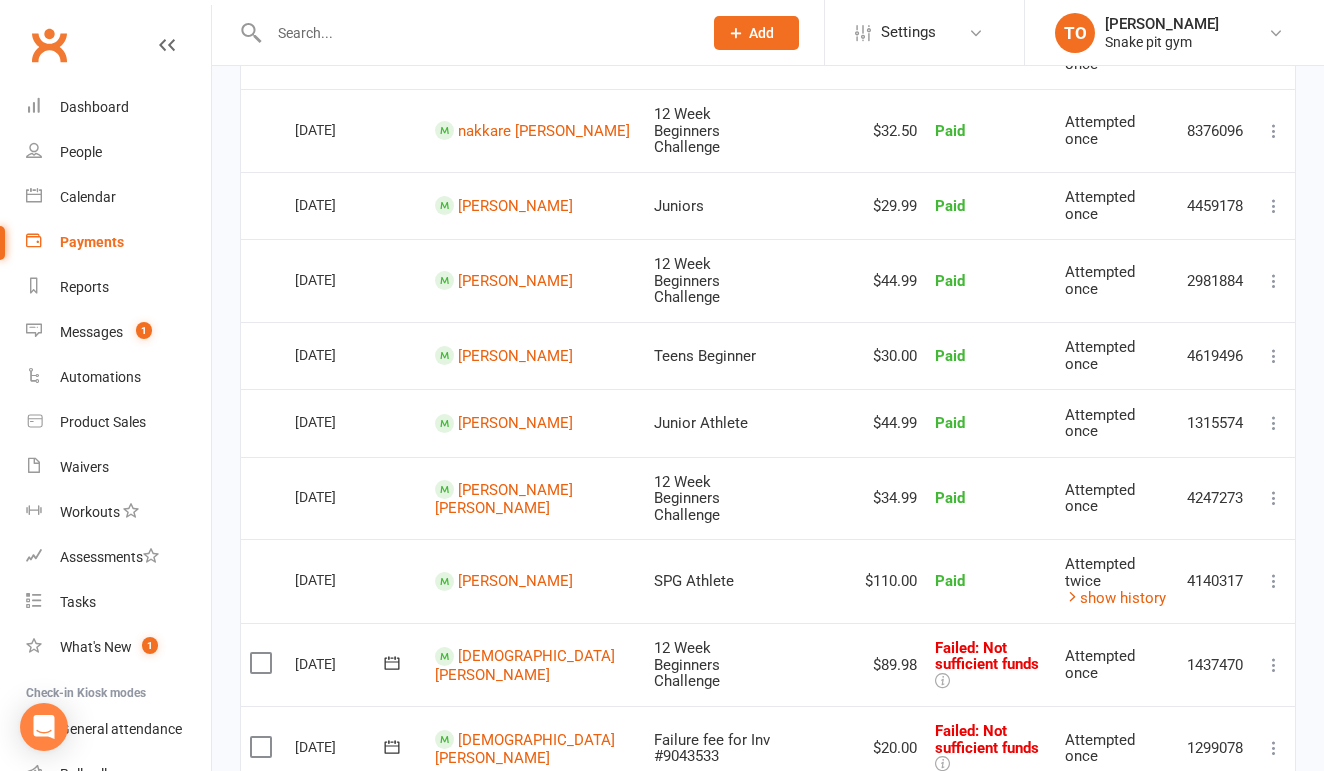 scroll, scrollTop: 1408, scrollLeft: 0, axis: vertical 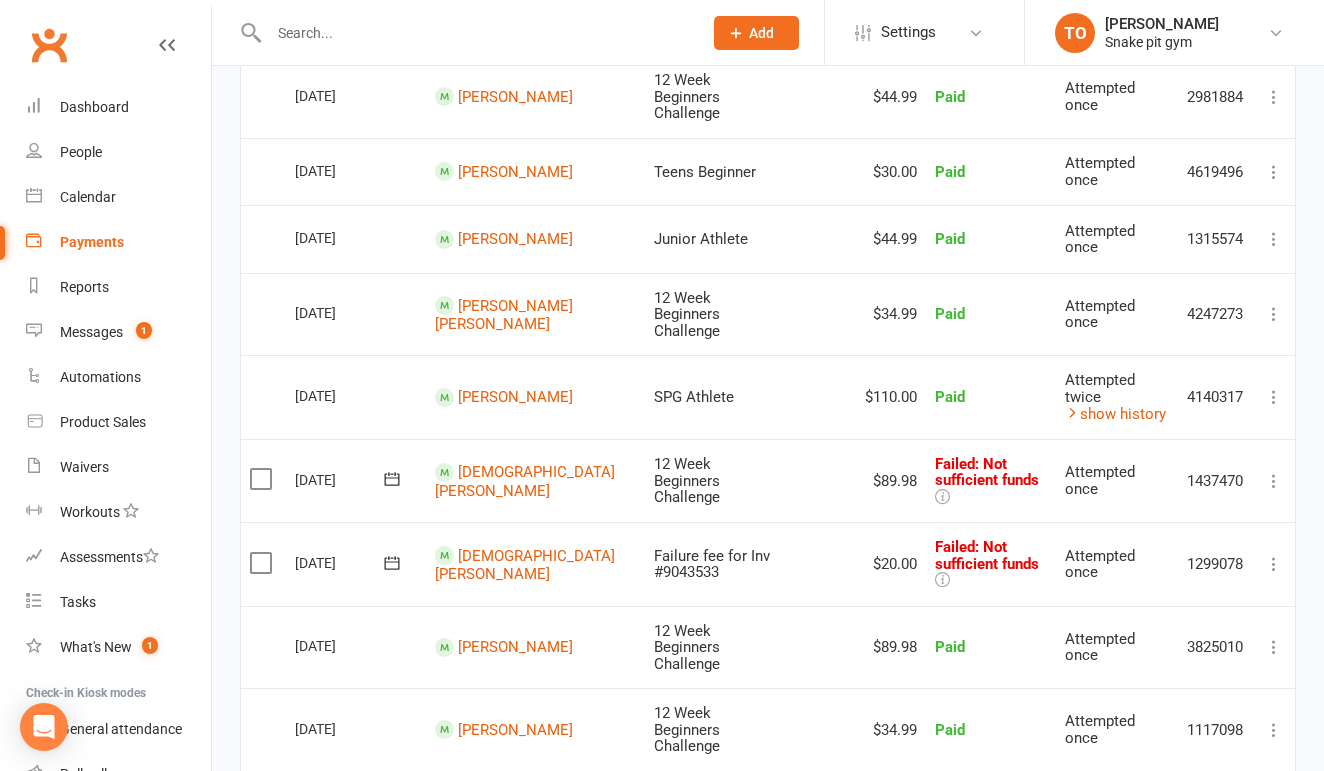 click on "12" at bounding box center [1146, 802] 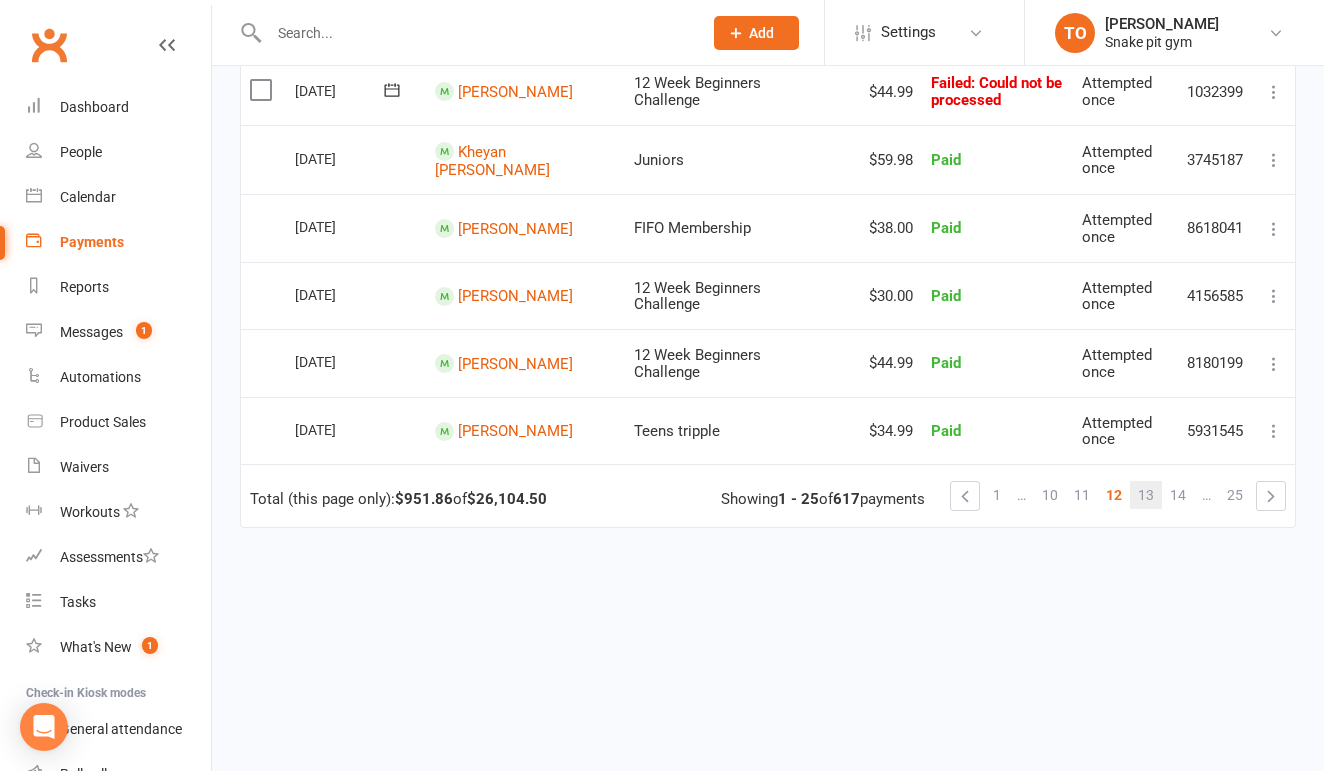 scroll, scrollTop: 1547, scrollLeft: 0, axis: vertical 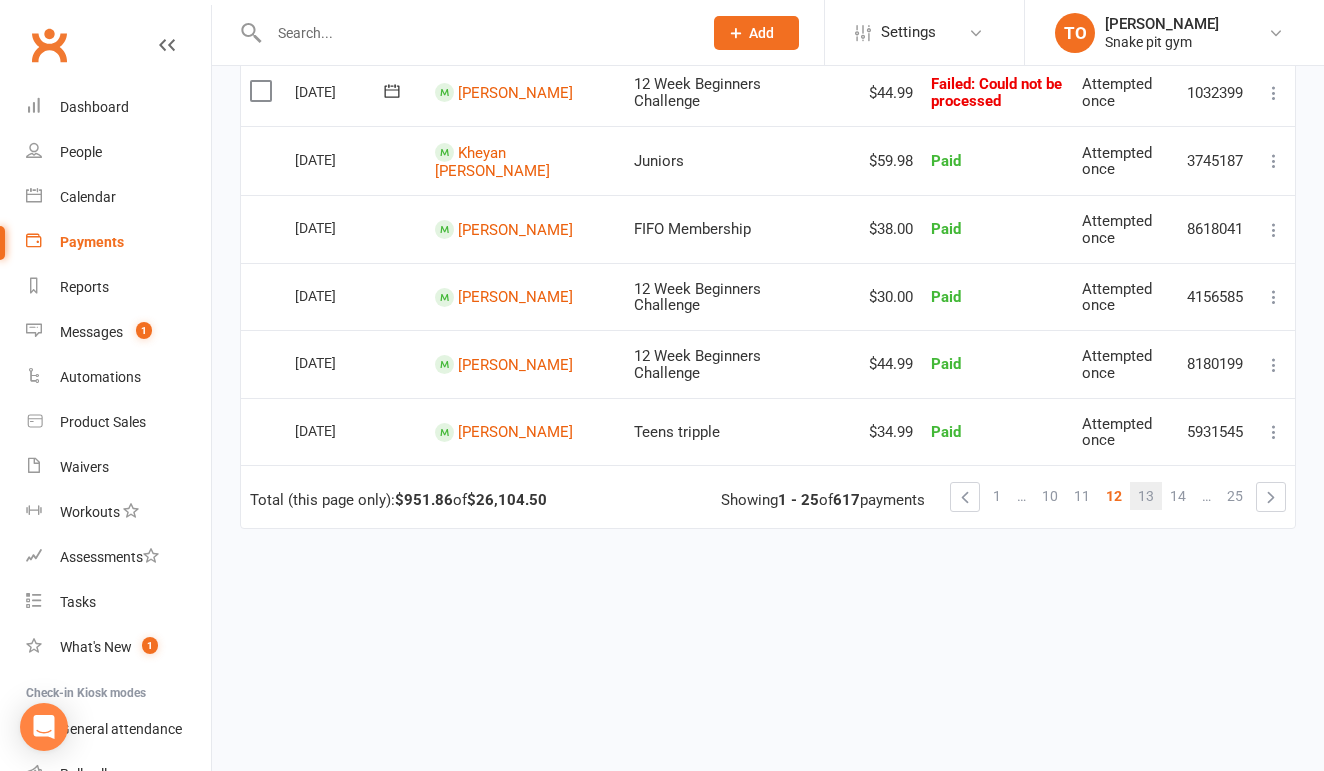 click on "13" at bounding box center [1146, 496] 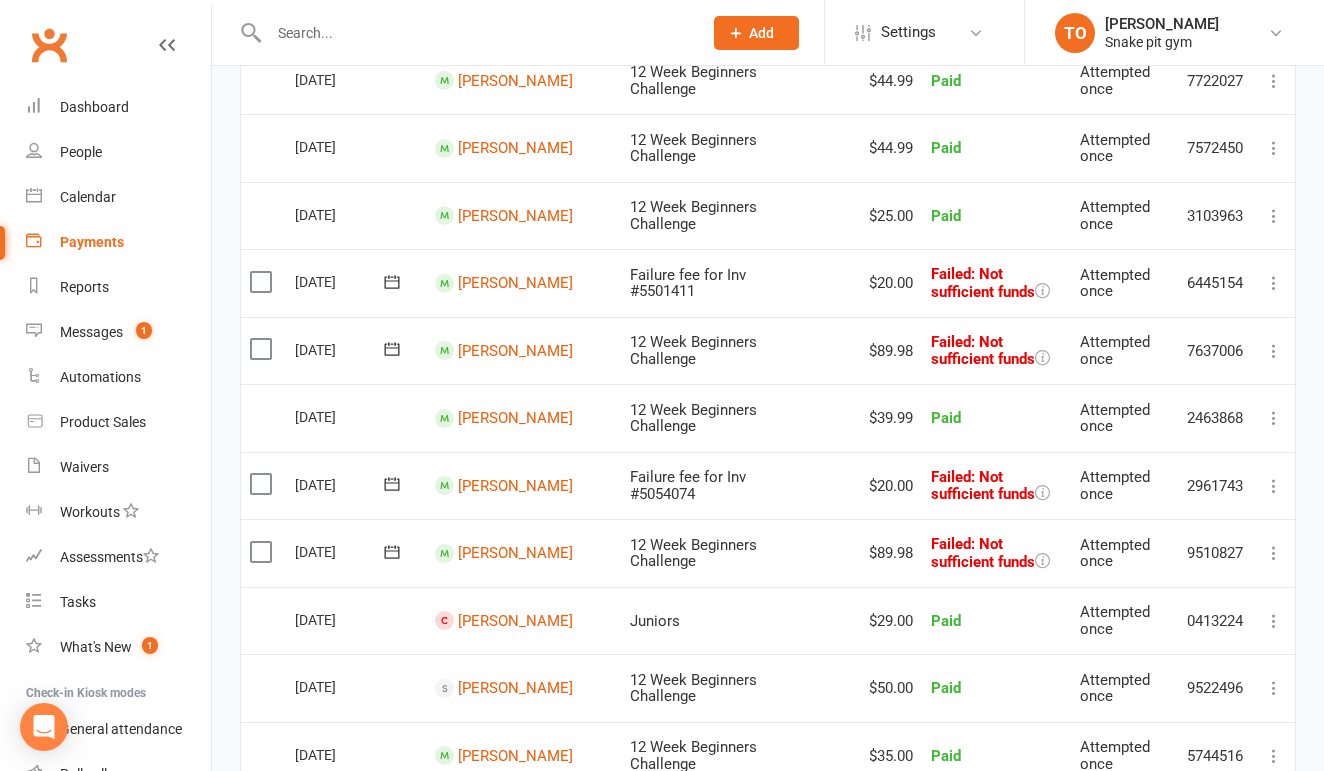 scroll, scrollTop: 892, scrollLeft: 0, axis: vertical 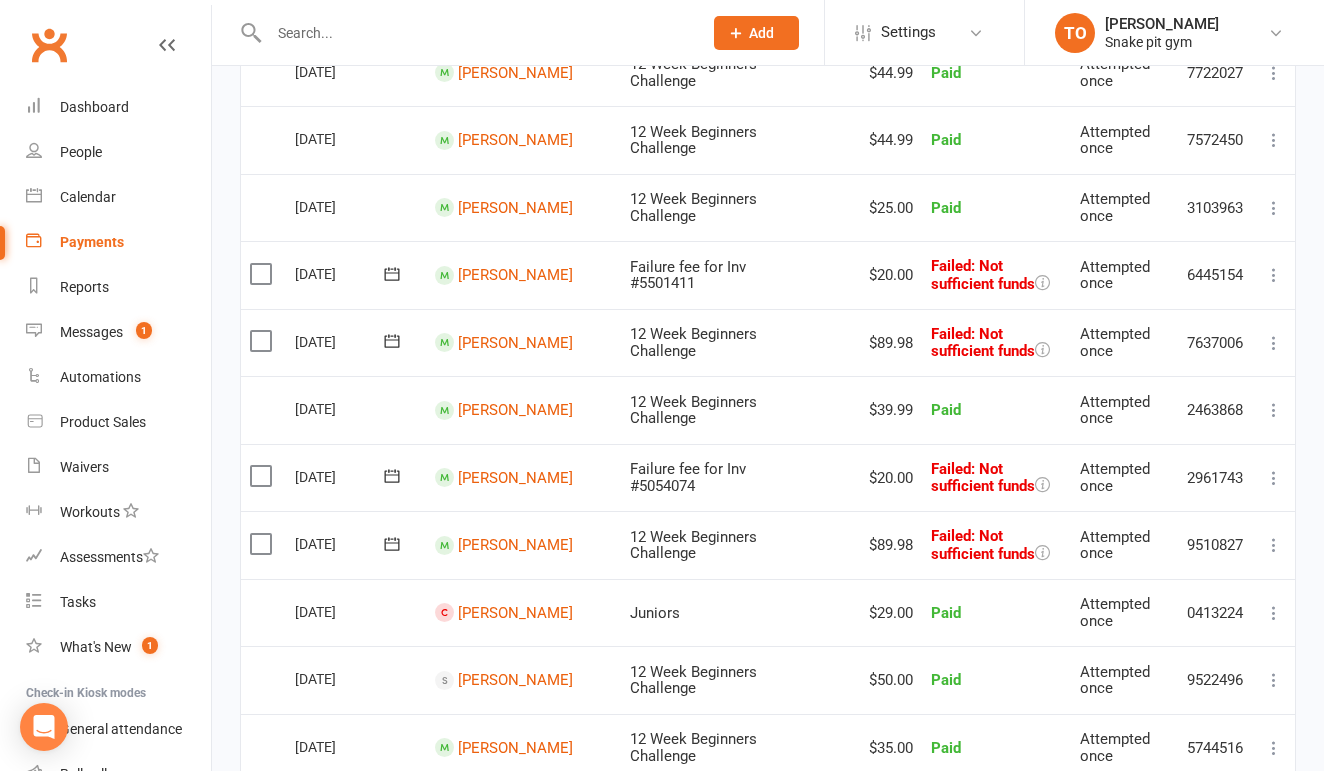 click at bounding box center [1274, 343] 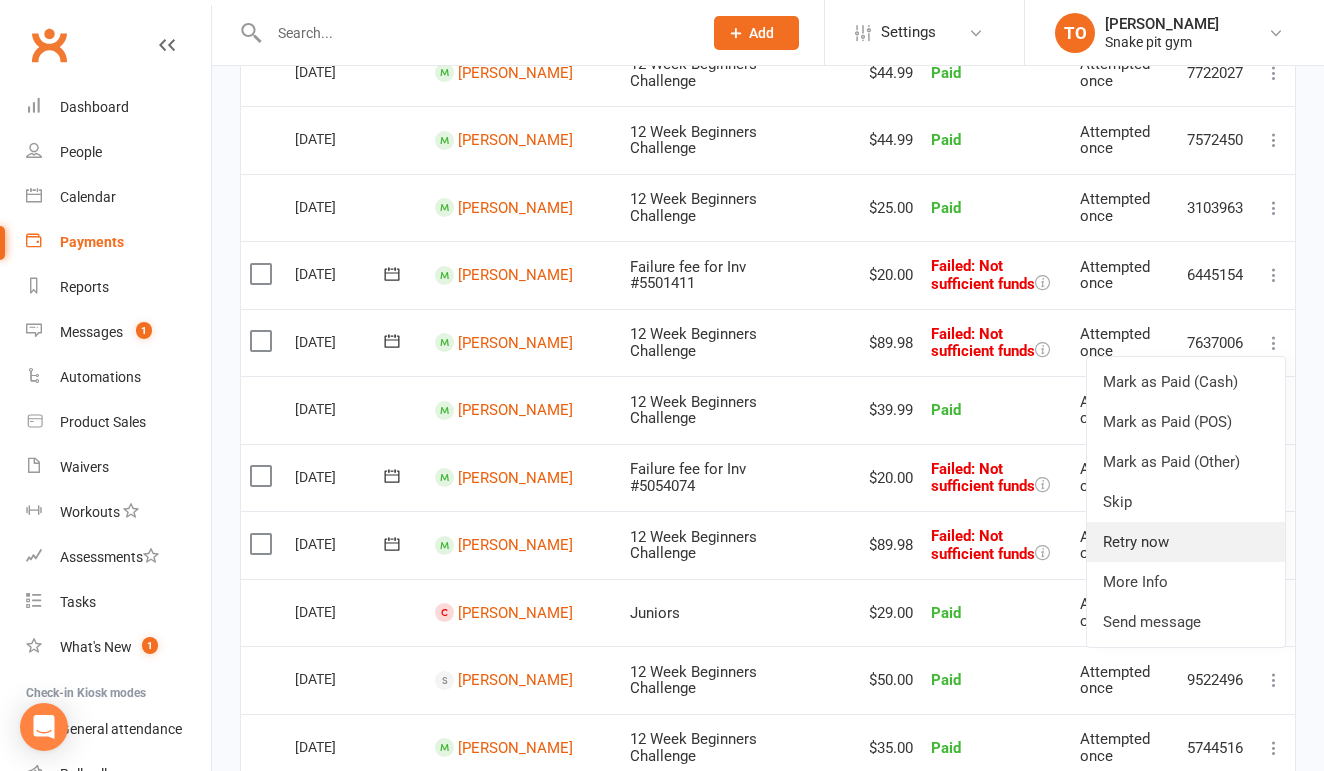 click on "Retry now" at bounding box center [1186, 542] 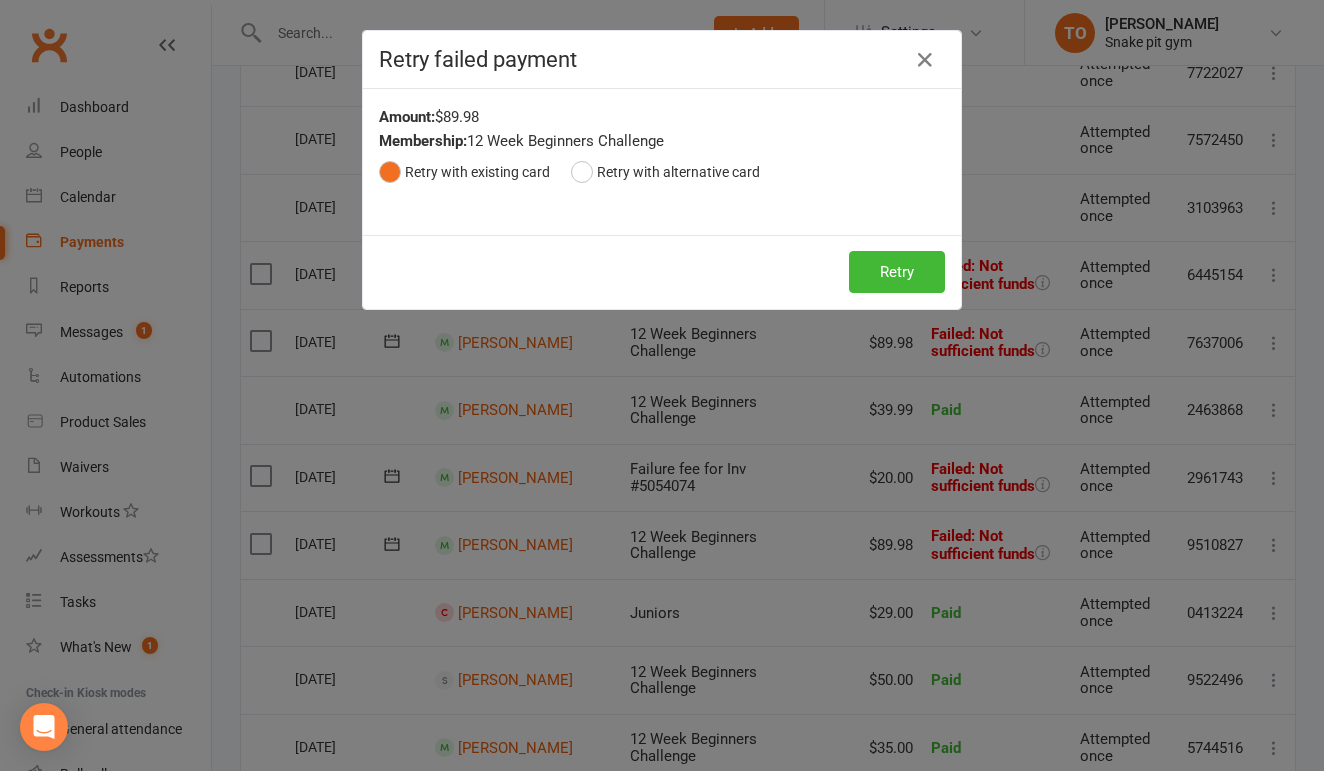 click on "Retry Retry" at bounding box center [662, 272] 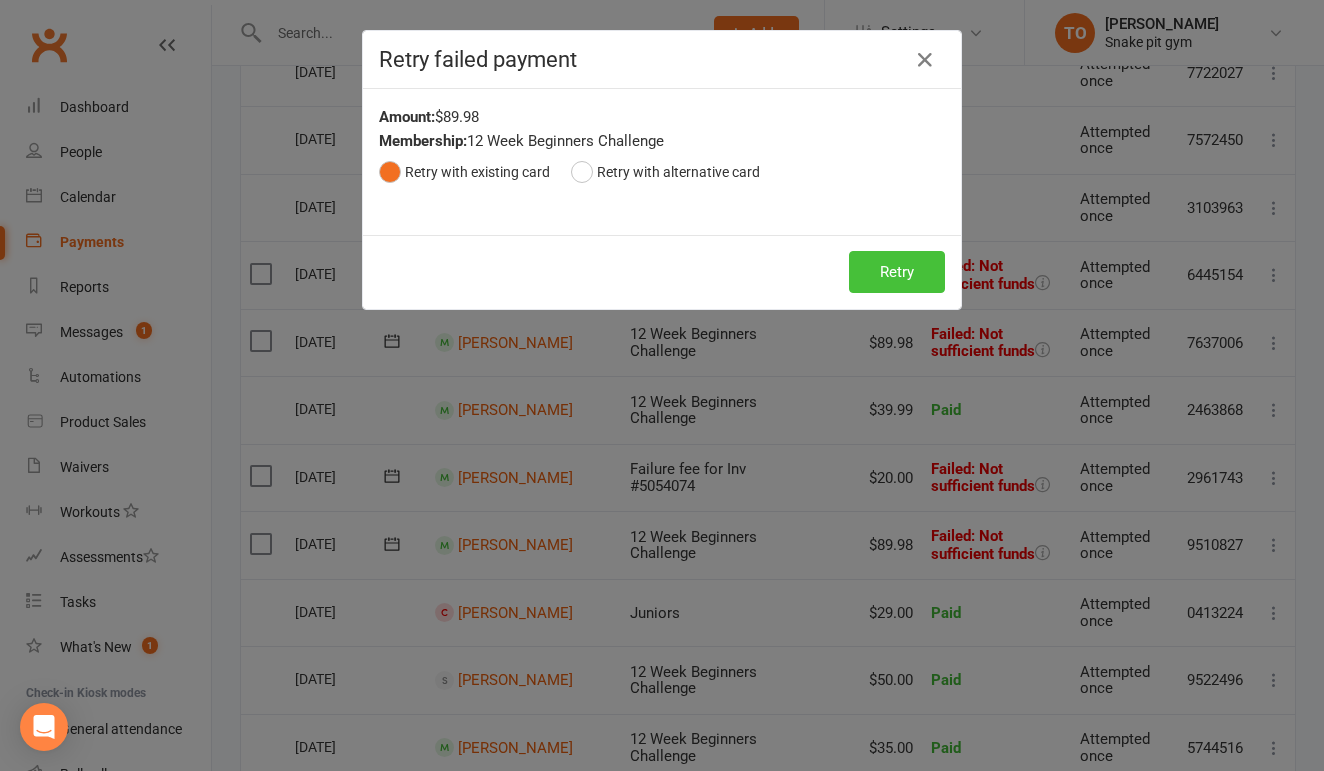 click on "Retry" at bounding box center [897, 272] 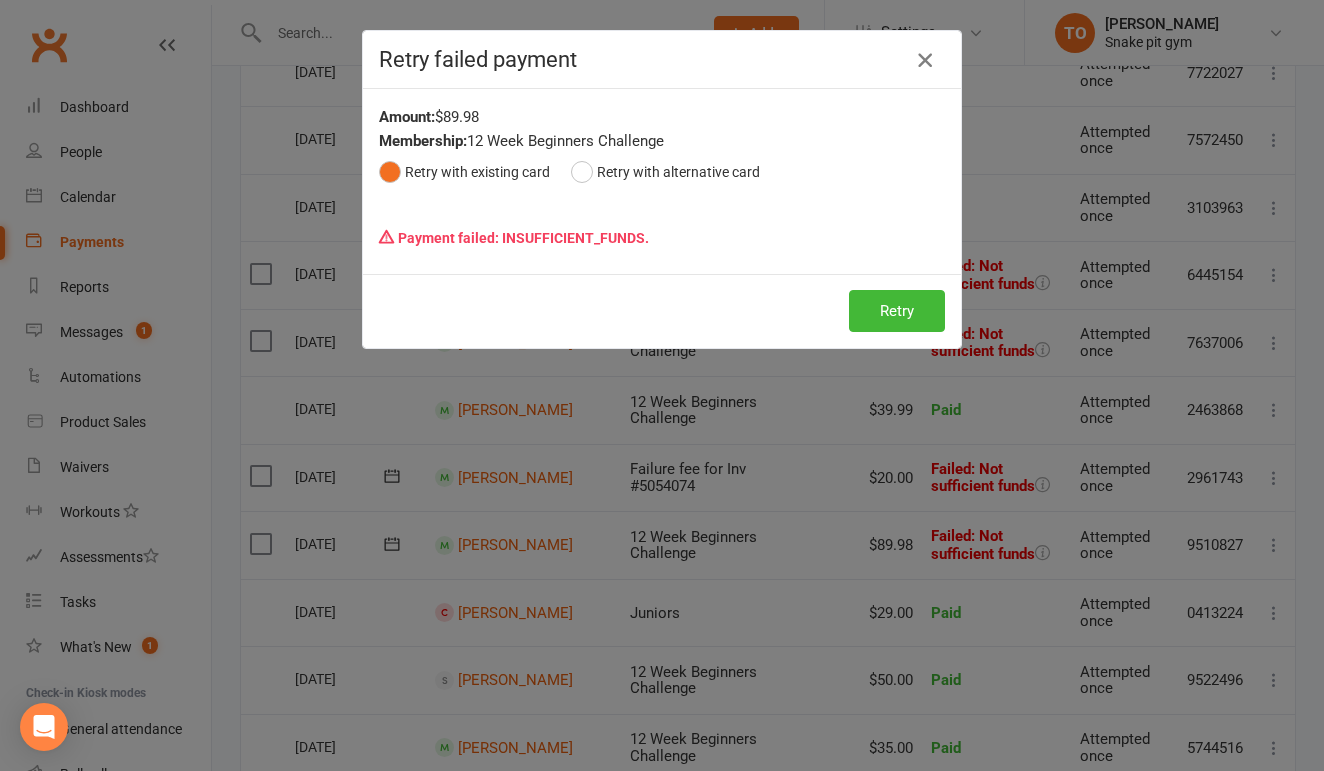 click at bounding box center (925, 60) 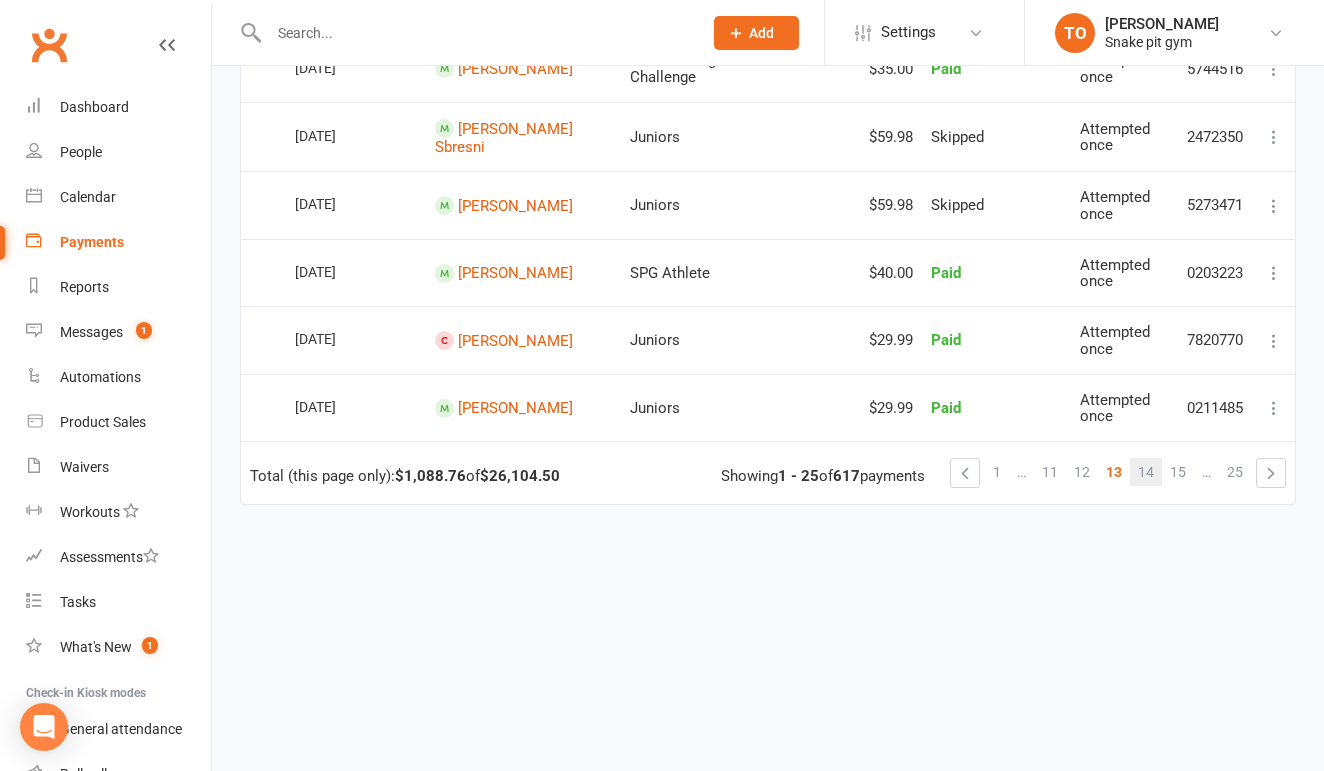 click on "14" at bounding box center [1146, 472] 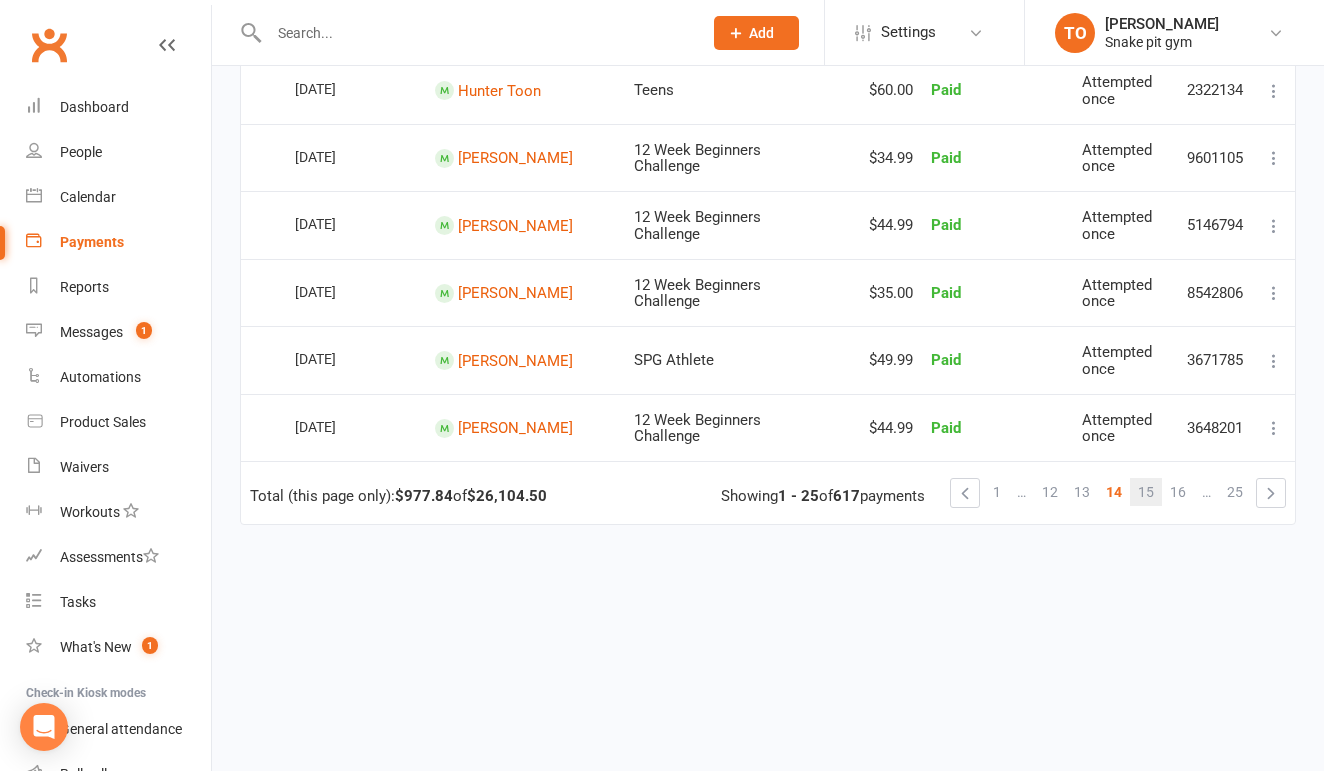 click on "15" at bounding box center [1146, 492] 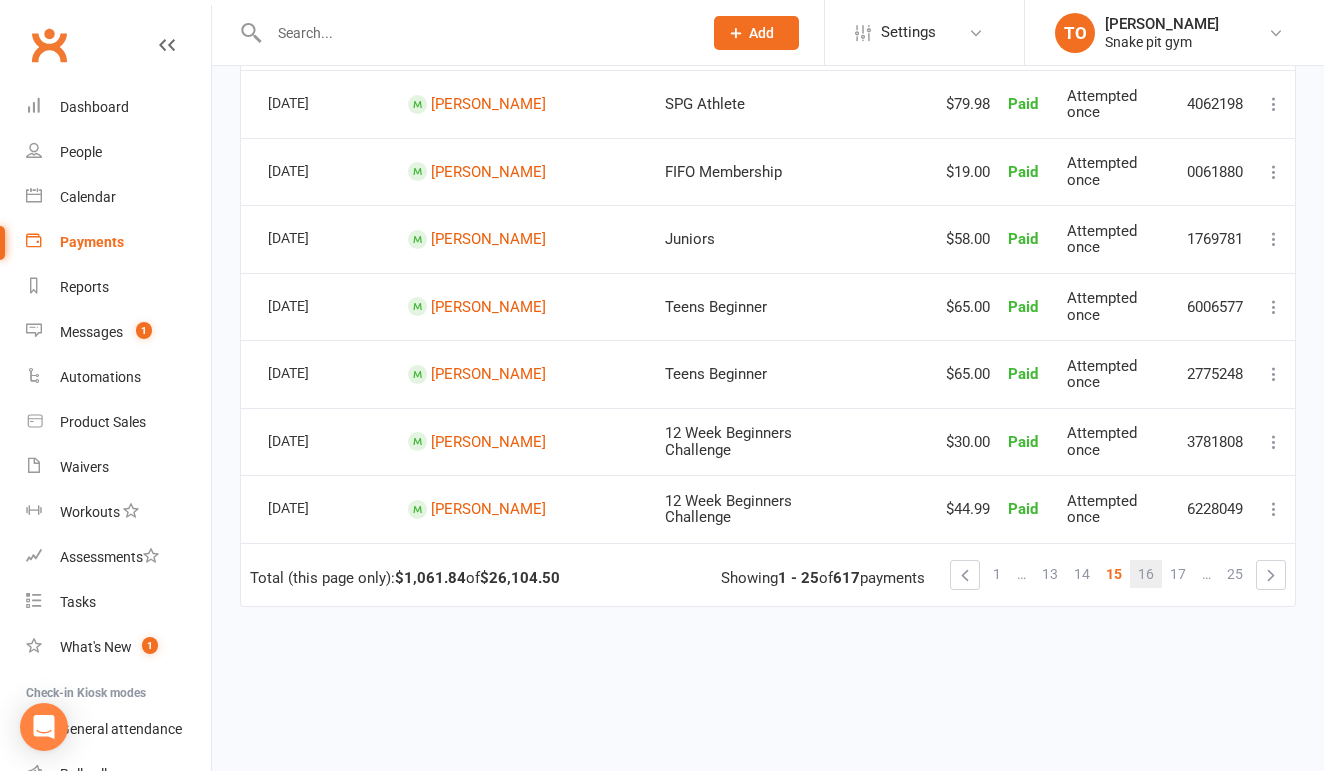 click on "16" at bounding box center (1146, 574) 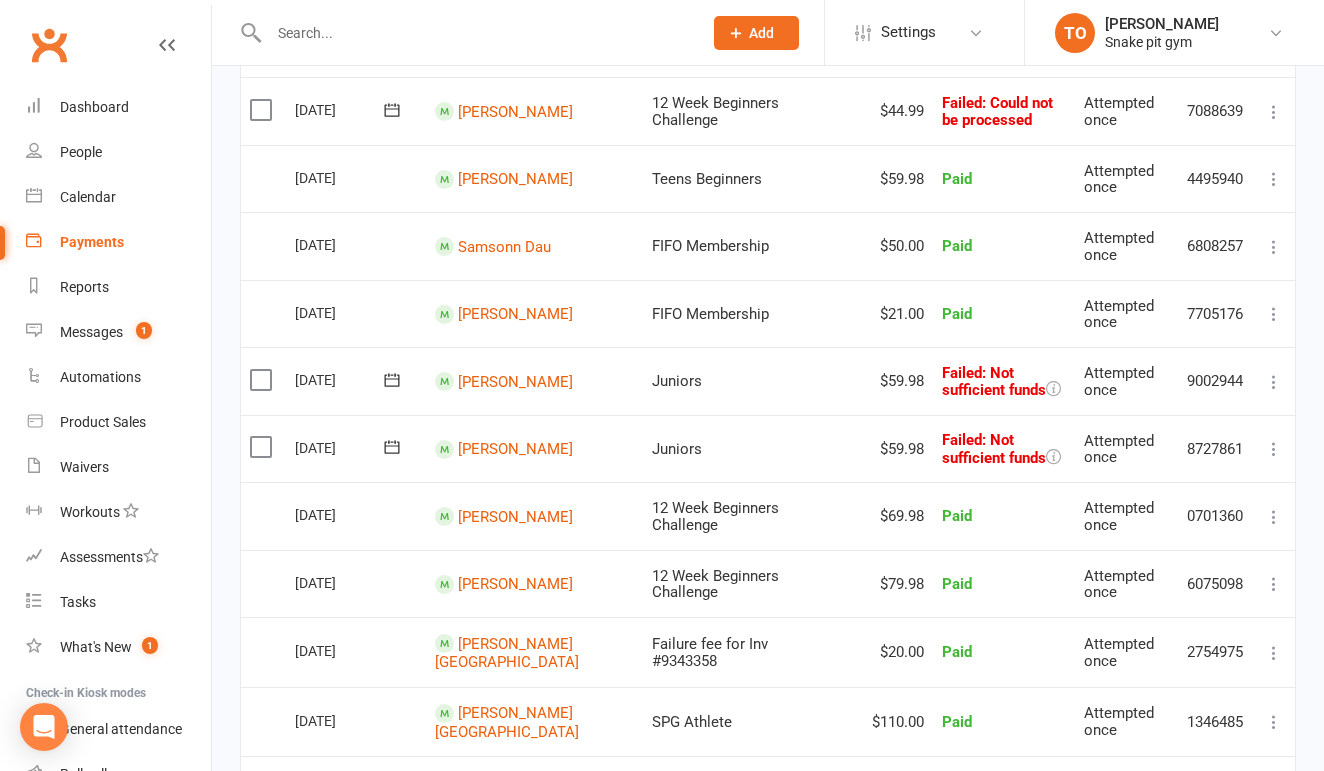 scroll, scrollTop: 276, scrollLeft: 0, axis: vertical 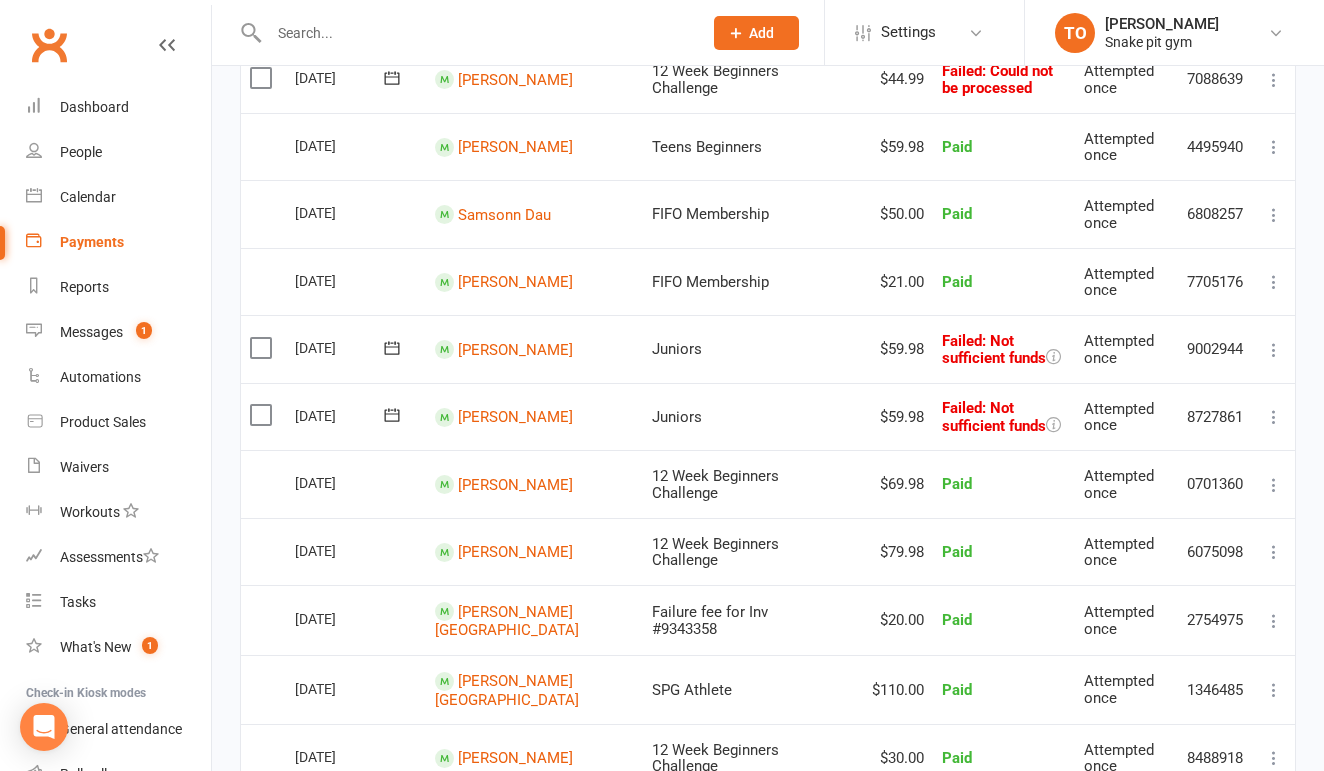 click at bounding box center (1274, 350) 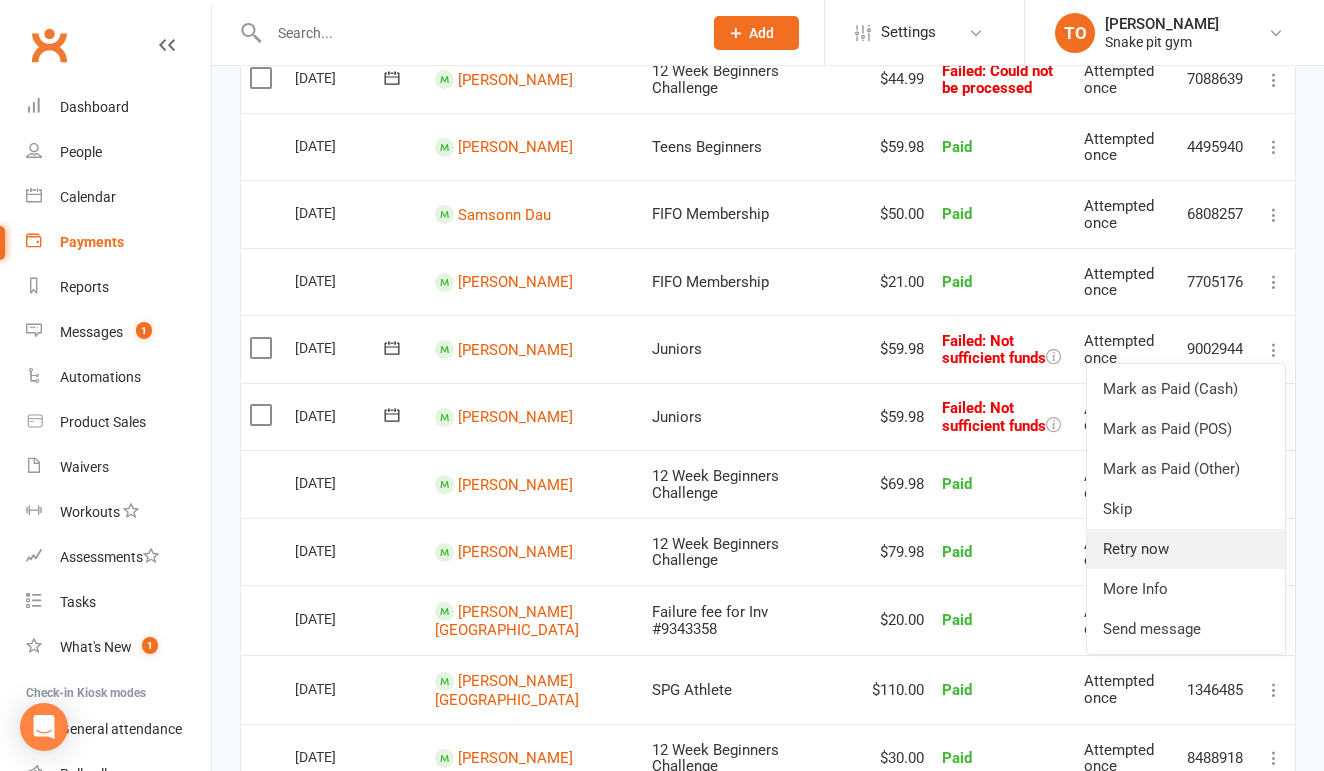 click on "Retry now" at bounding box center (1186, 549) 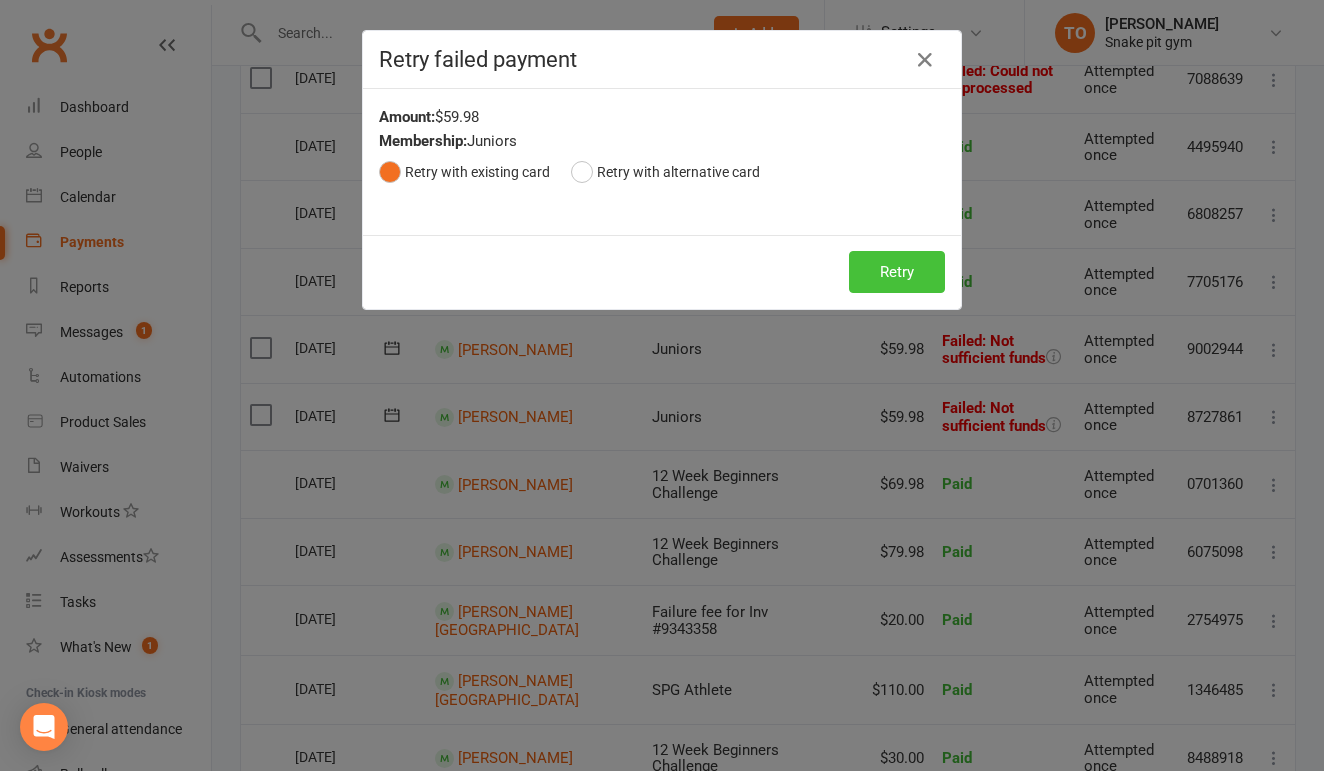 click on "Retry" at bounding box center (897, 272) 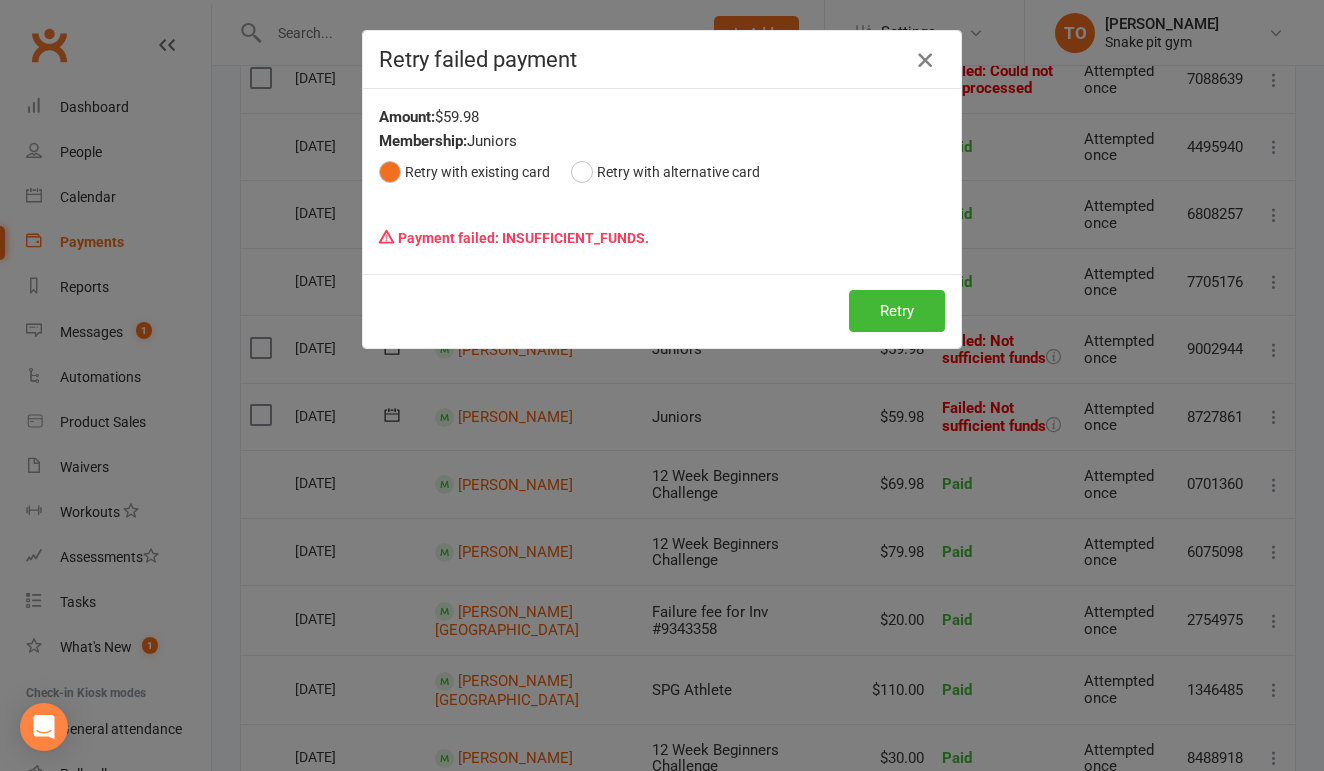 click at bounding box center [925, 60] 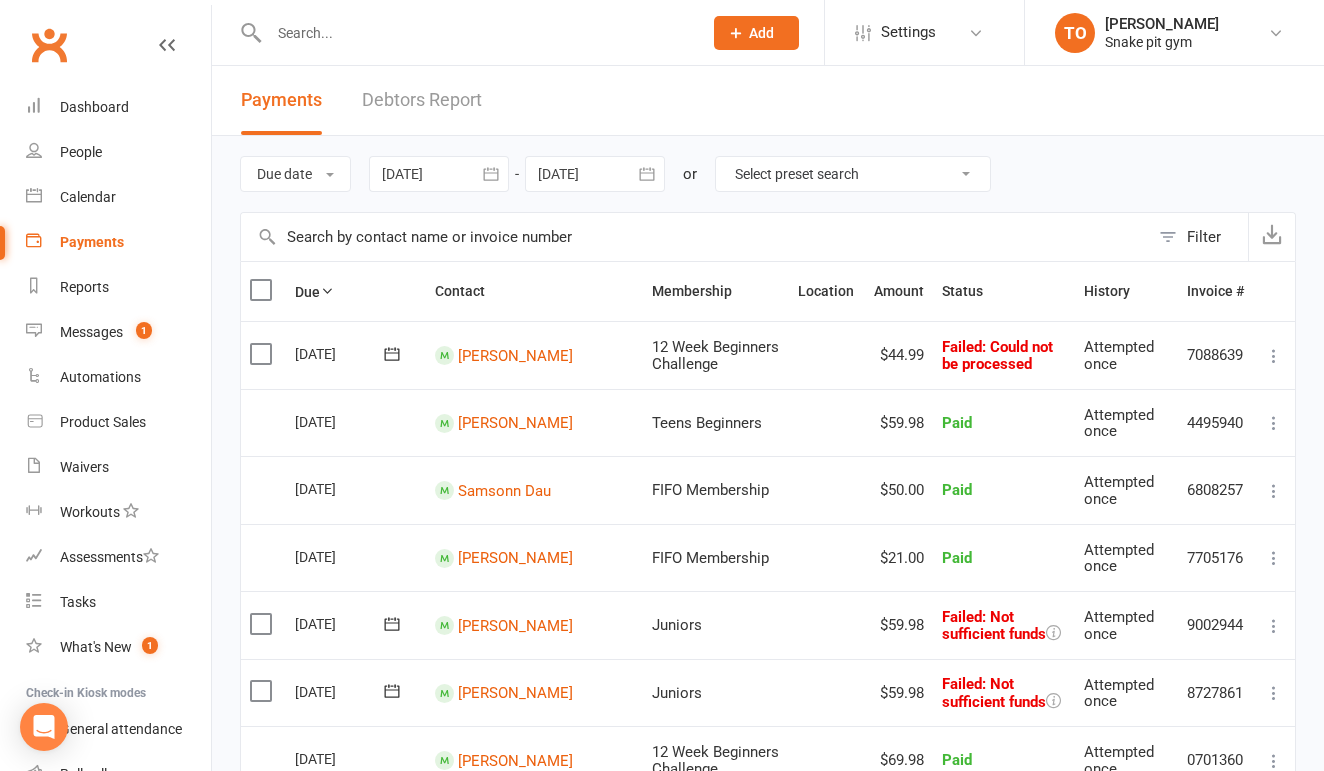scroll, scrollTop: 0, scrollLeft: 0, axis: both 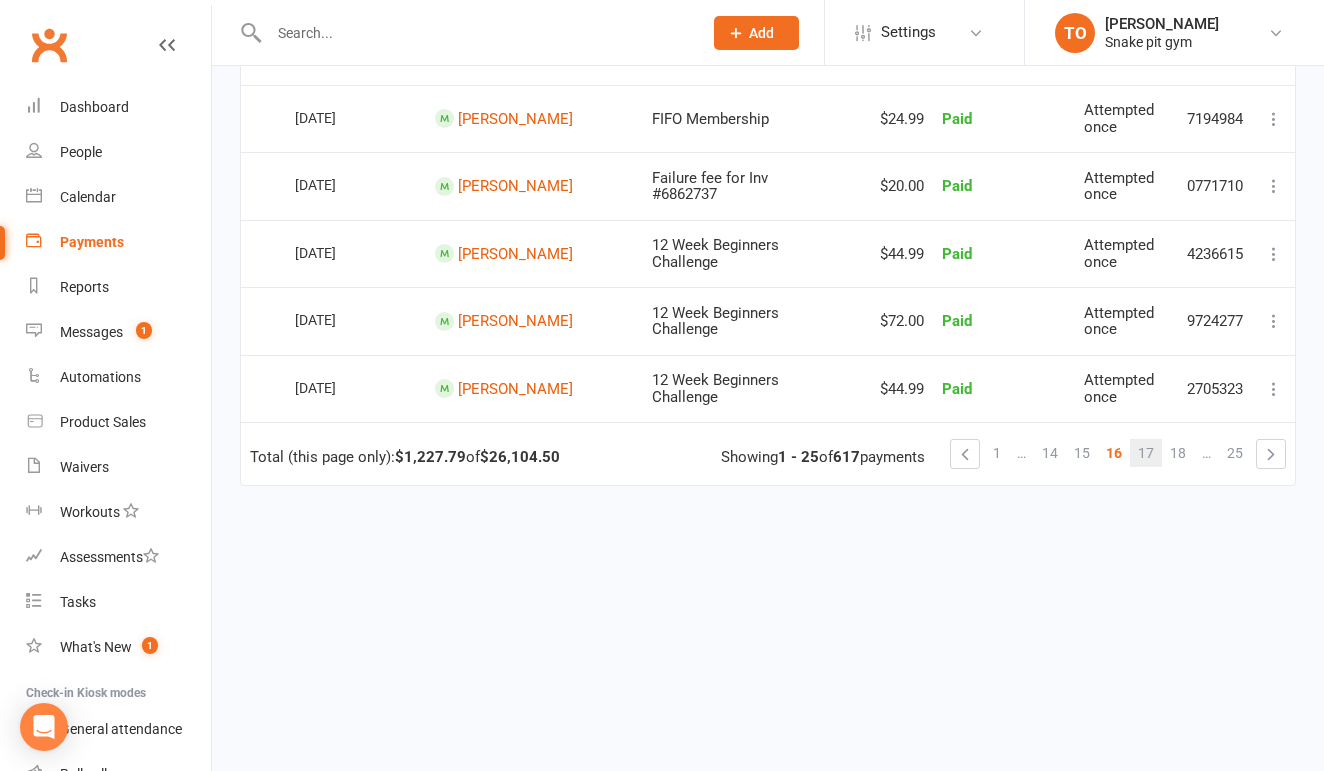 click on "17" at bounding box center (1146, 453) 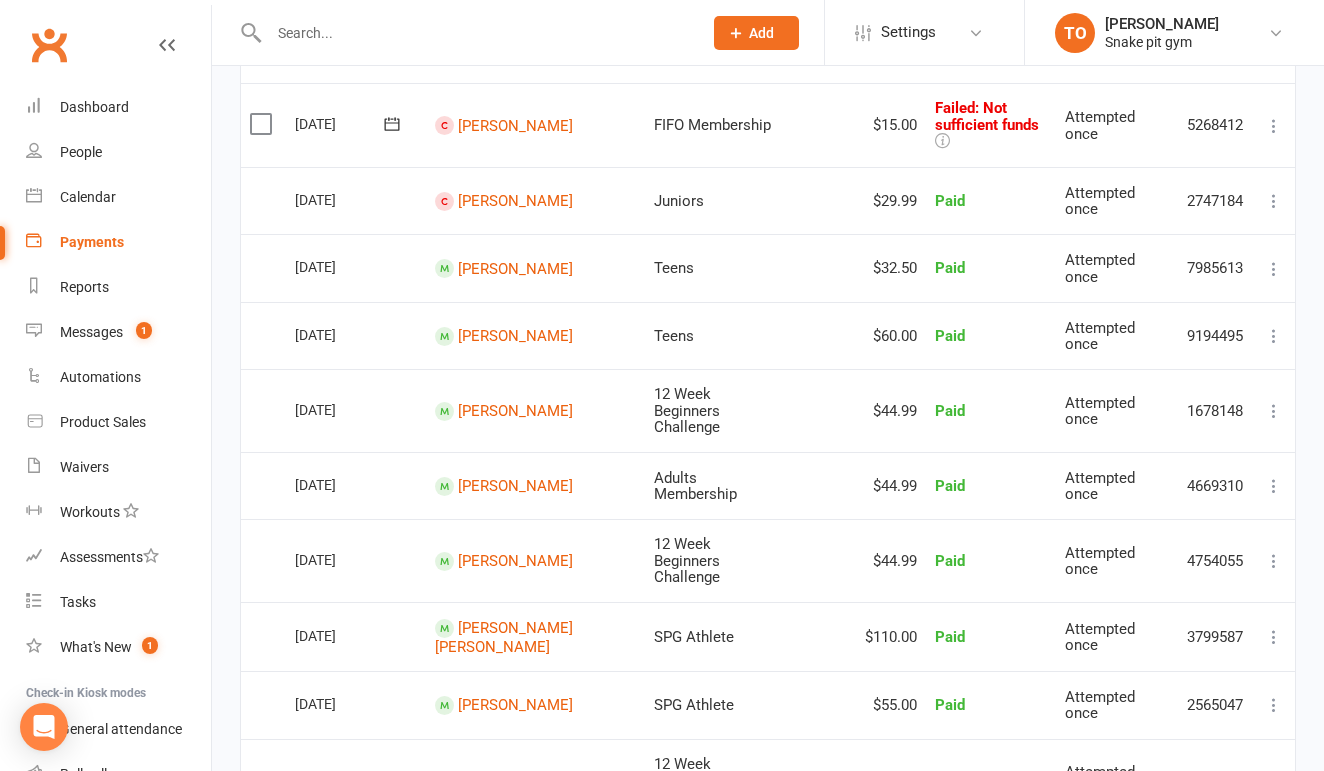 scroll, scrollTop: 1368, scrollLeft: 0, axis: vertical 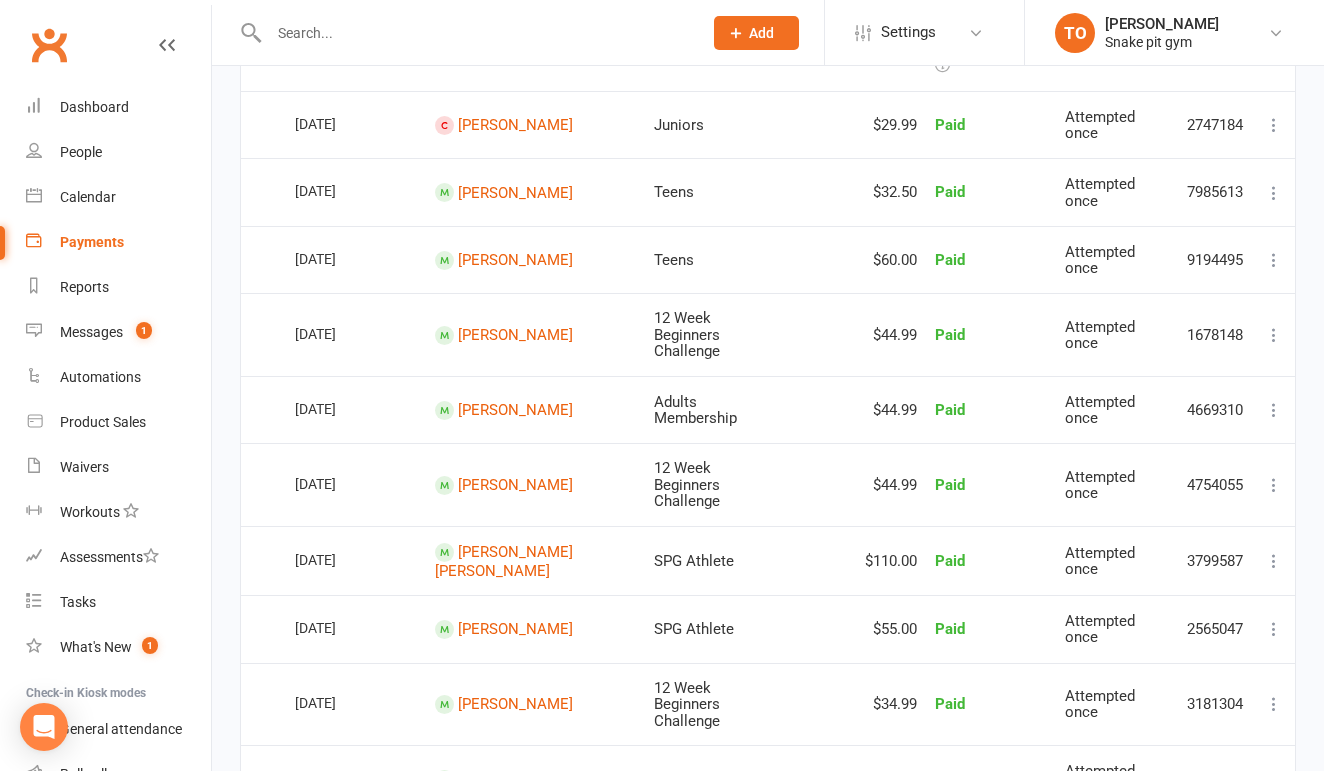 click on "18" at bounding box center [1146, 844] 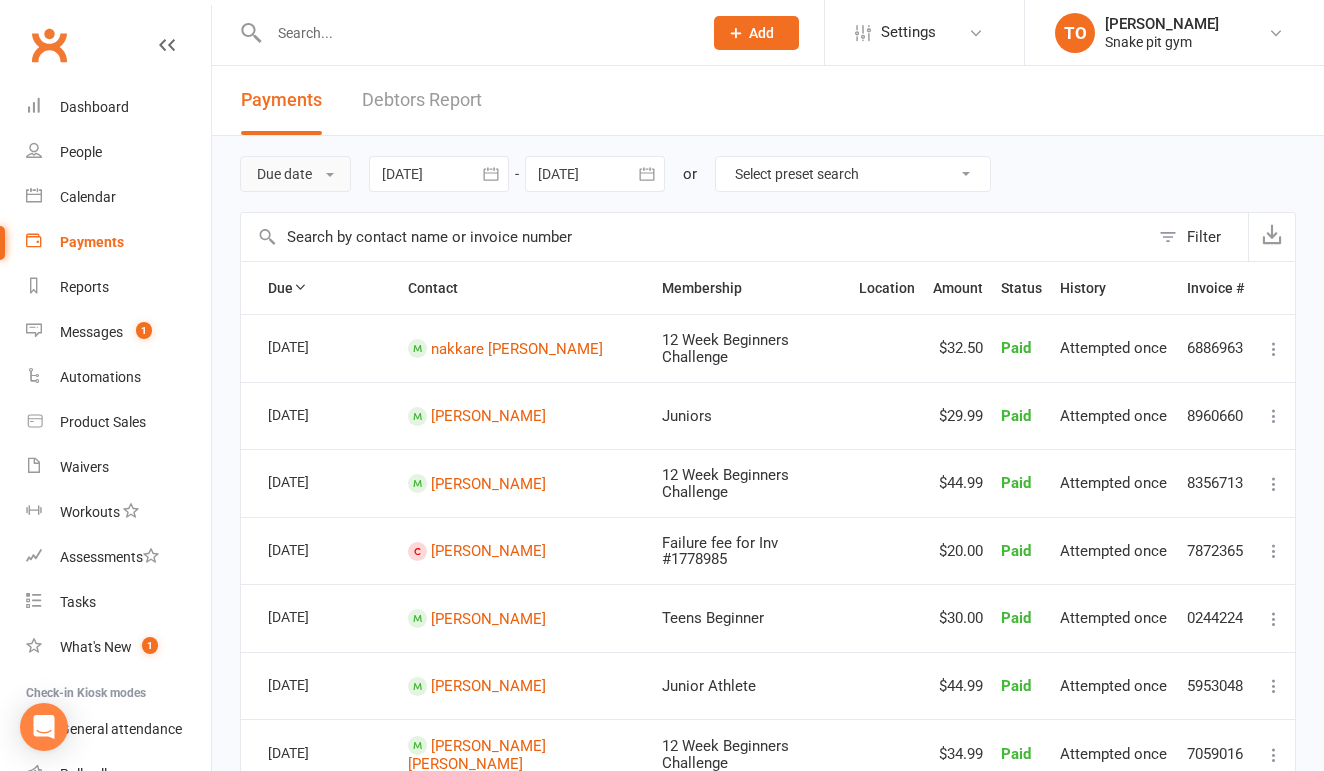 scroll, scrollTop: 0, scrollLeft: 0, axis: both 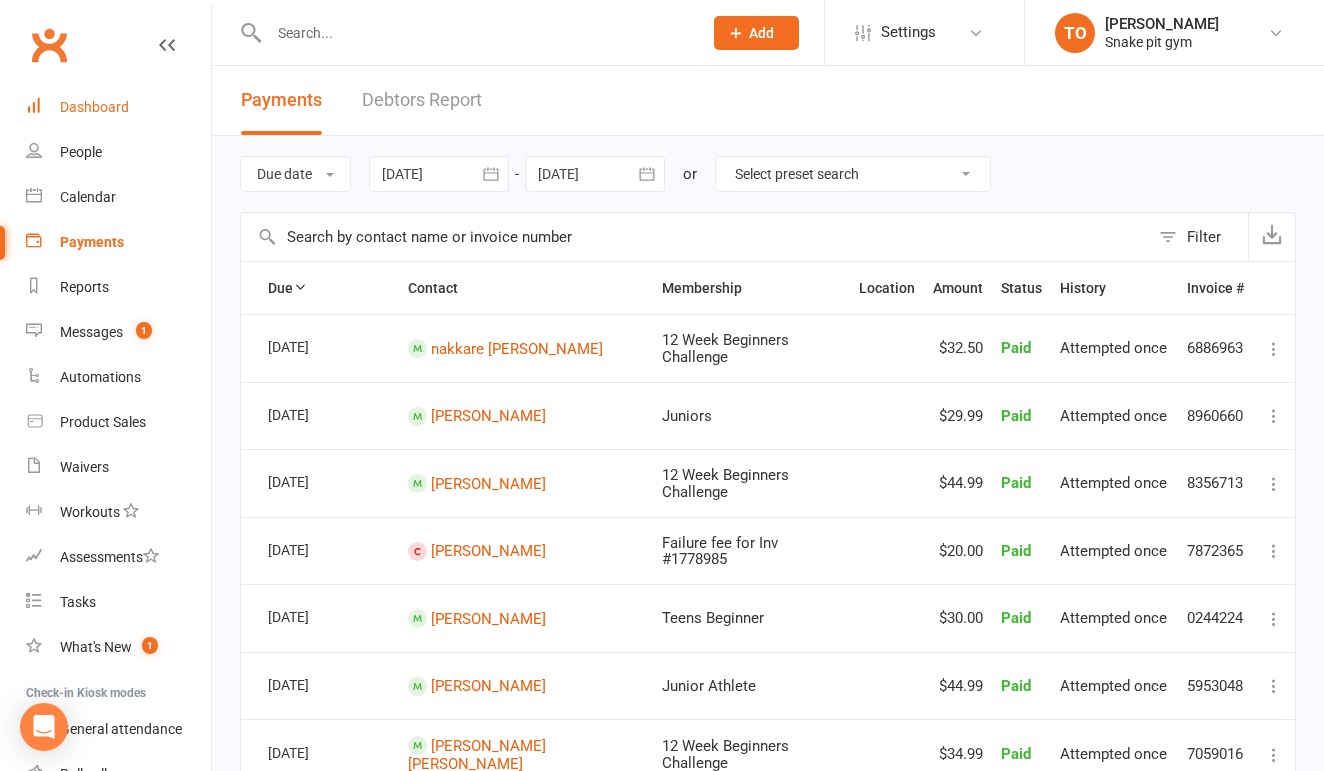 click on "Dashboard" at bounding box center (94, 107) 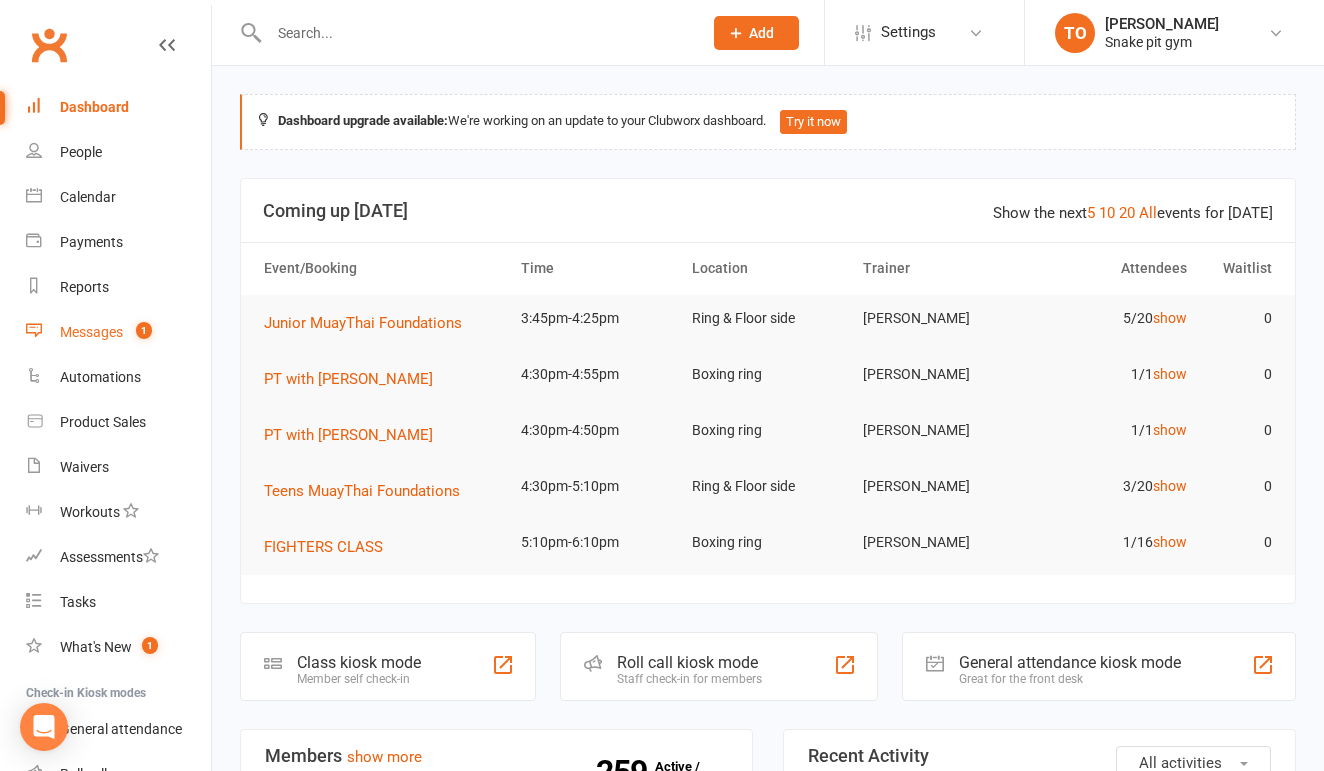 click on "1" at bounding box center [139, 332] 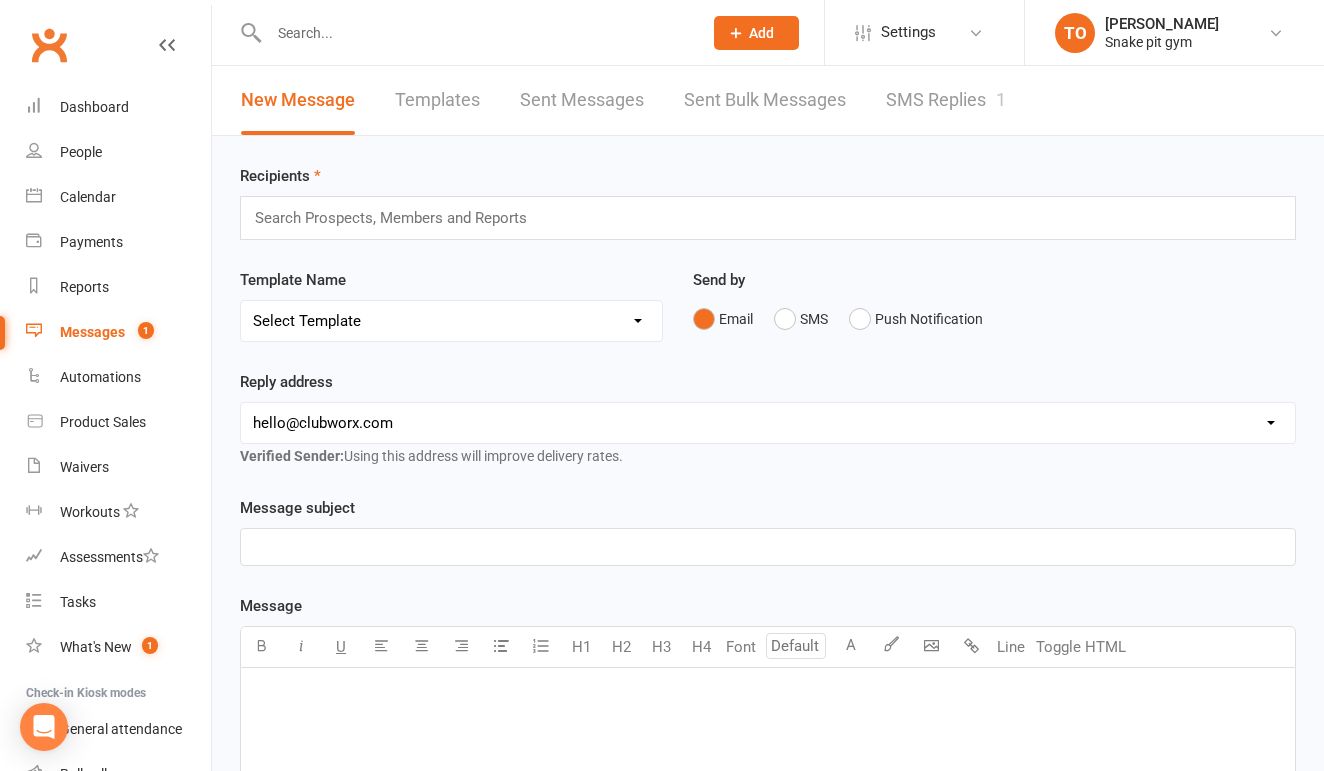 click on "SMS Replies  1" at bounding box center (946, 100) 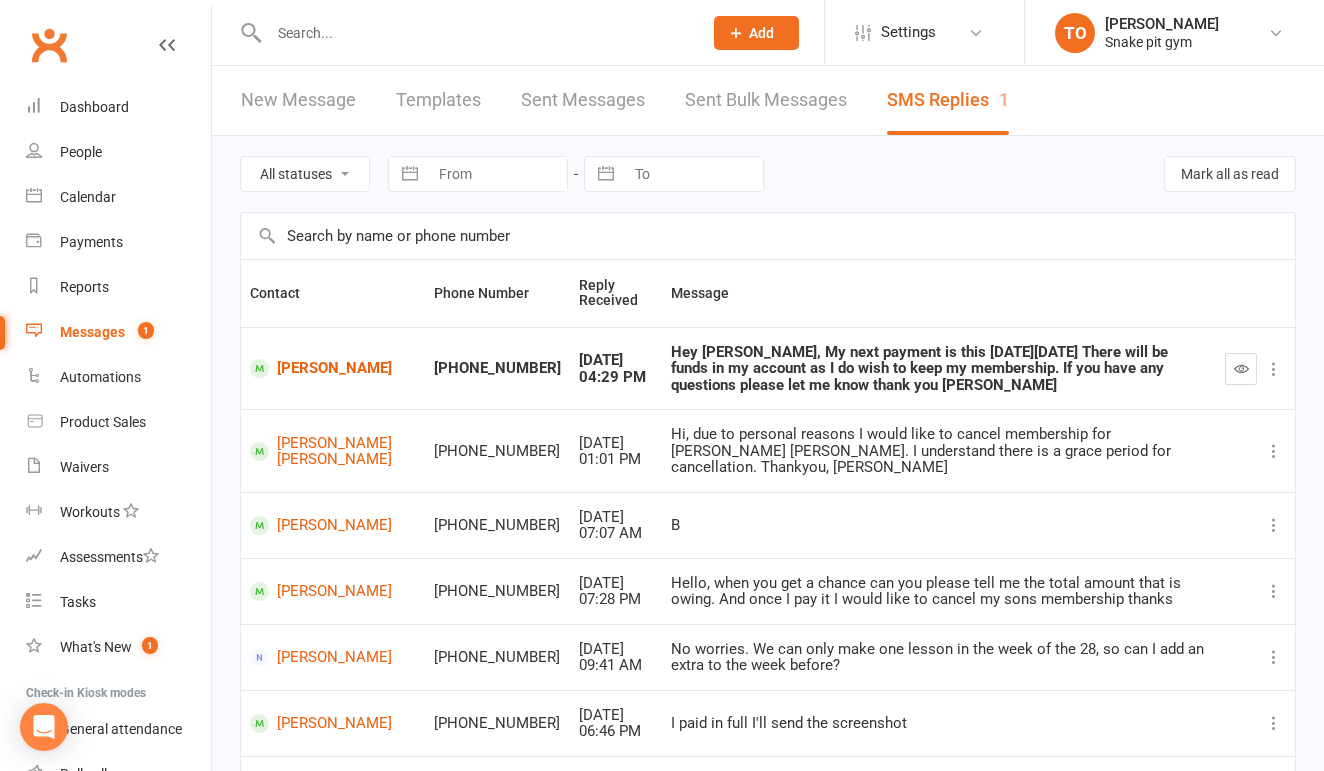 scroll, scrollTop: 0, scrollLeft: 0, axis: both 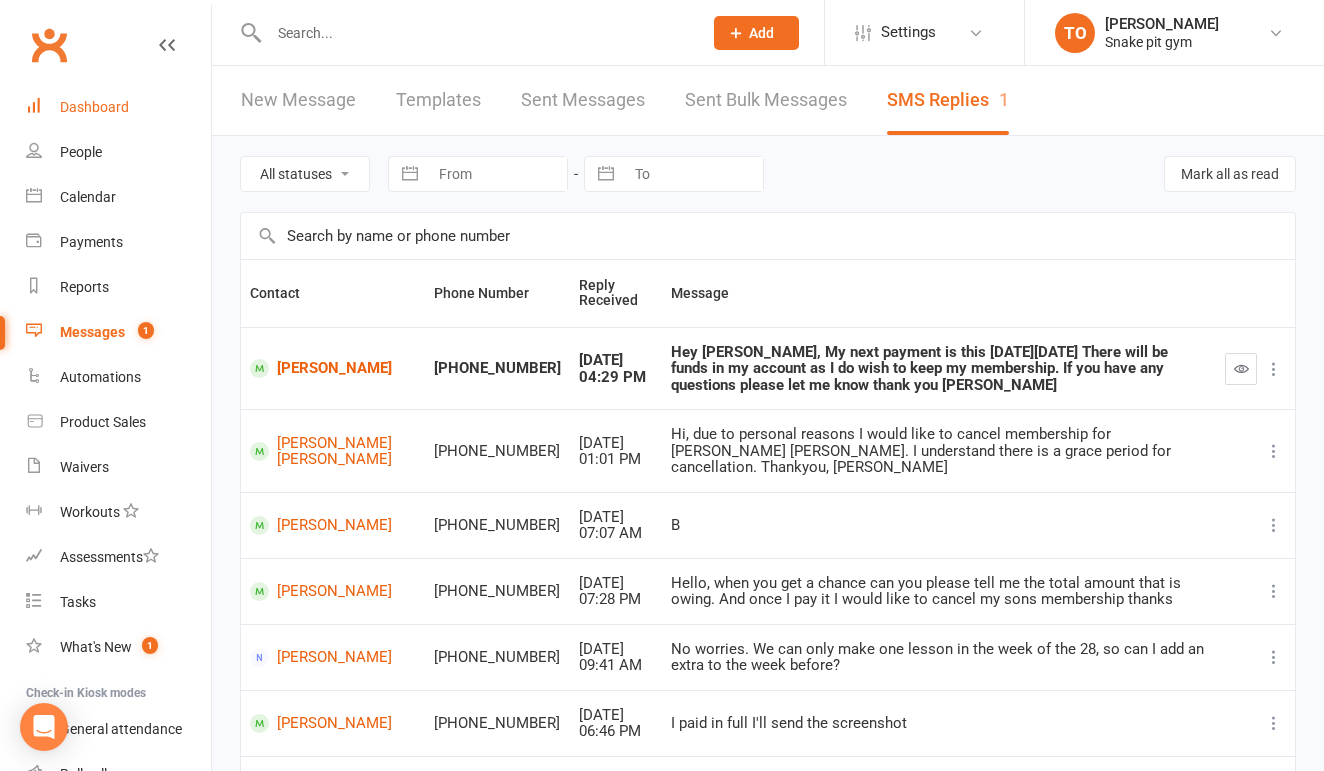 click on "Dashboard" at bounding box center [94, 107] 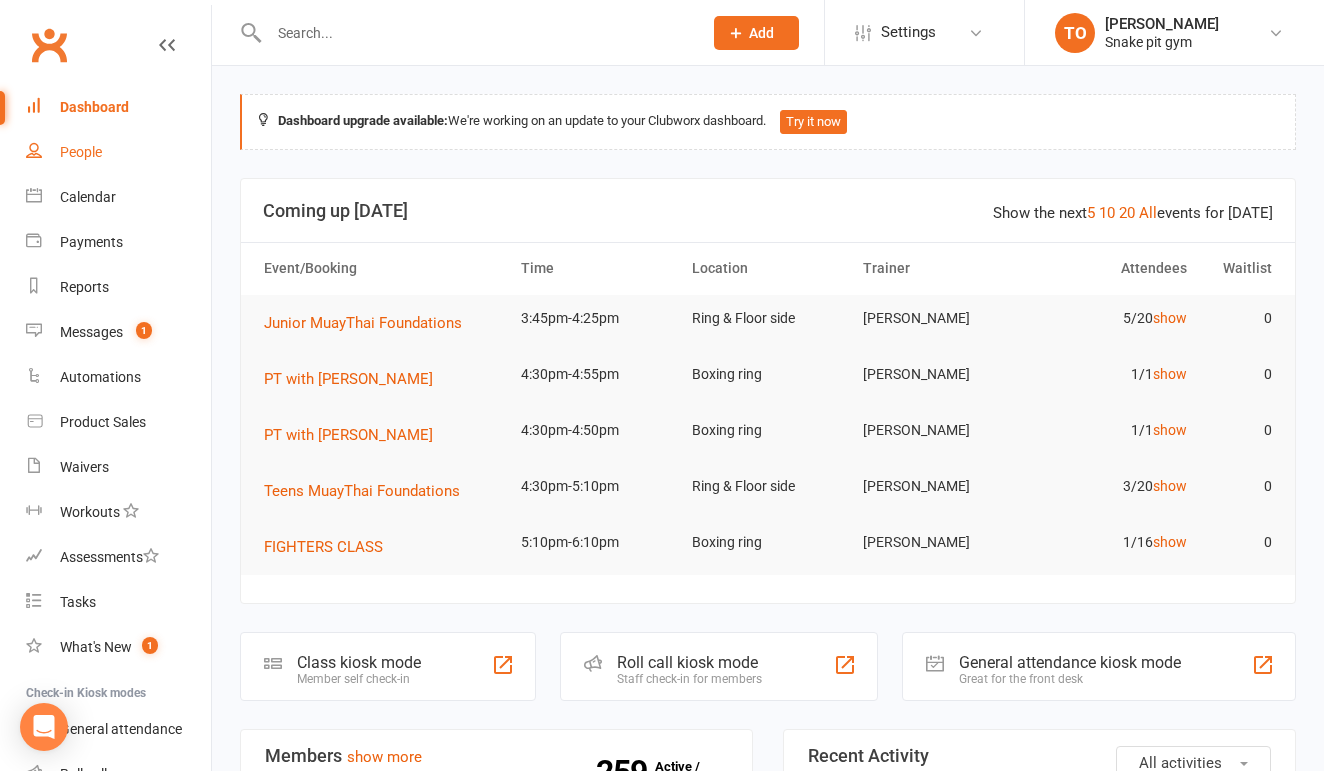 click on "People" at bounding box center (81, 152) 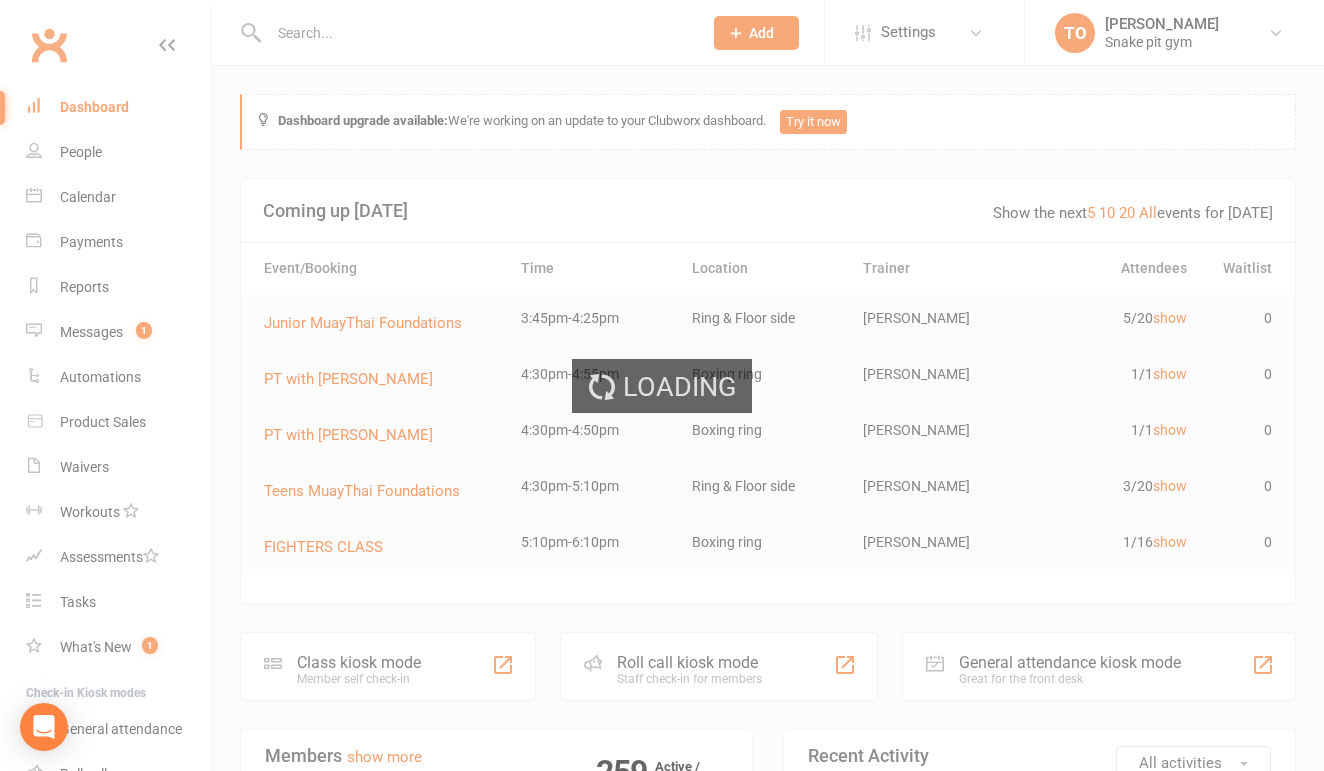select on "100" 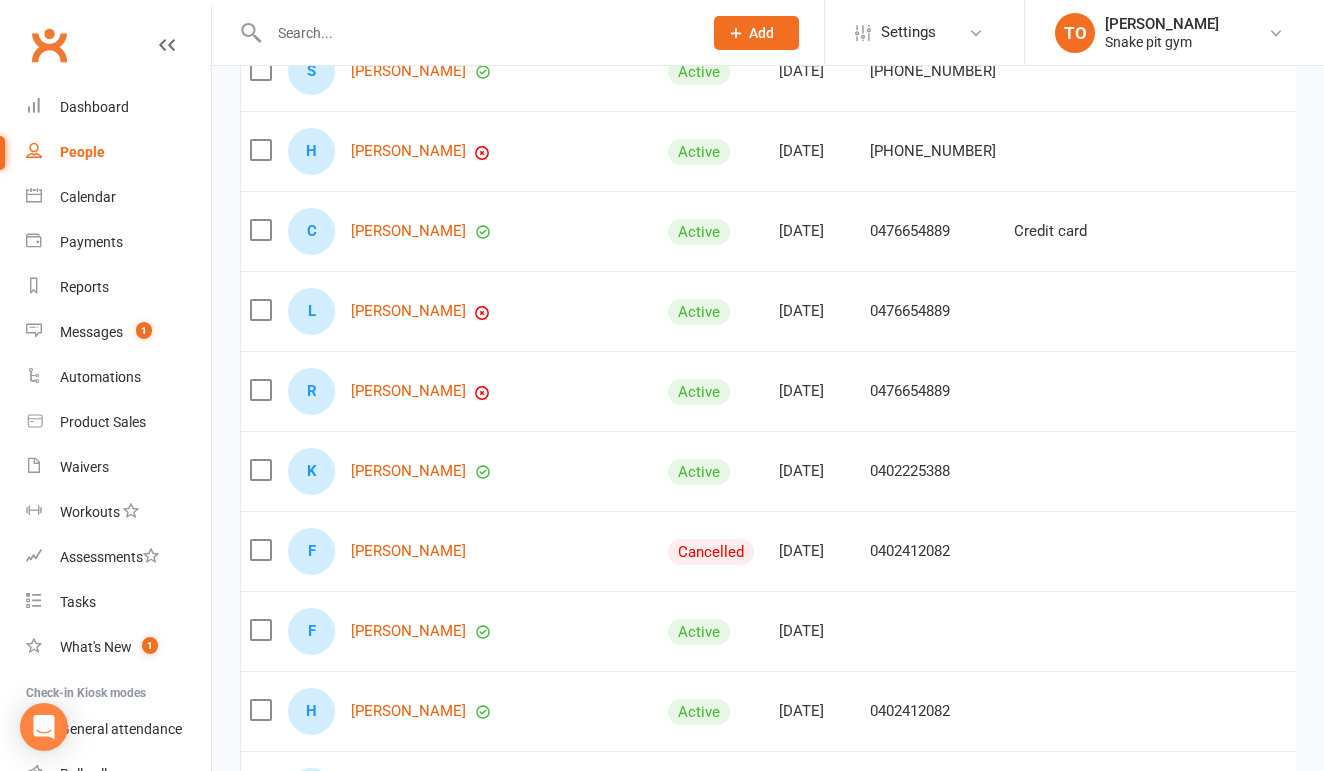 scroll, scrollTop: 484, scrollLeft: 0, axis: vertical 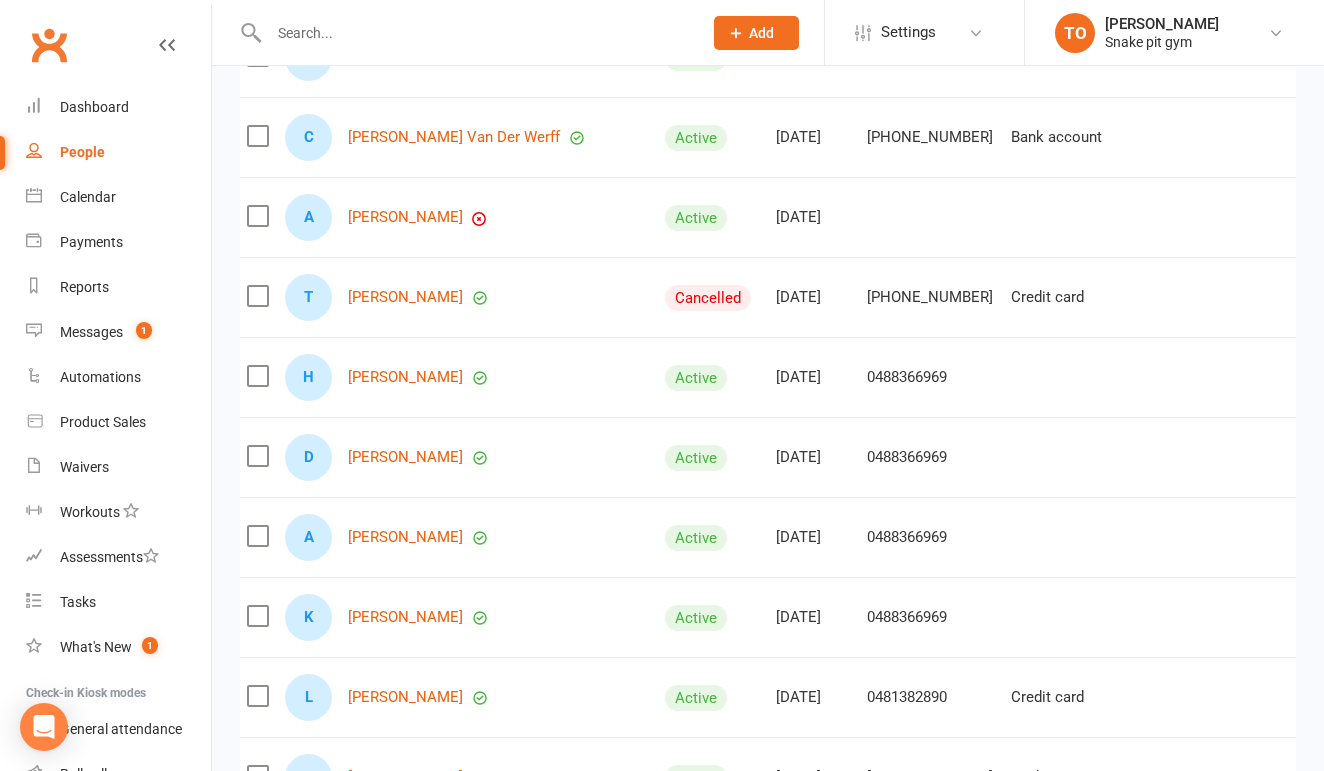 click on "T [PERSON_NAME]" at bounding box center (466, 297) 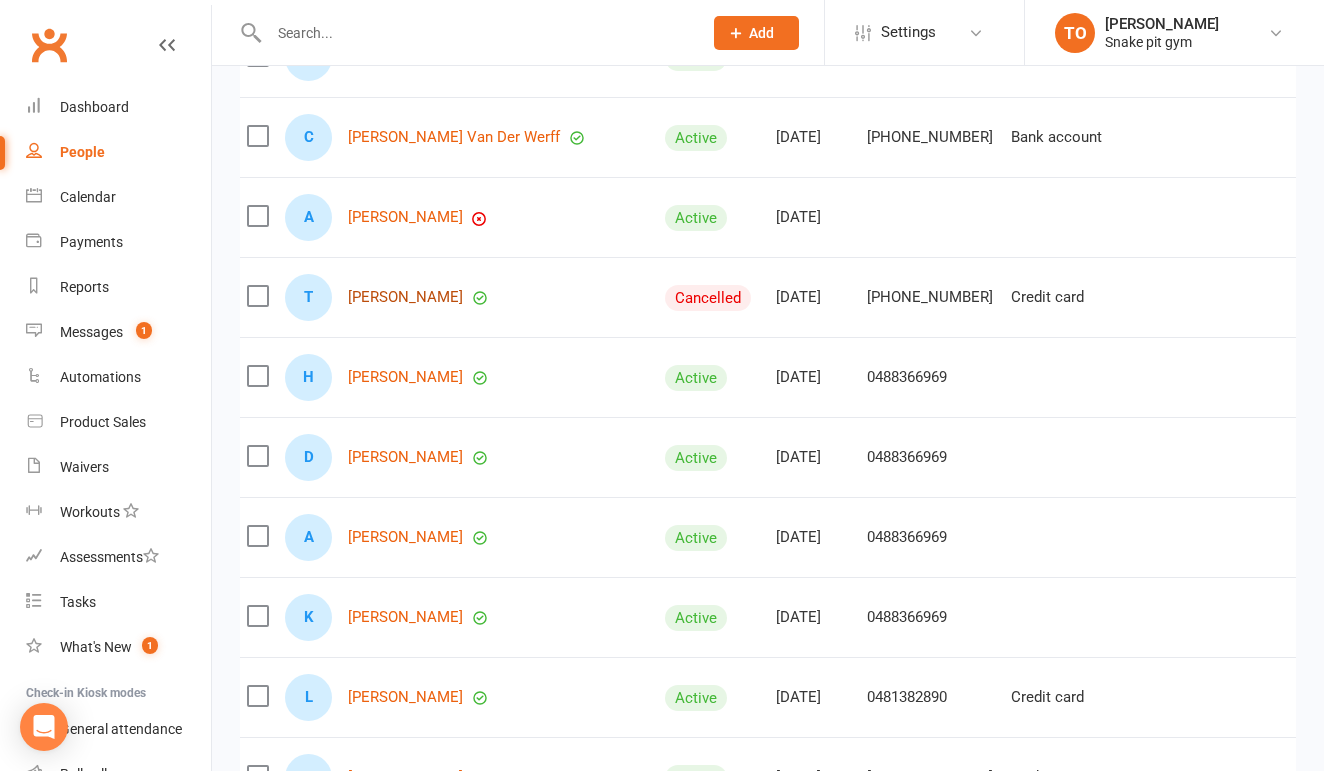 click on "[PERSON_NAME]" at bounding box center (405, 297) 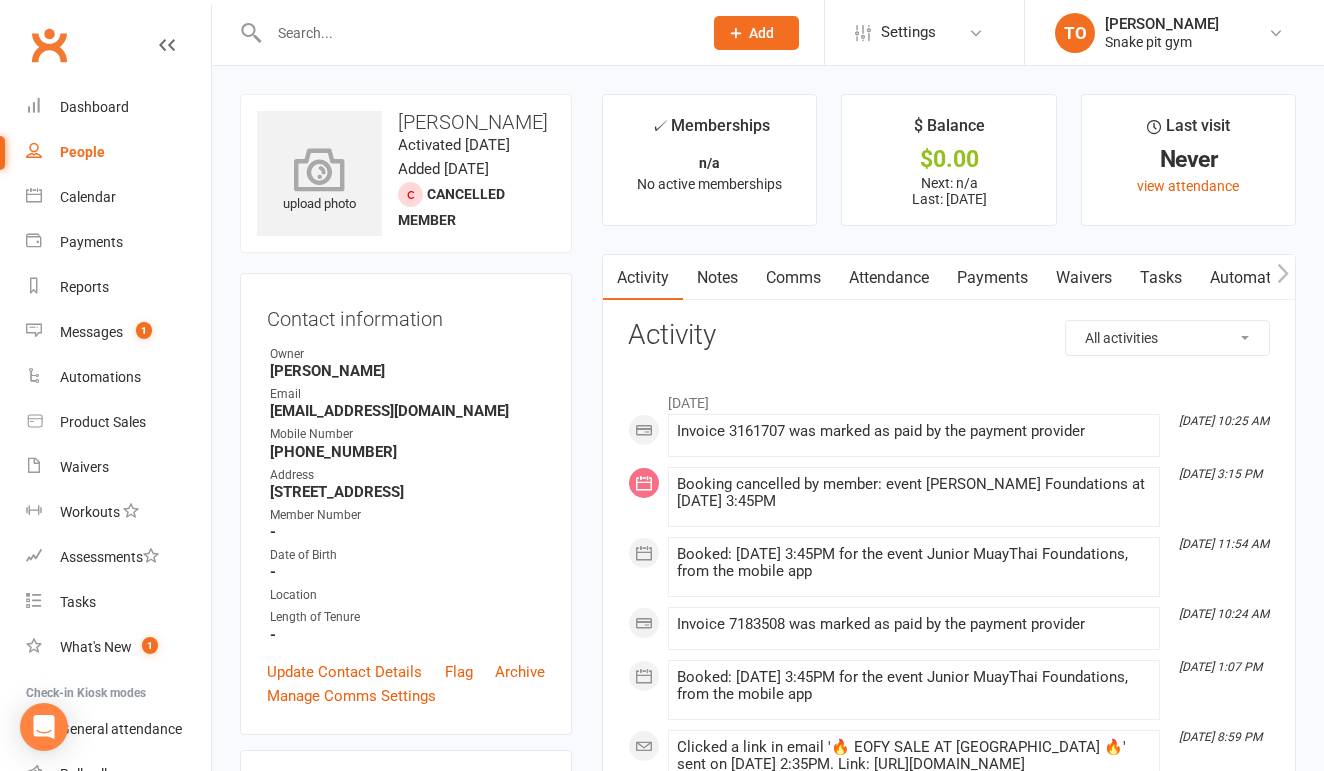 scroll, scrollTop: 0, scrollLeft: 0, axis: both 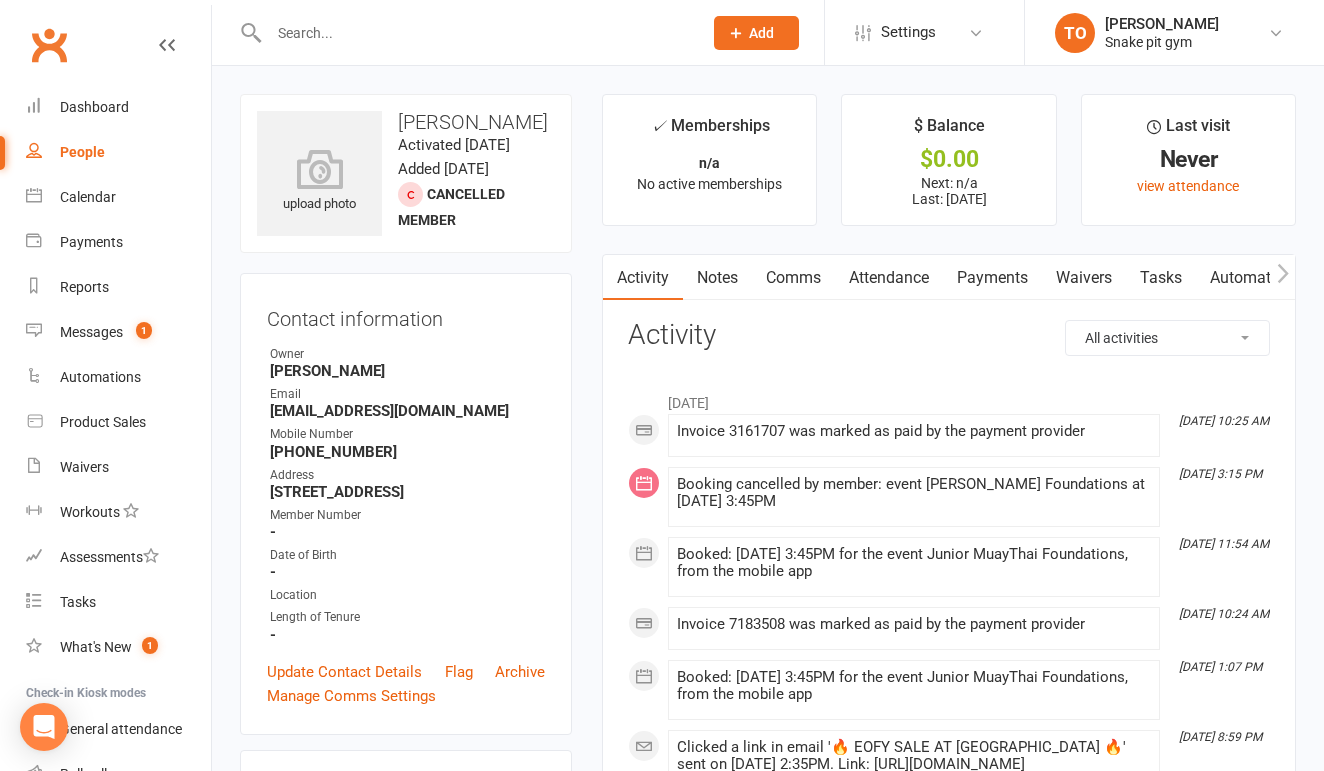 select on "100" 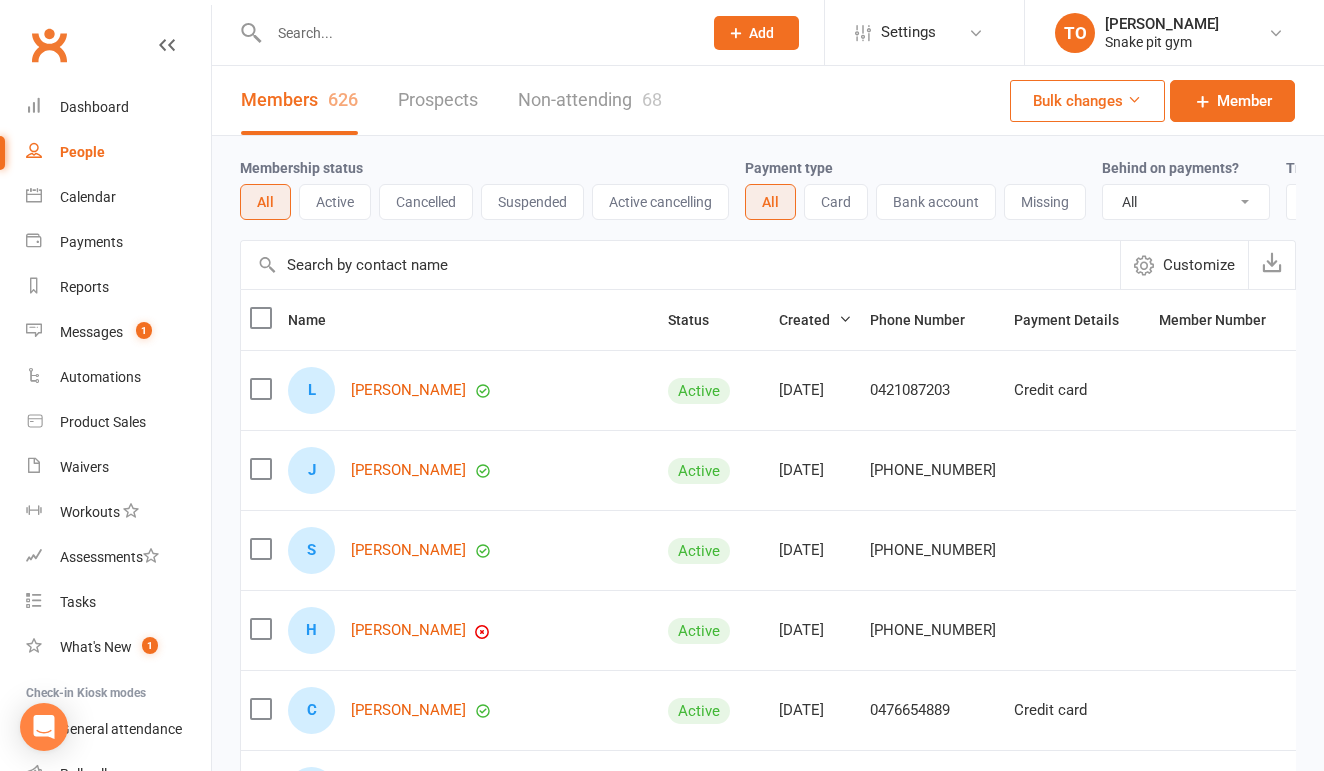 click on "Active cancelling" at bounding box center [660, 202] 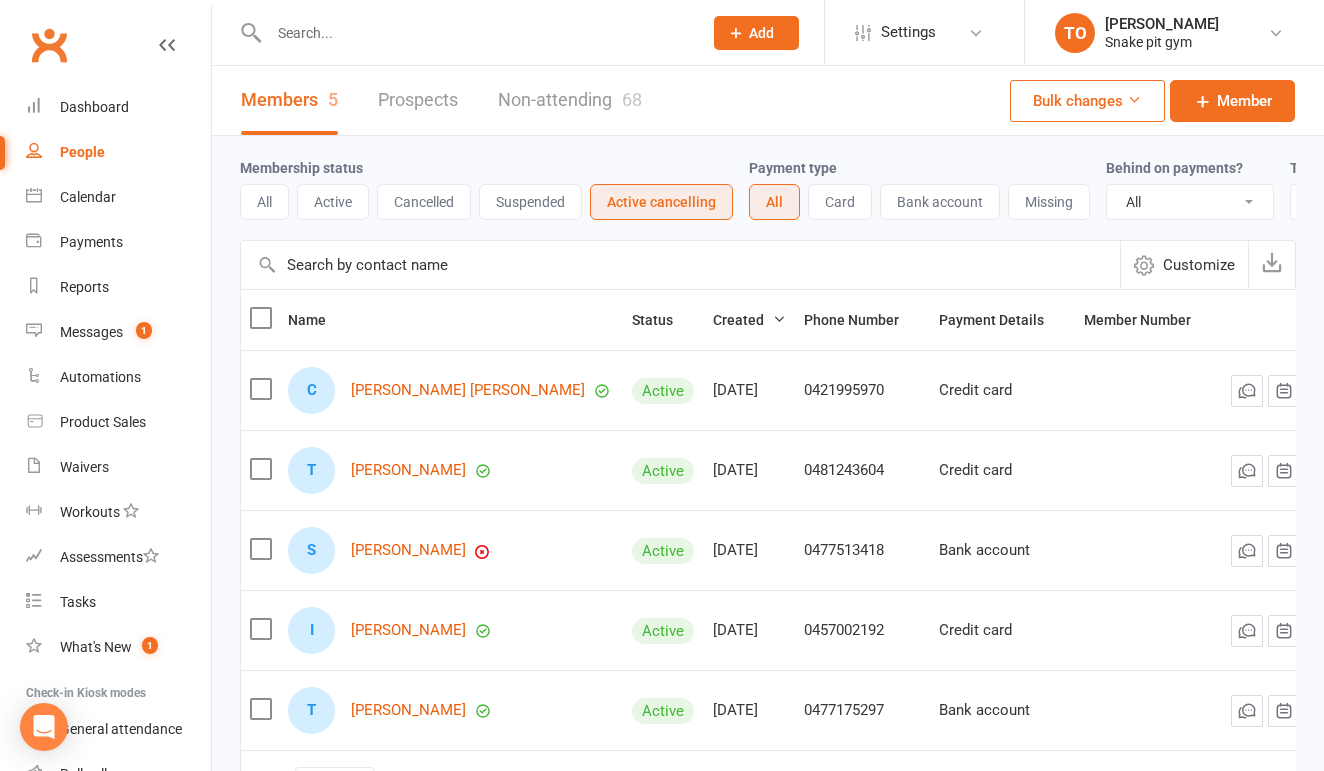 click on "Cancelled" at bounding box center (424, 202) 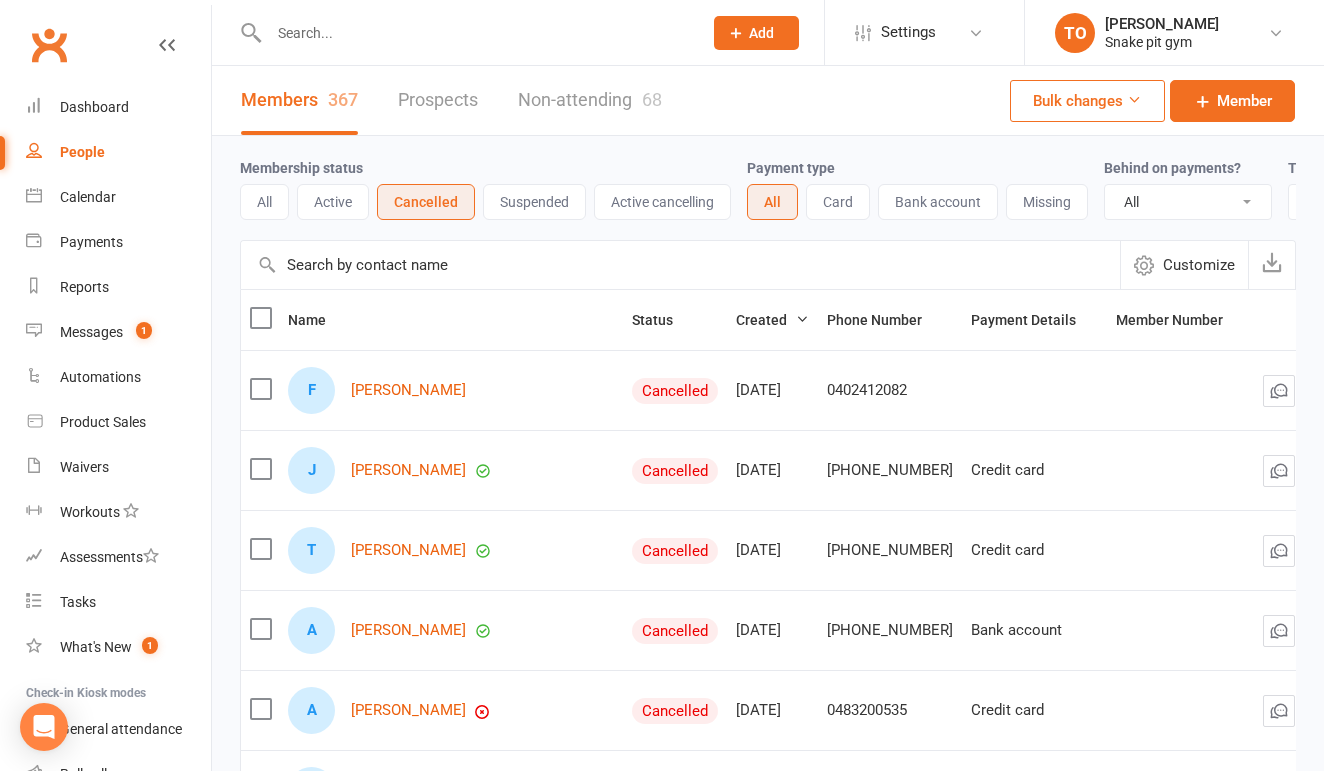scroll, scrollTop: 0, scrollLeft: 0, axis: both 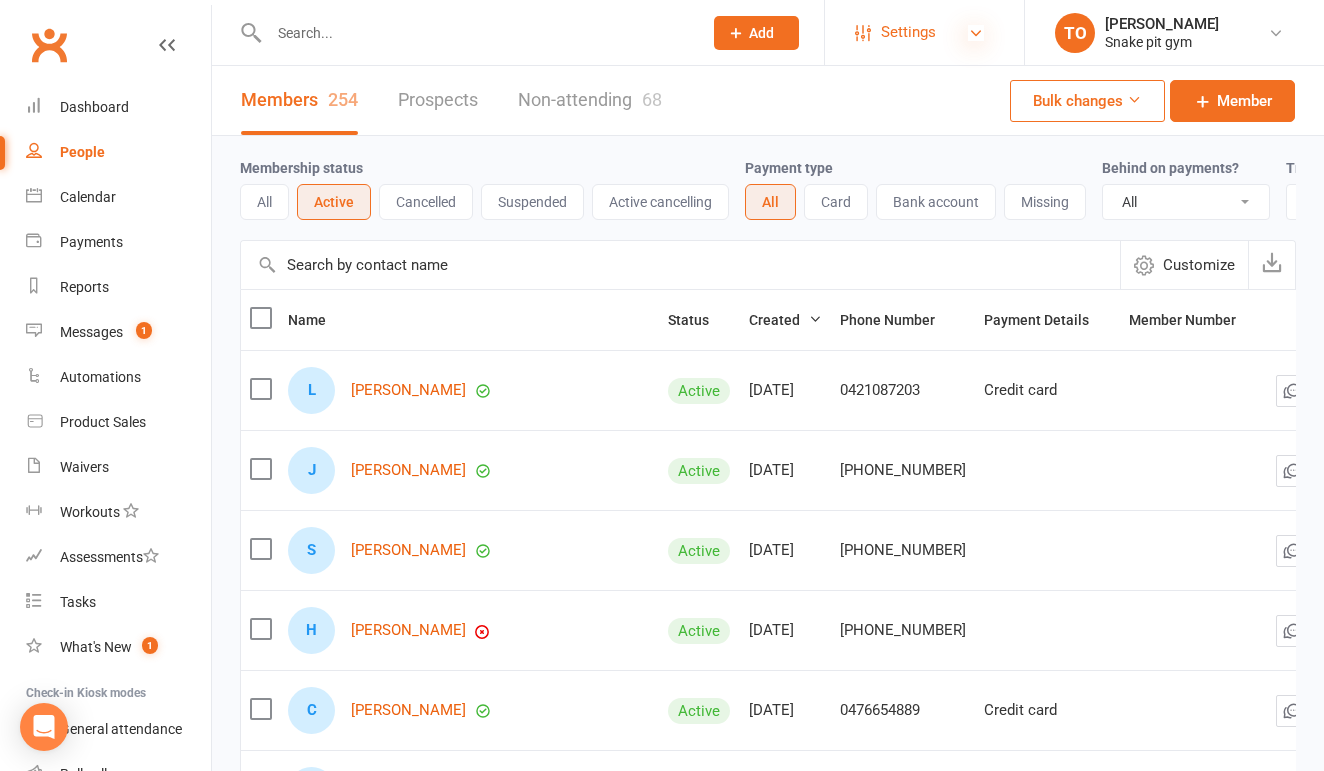 click at bounding box center [976, 33] 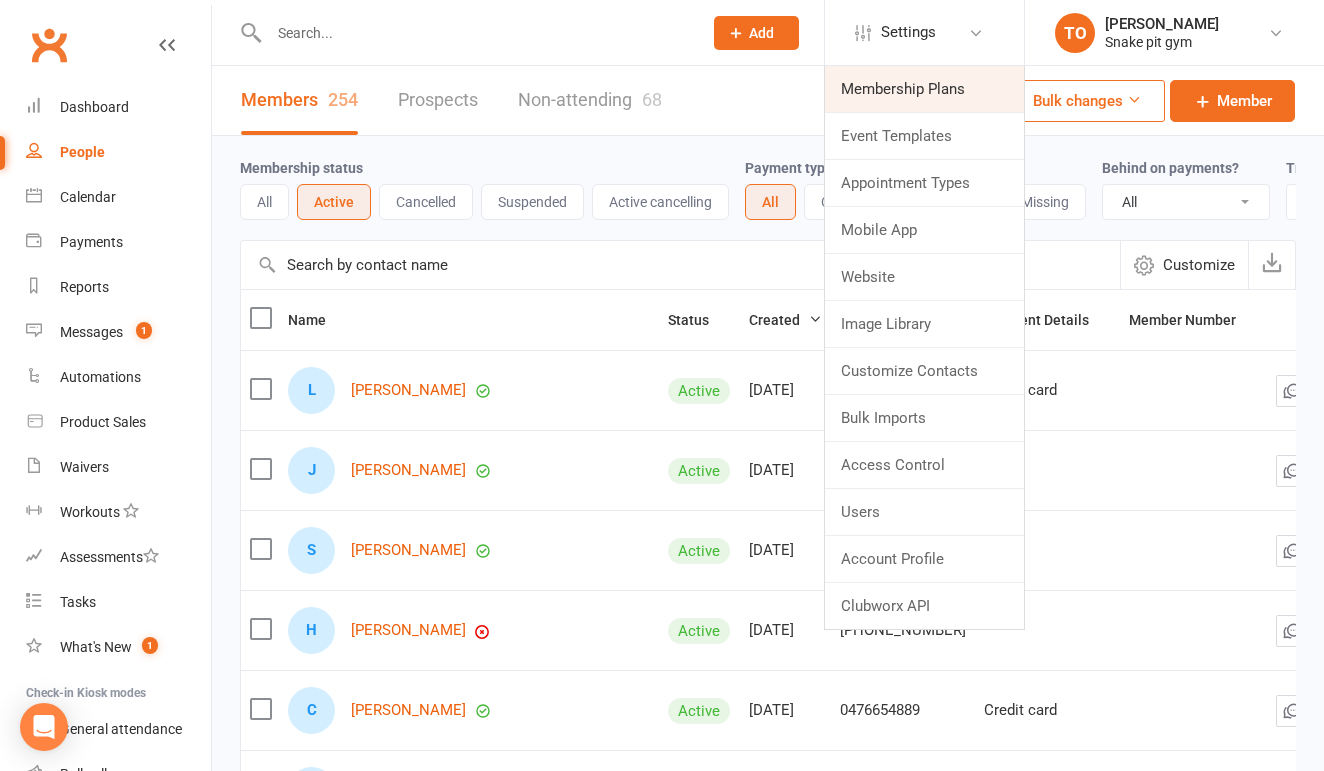 click on "Membership Plans" at bounding box center (924, 89) 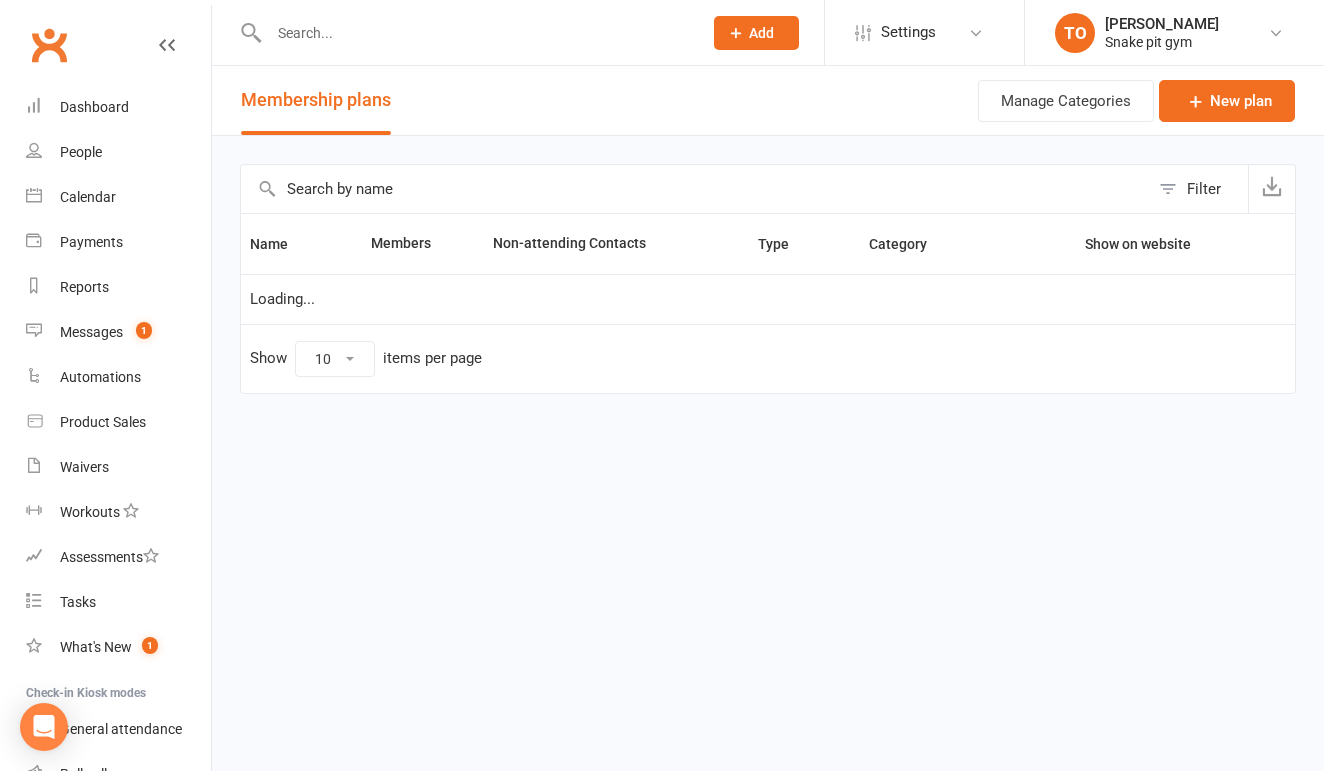 select on "100" 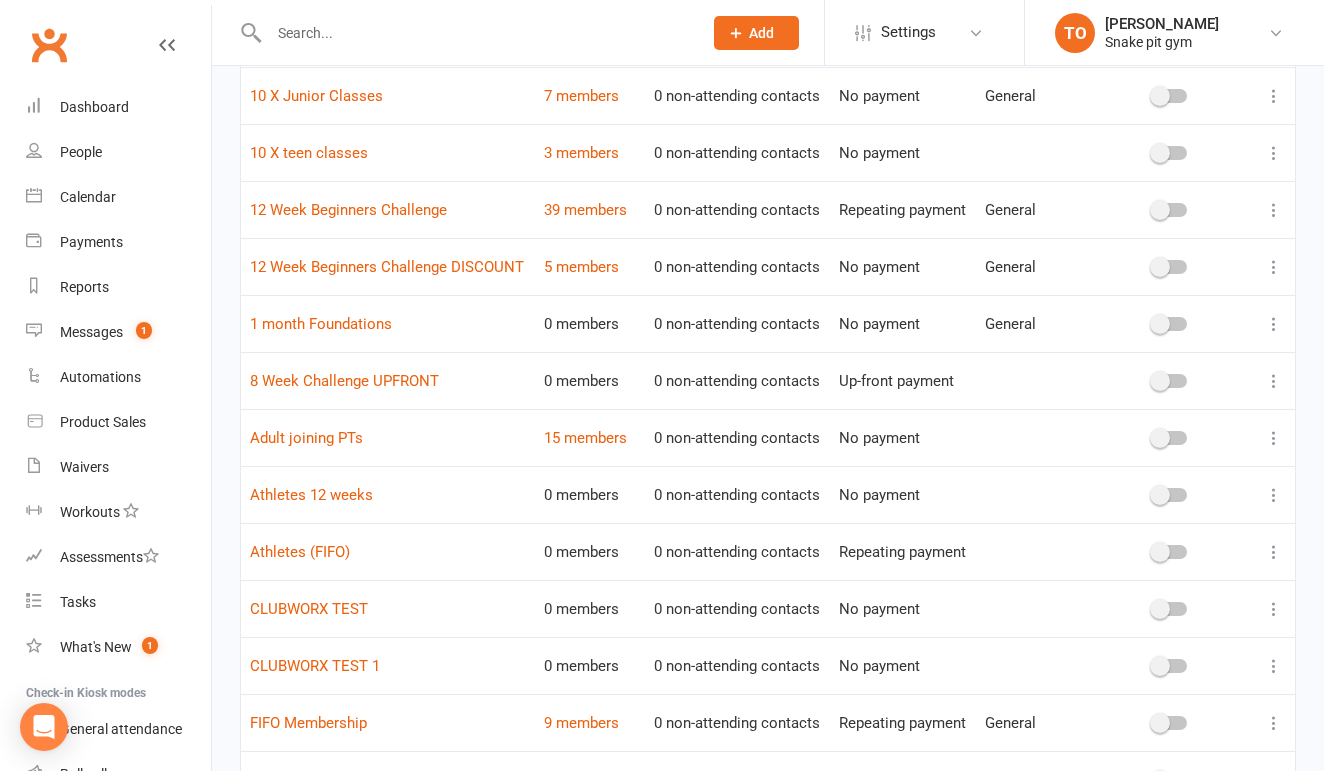 scroll, scrollTop: 385, scrollLeft: 0, axis: vertical 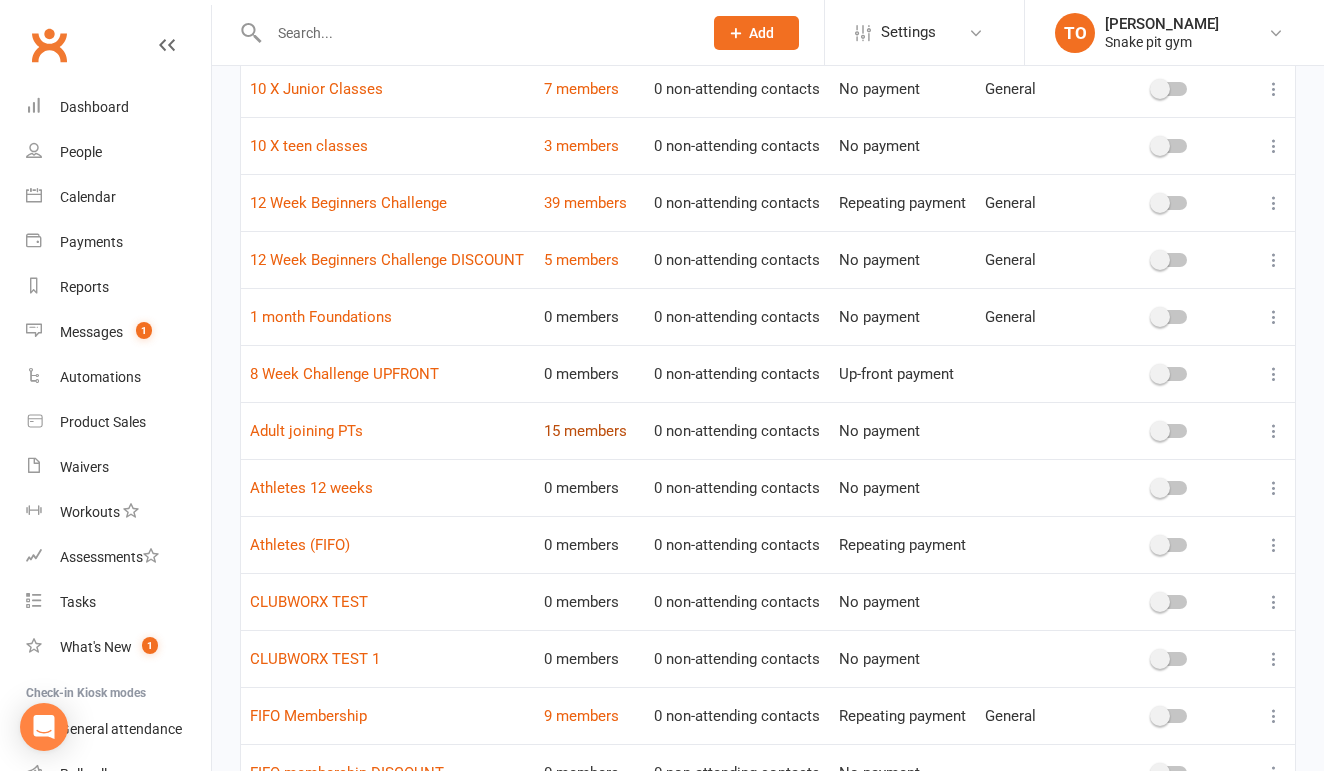 click on "15 members" at bounding box center (585, 431) 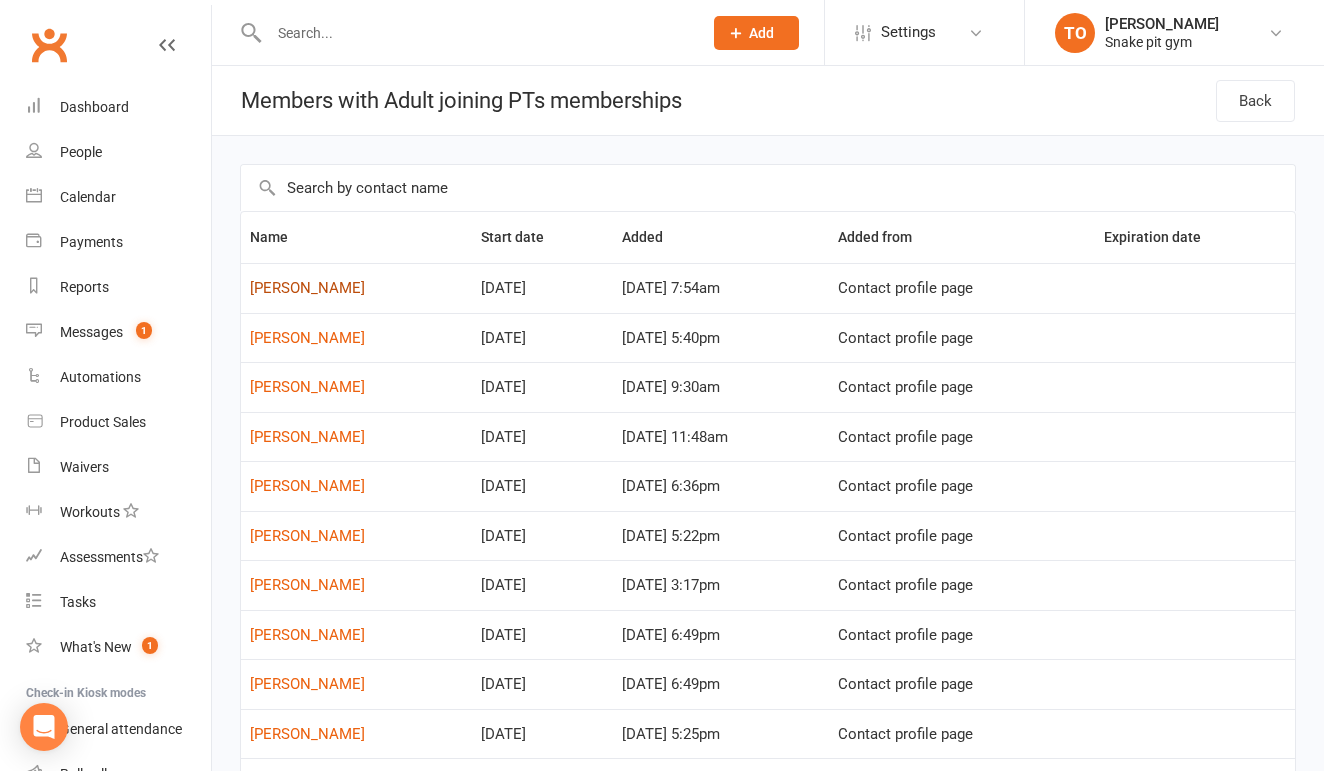 click on "[PERSON_NAME]" at bounding box center (307, 288) 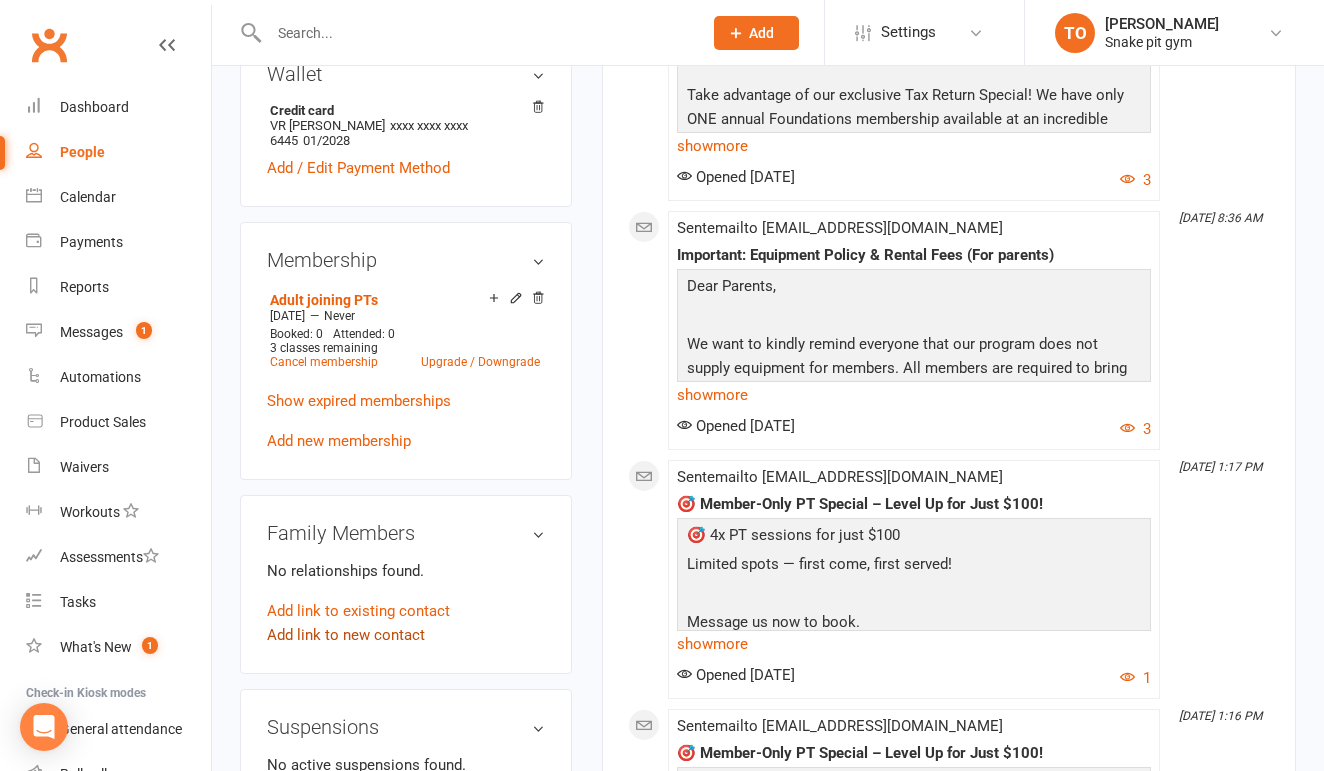 scroll, scrollTop: 649, scrollLeft: 0, axis: vertical 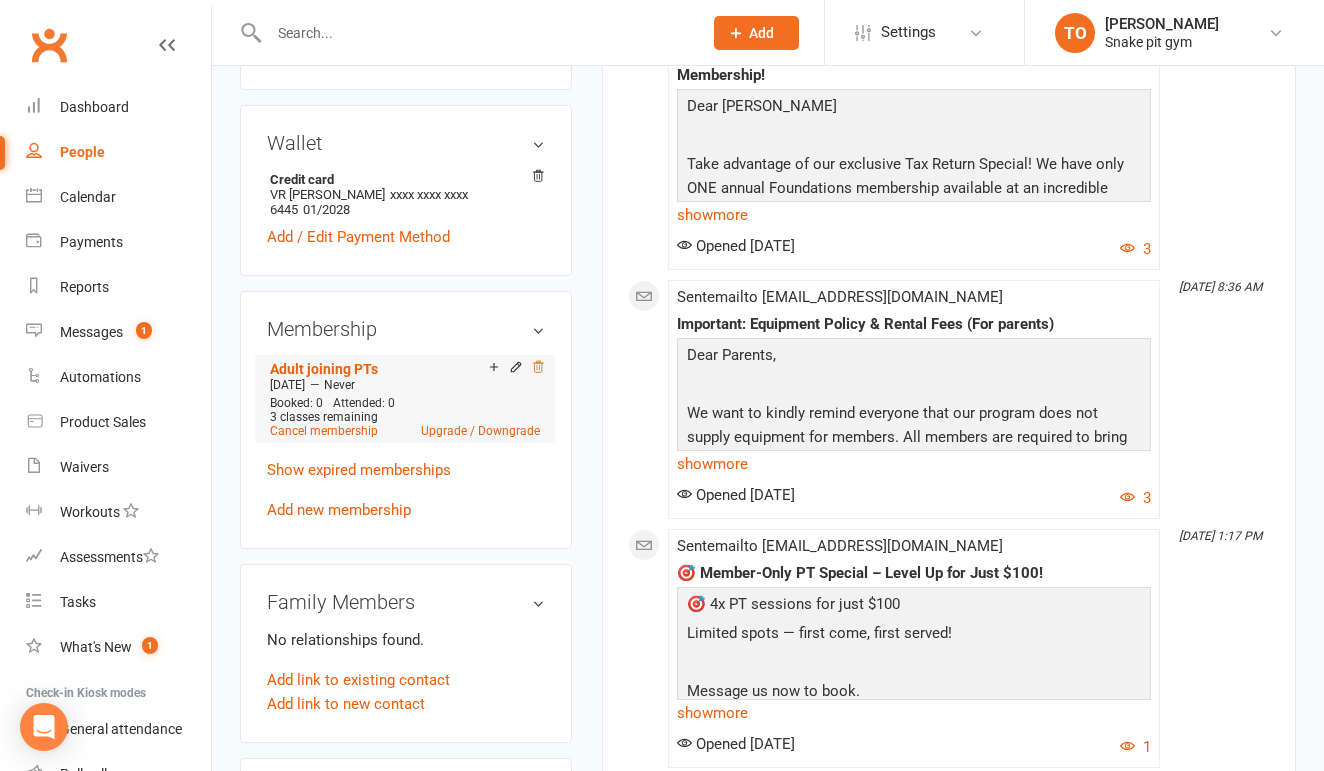 click 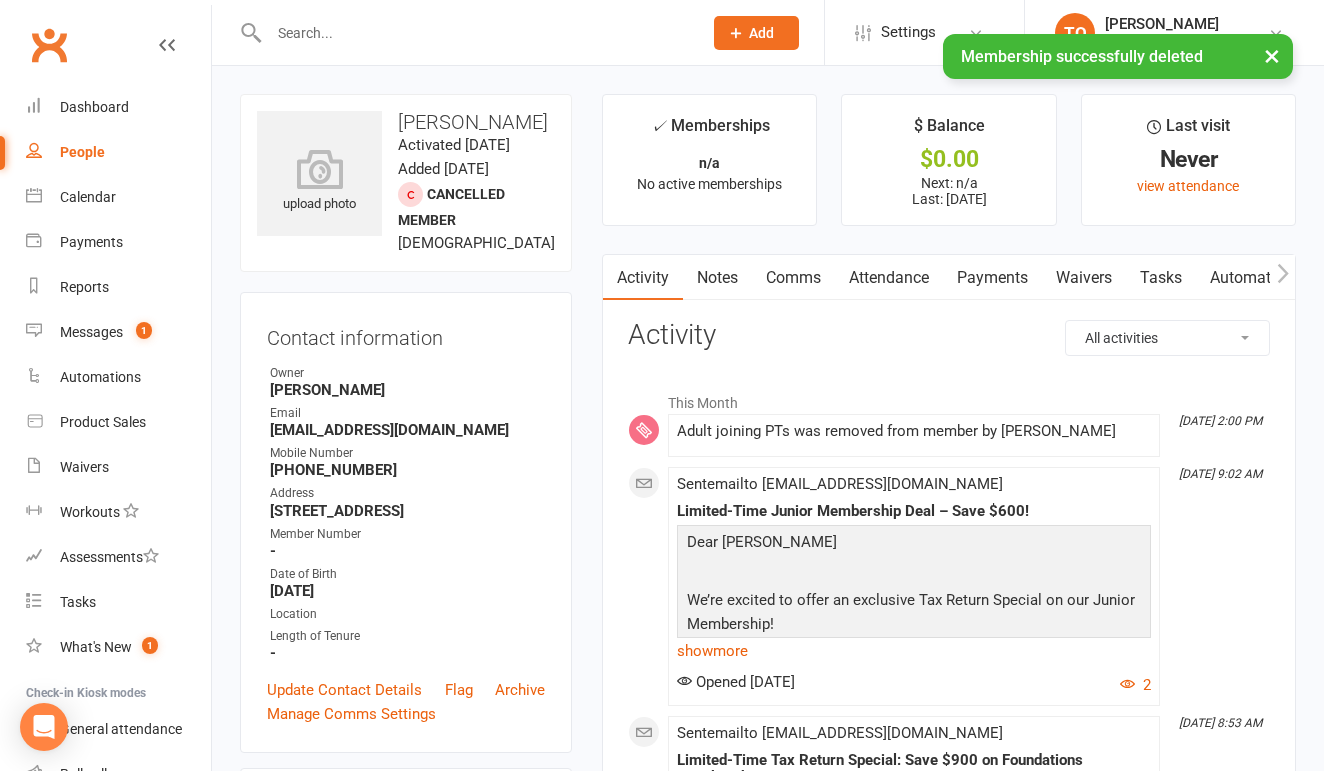 scroll, scrollTop: 22, scrollLeft: 0, axis: vertical 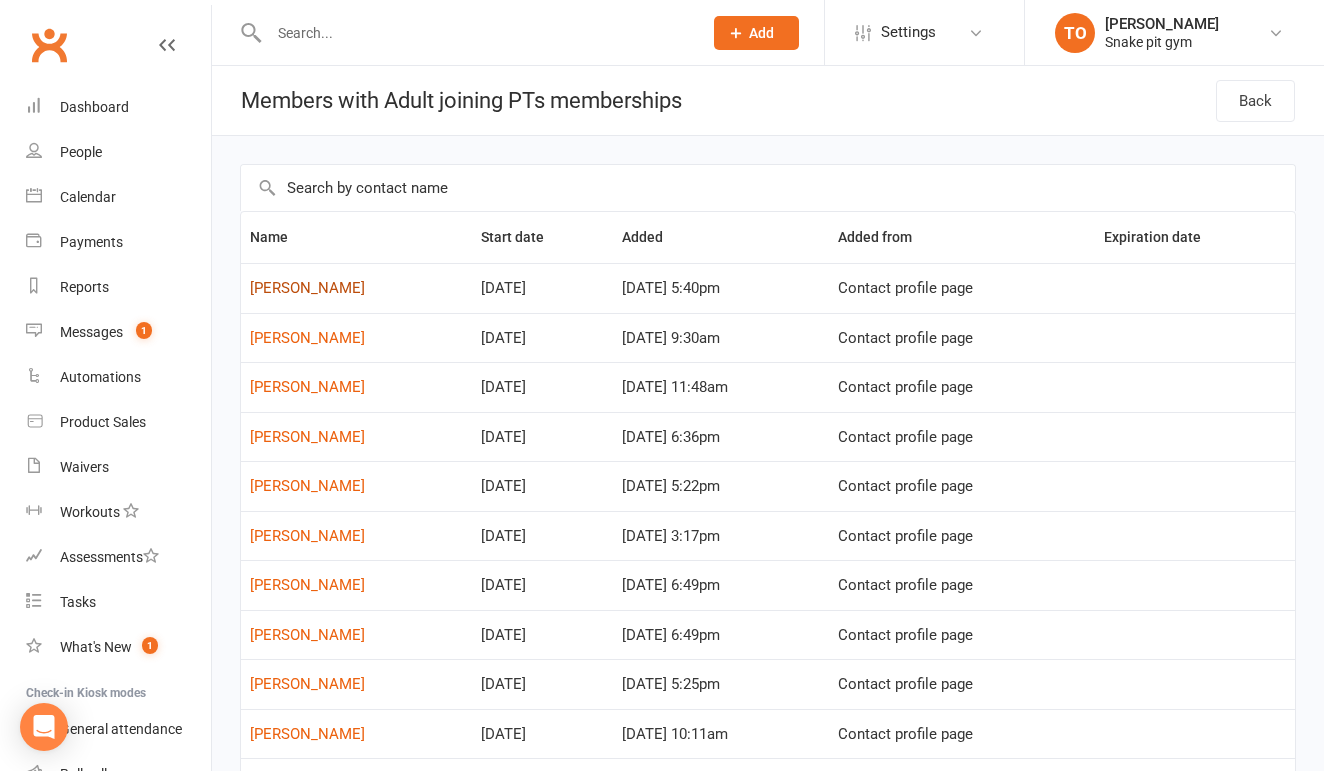 click on "[PERSON_NAME]" at bounding box center [307, 288] 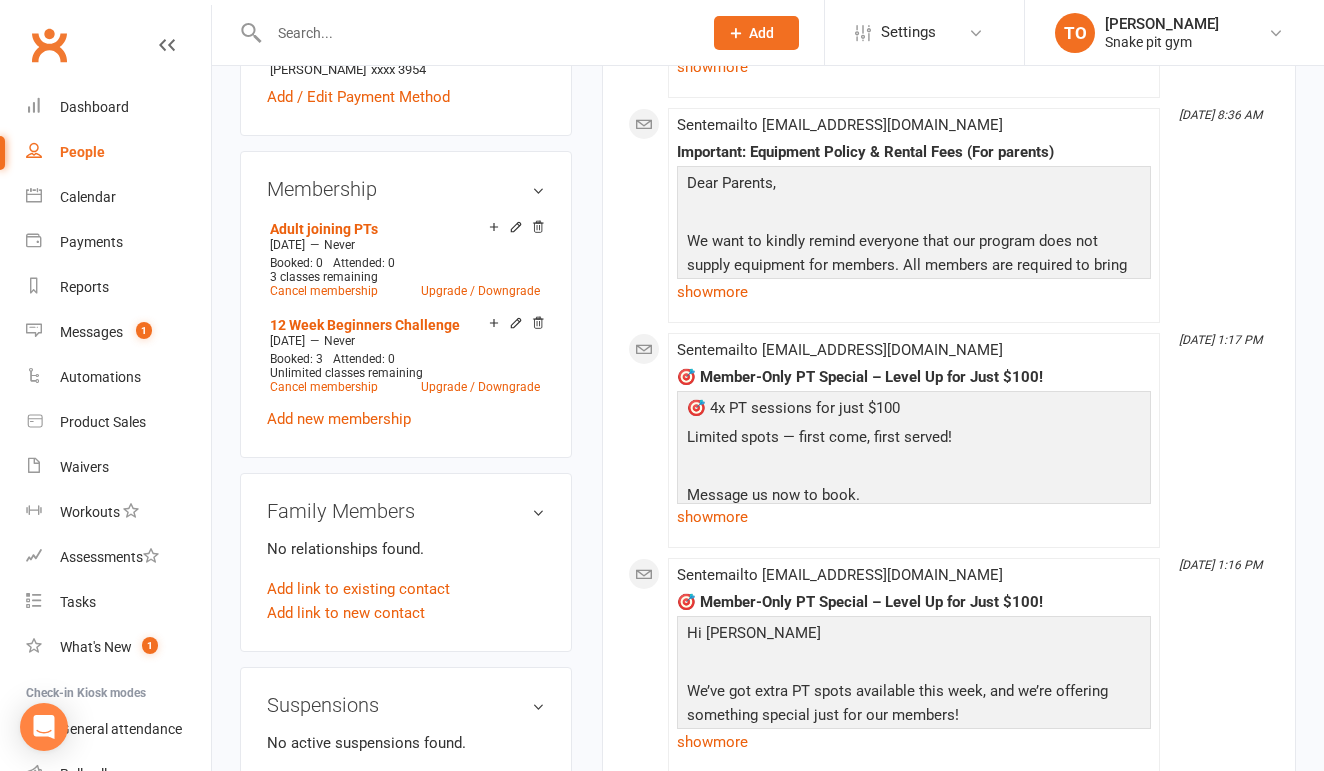 scroll, scrollTop: 853, scrollLeft: 0, axis: vertical 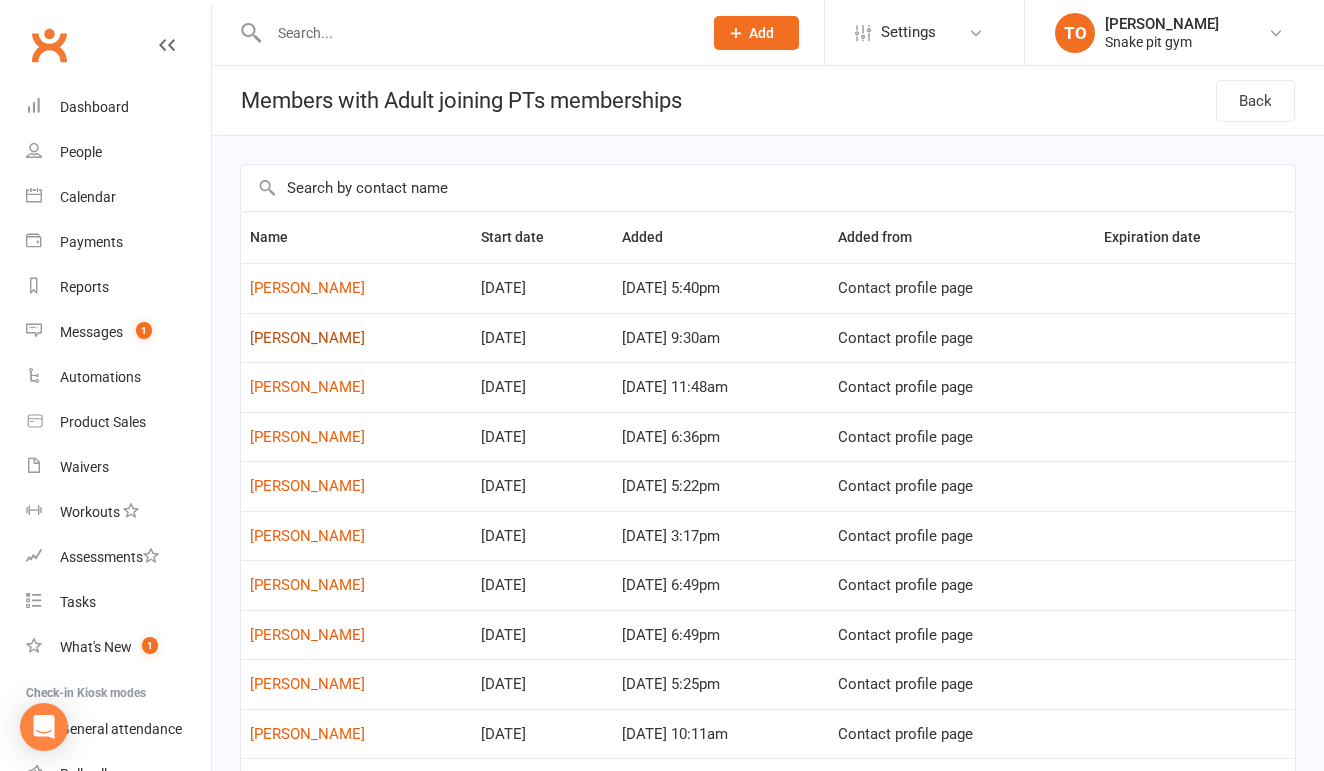 click on "[PERSON_NAME]" at bounding box center (307, 338) 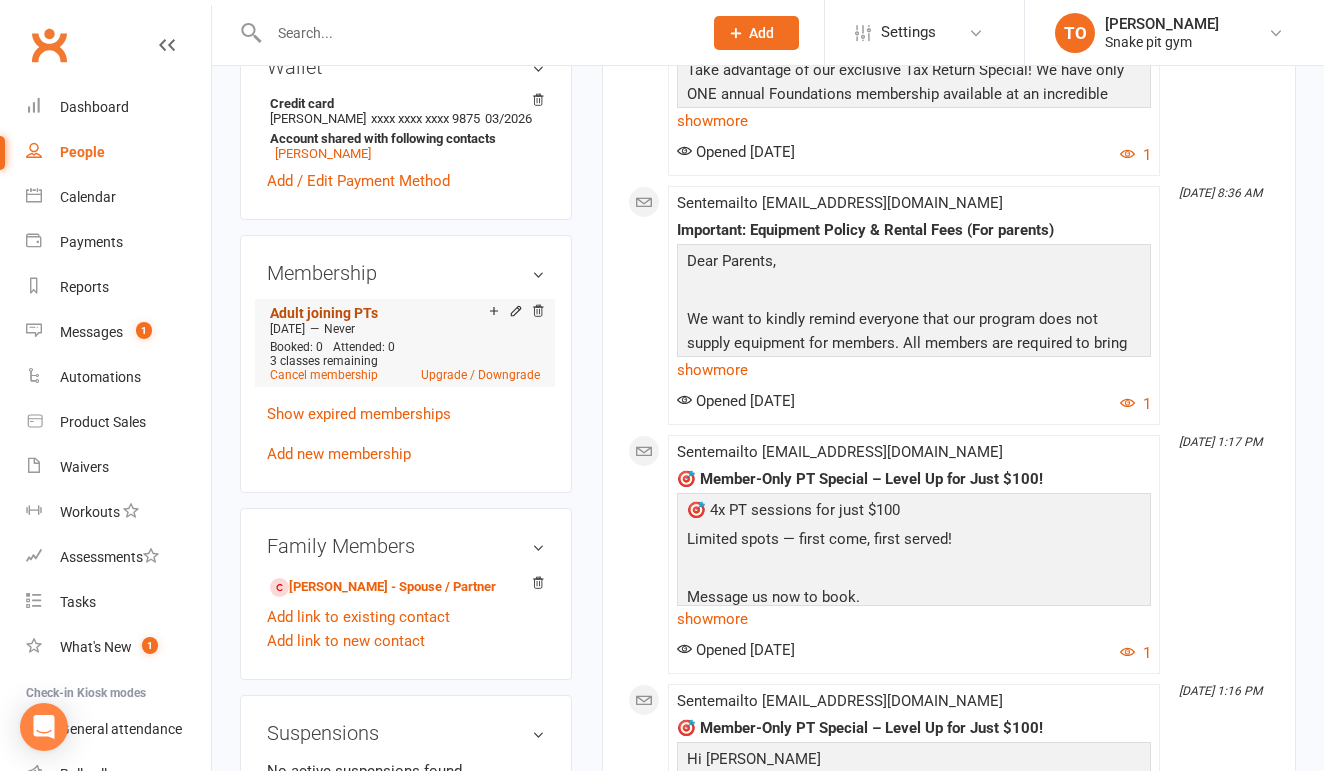 scroll, scrollTop: 758, scrollLeft: 0, axis: vertical 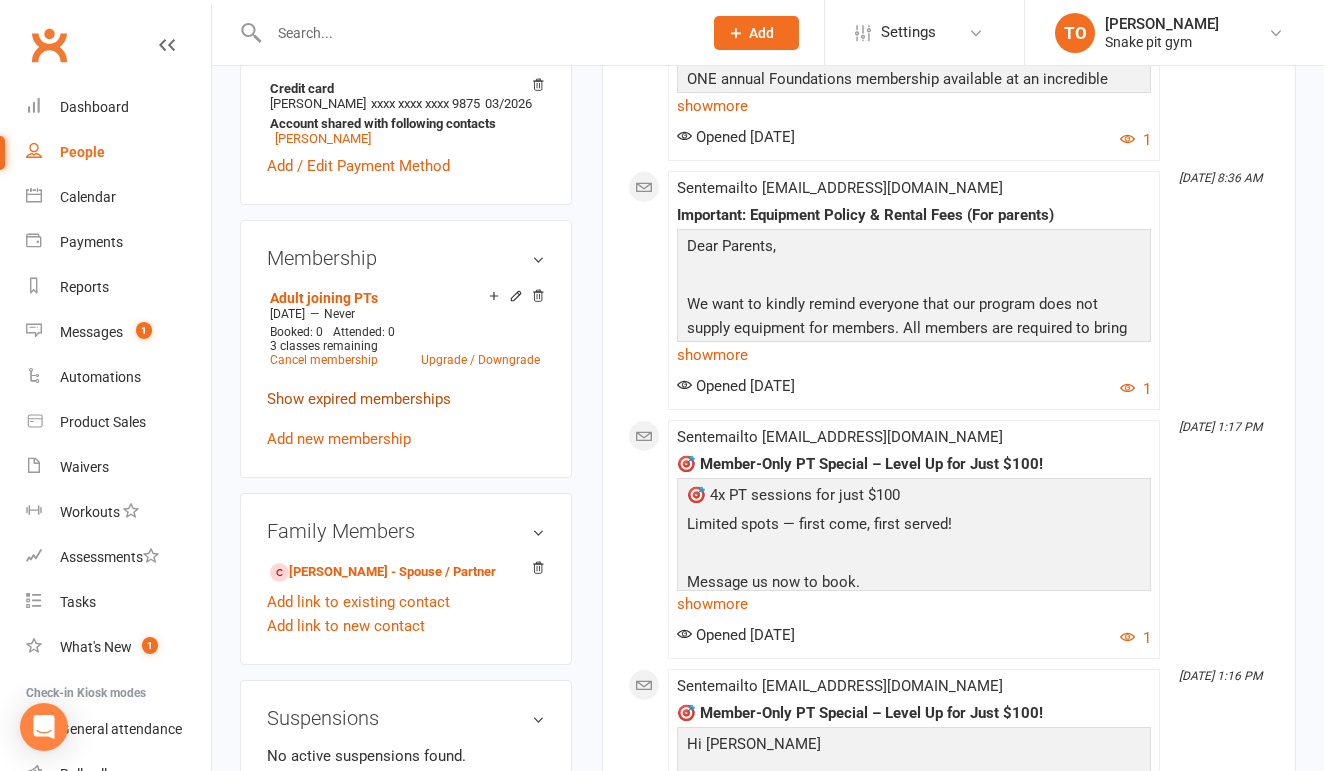 click on "Show expired memberships" at bounding box center [359, 399] 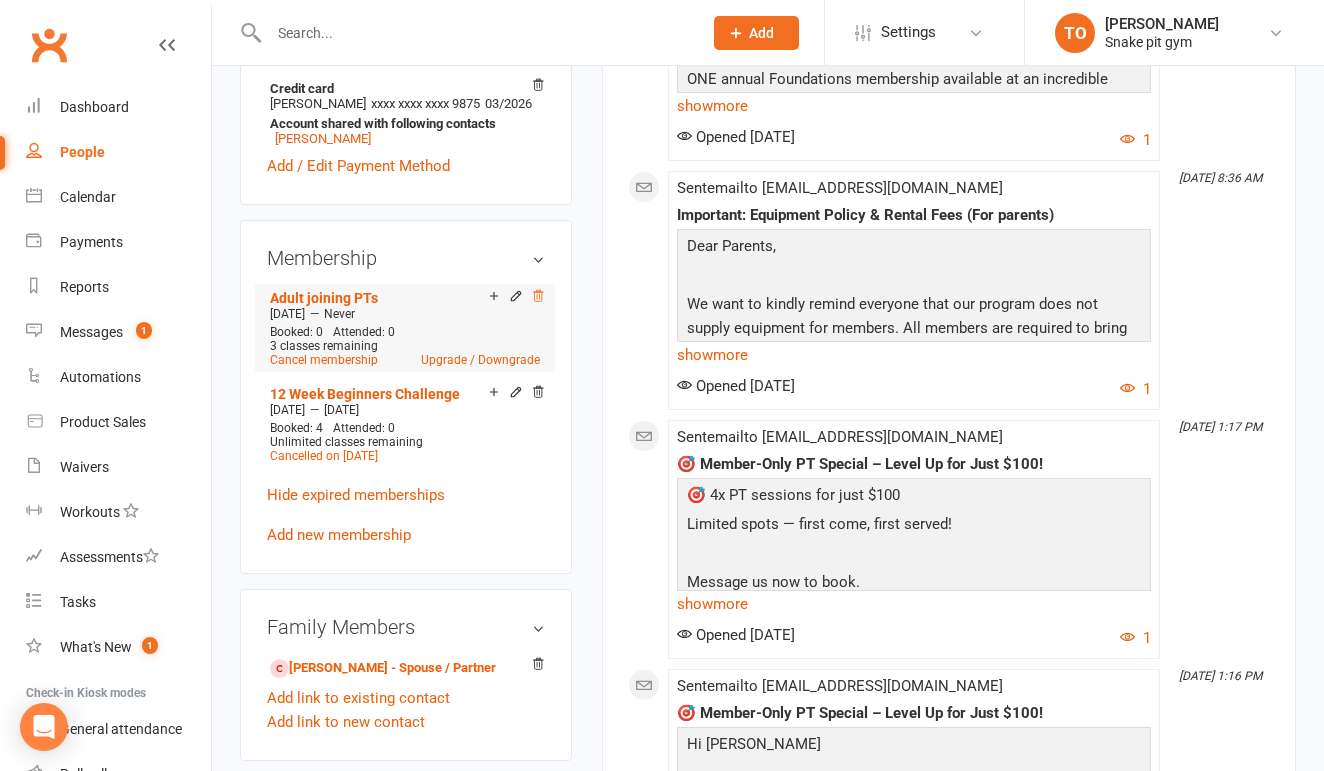 click 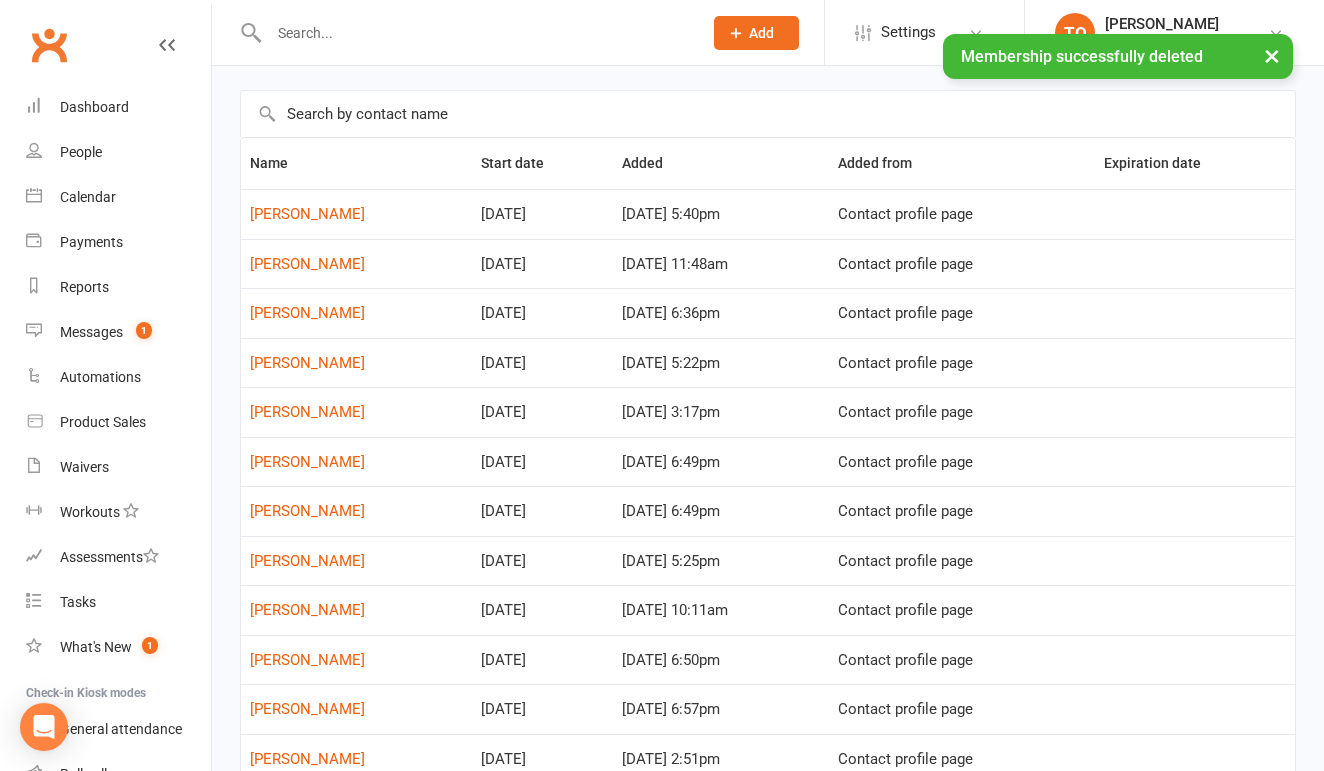 scroll, scrollTop: 89, scrollLeft: 0, axis: vertical 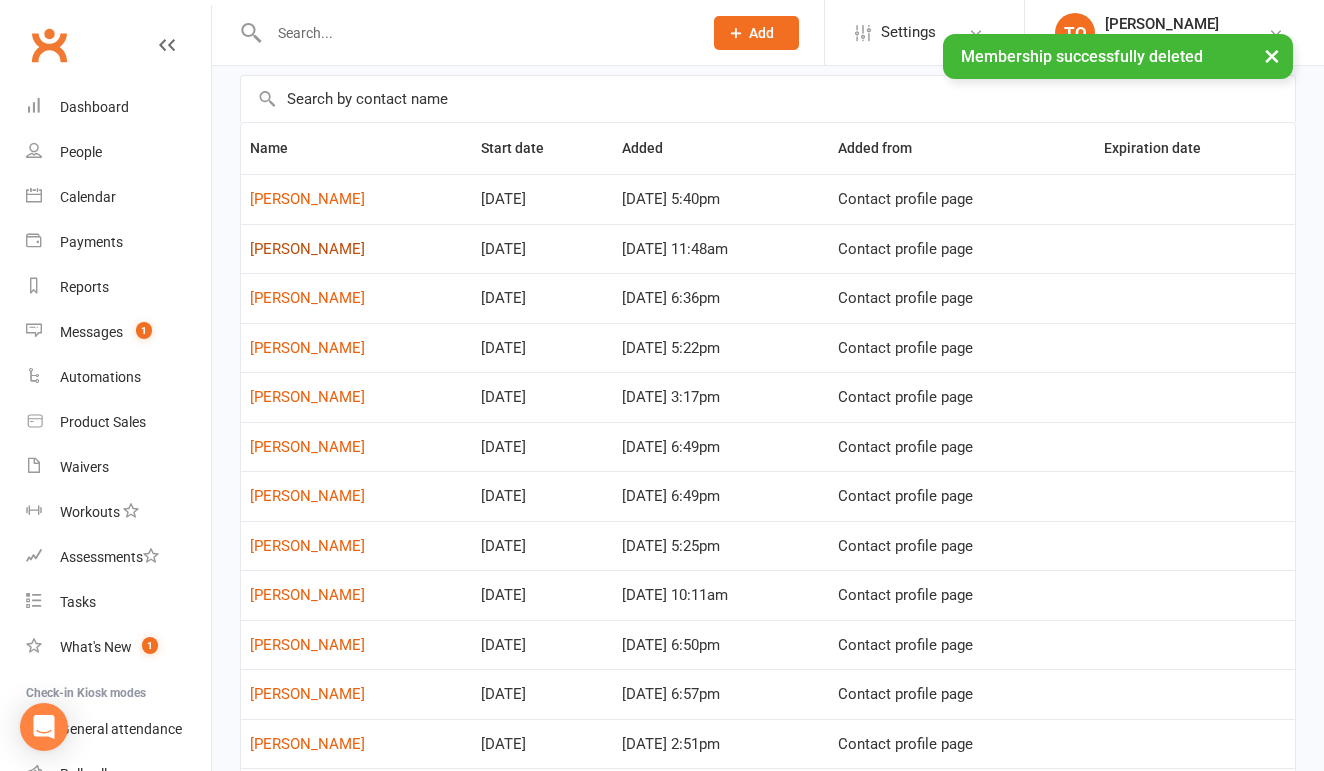 click on "[PERSON_NAME]" at bounding box center (307, 249) 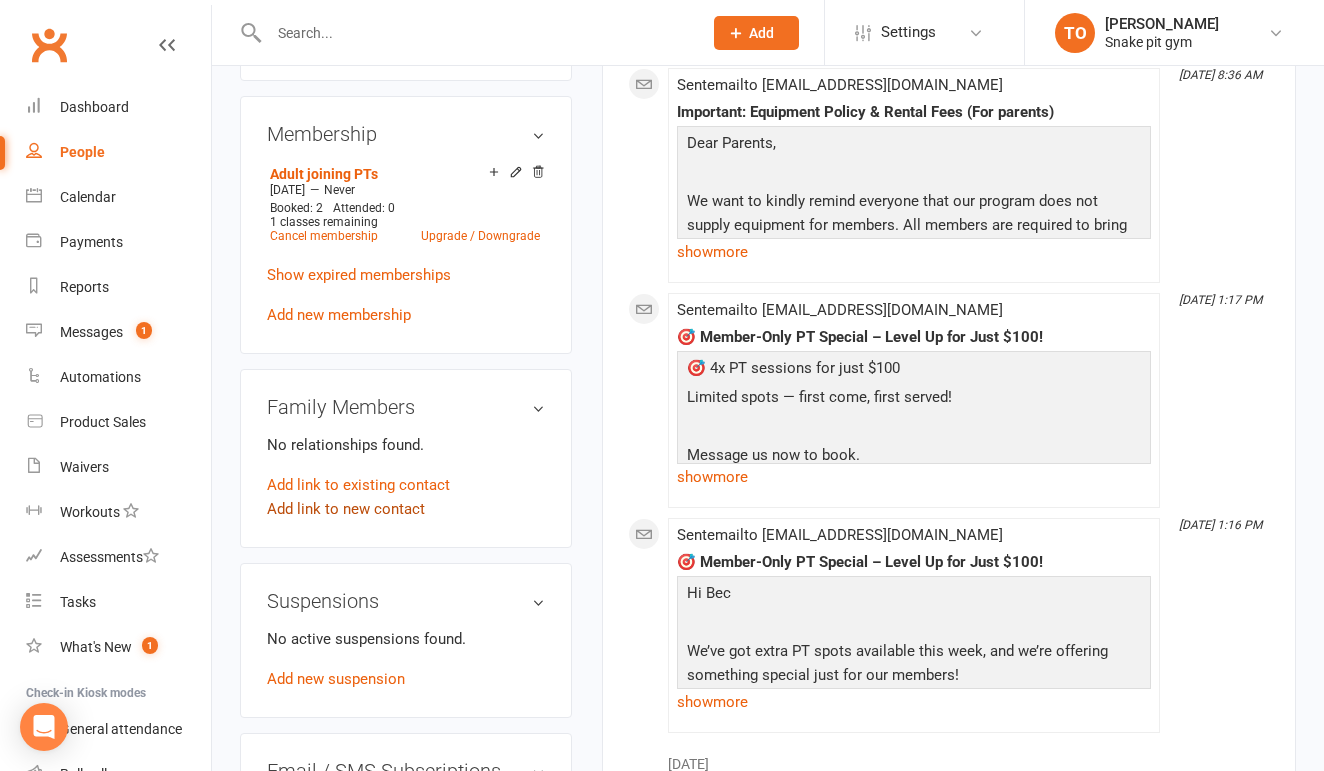 scroll, scrollTop: 779, scrollLeft: 0, axis: vertical 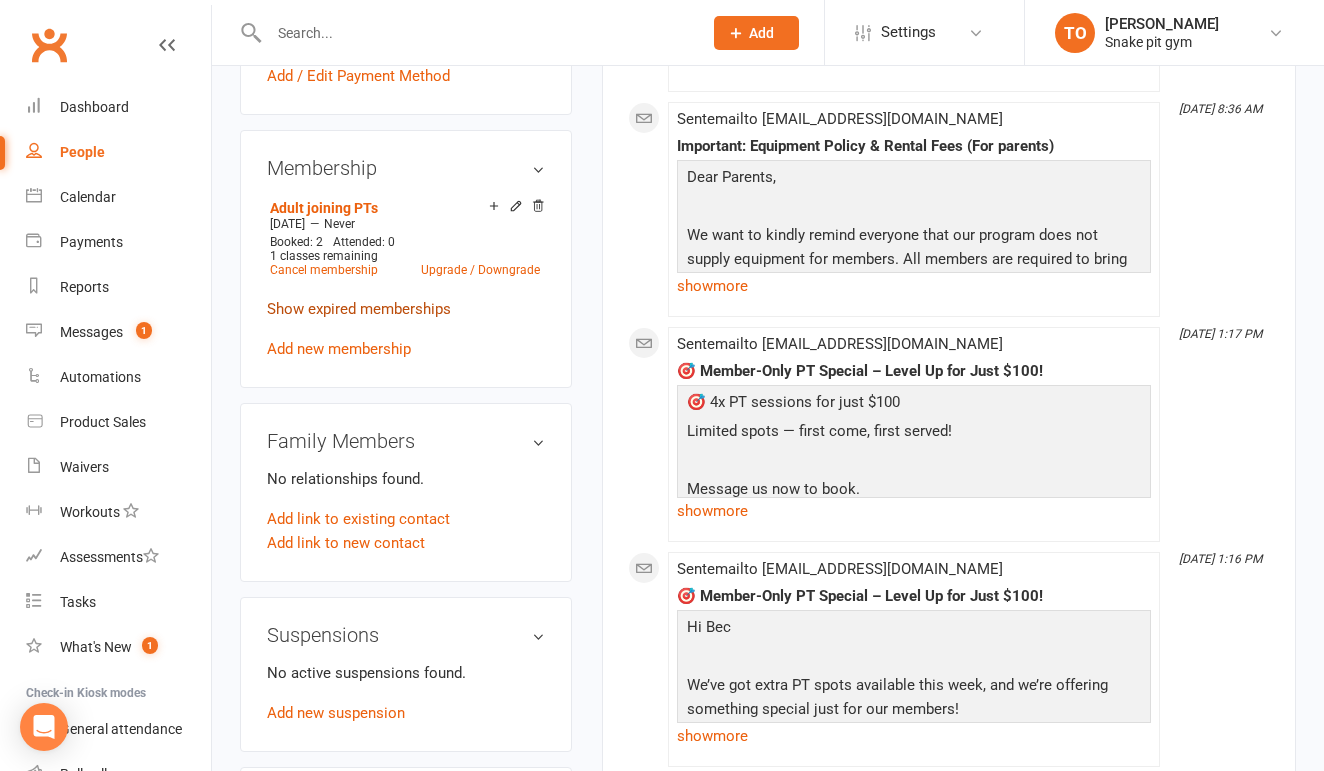 click on "Show expired memberships" at bounding box center (359, 309) 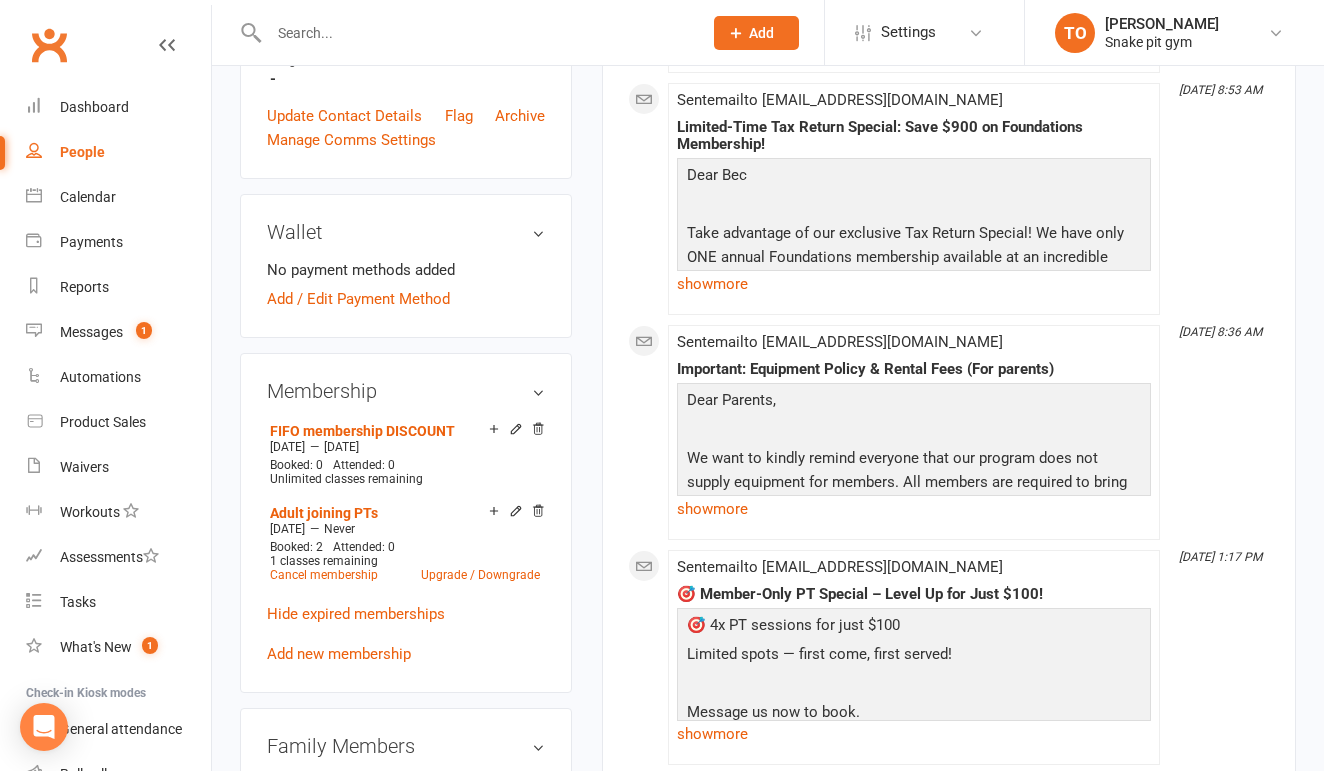 scroll, scrollTop: 684, scrollLeft: 0, axis: vertical 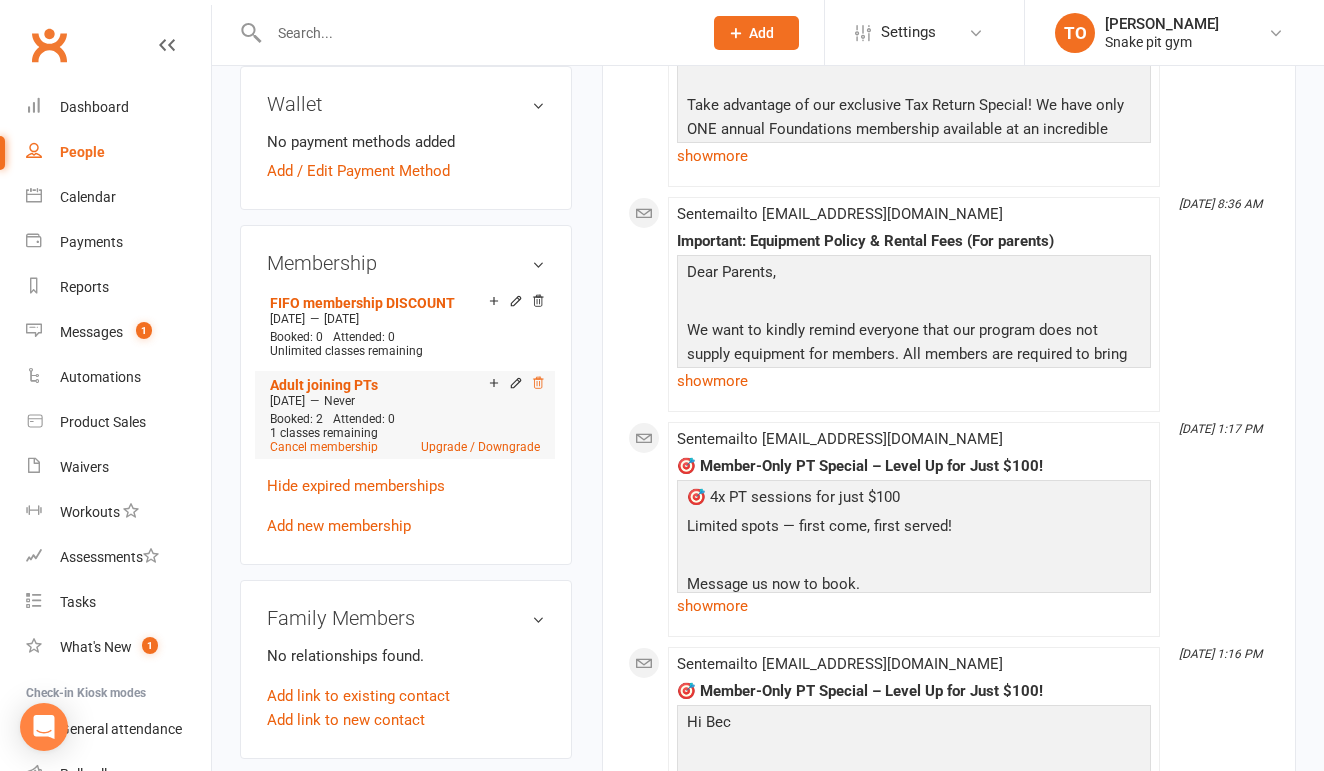 click 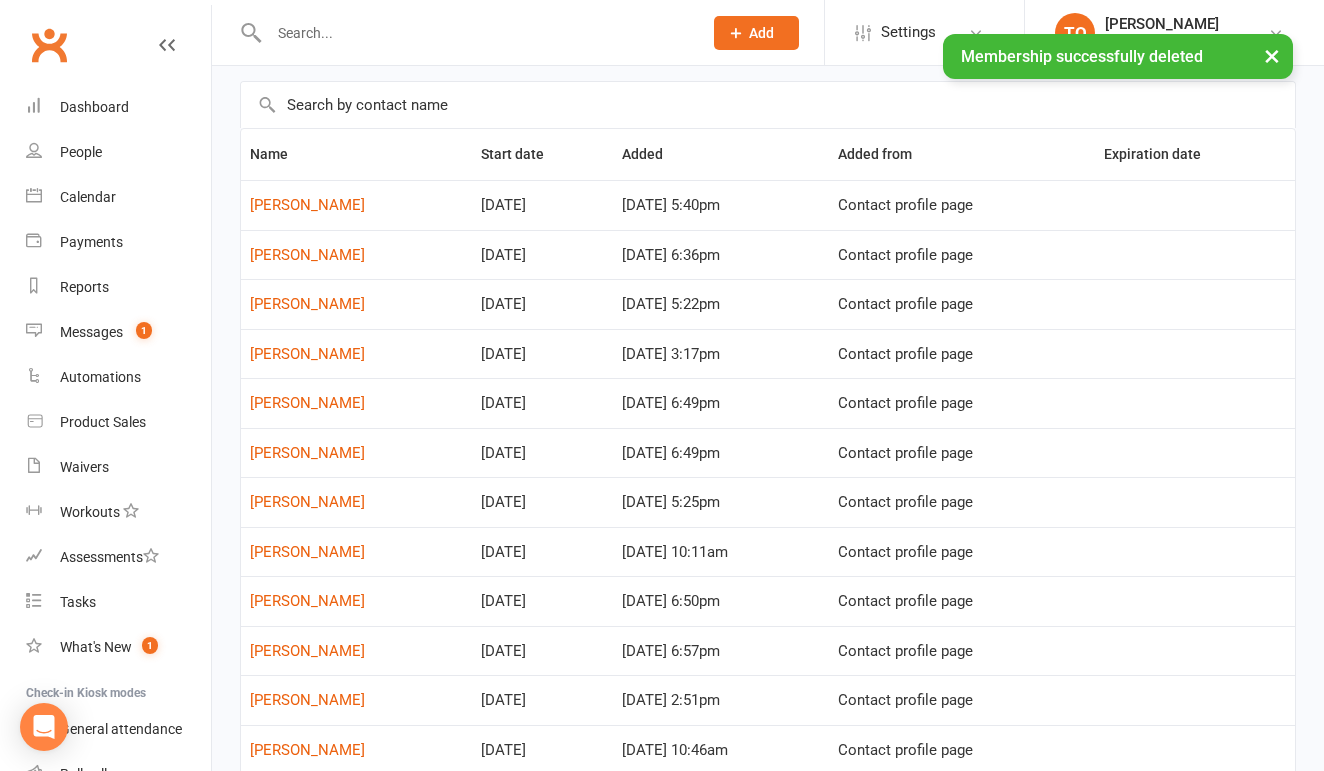 scroll, scrollTop: 87, scrollLeft: 0, axis: vertical 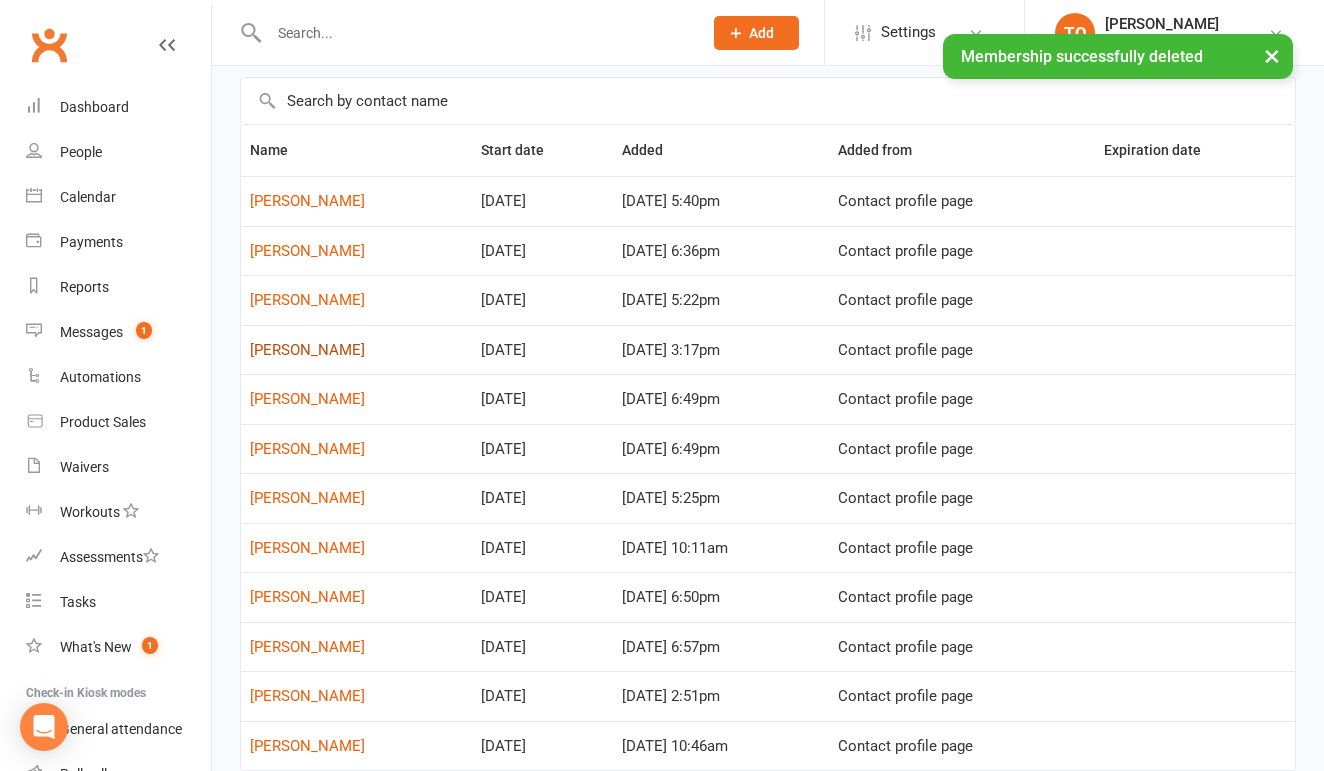 click on "[PERSON_NAME]" at bounding box center [307, 350] 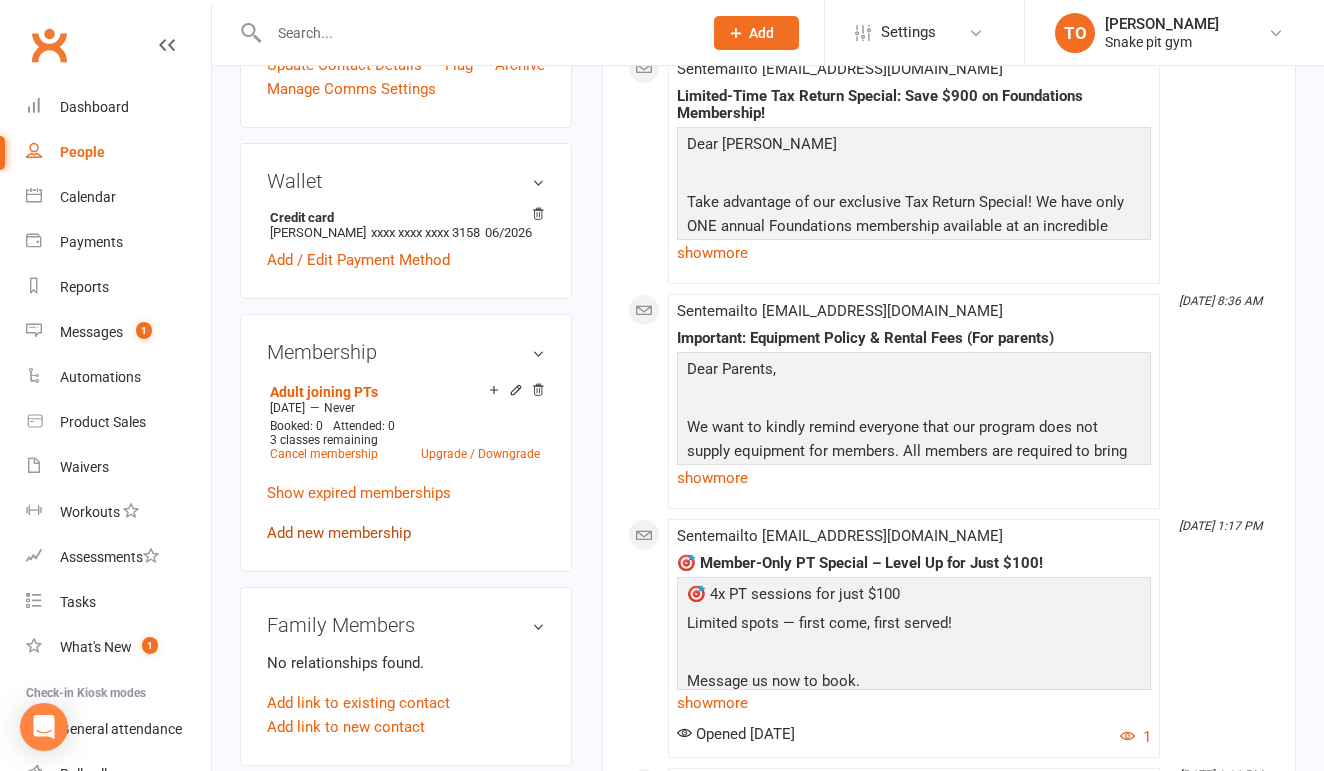 scroll, scrollTop: 638, scrollLeft: 0, axis: vertical 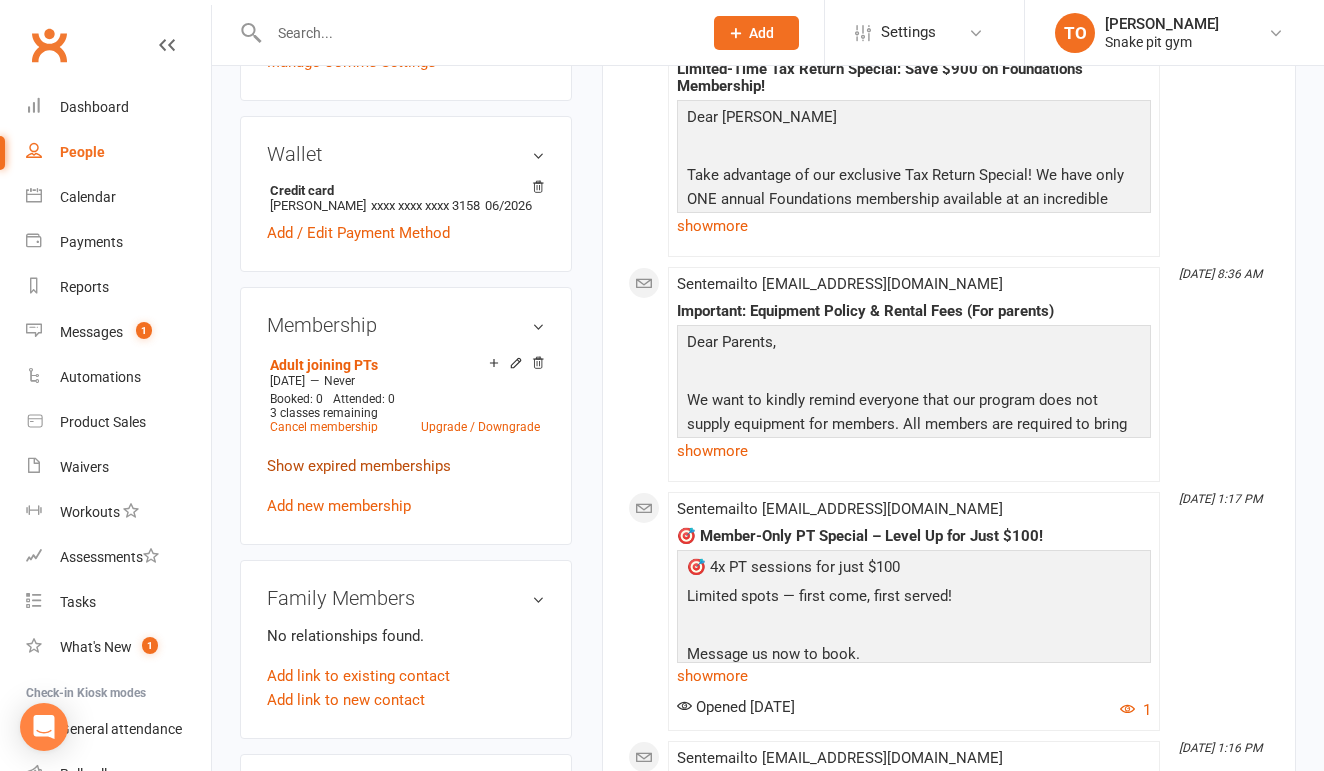 click on "Show expired memberships" at bounding box center (359, 466) 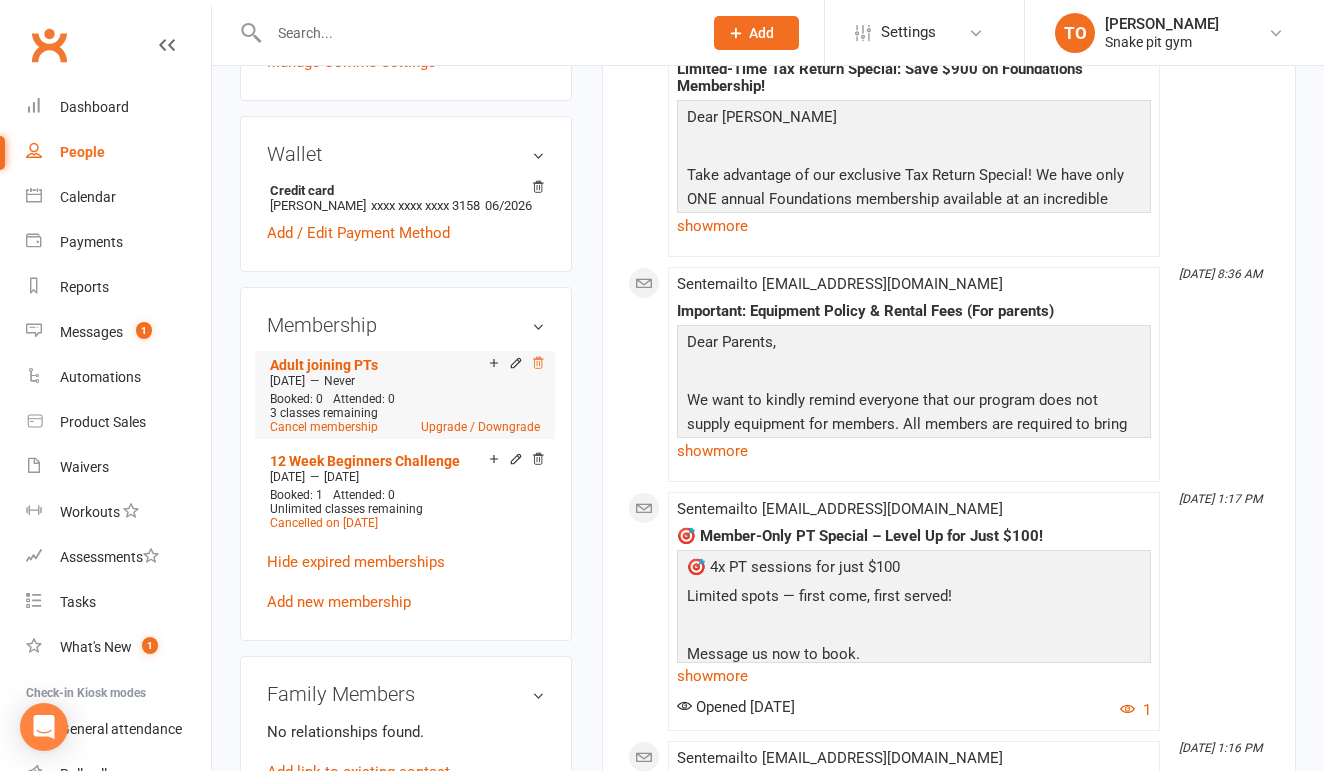 click 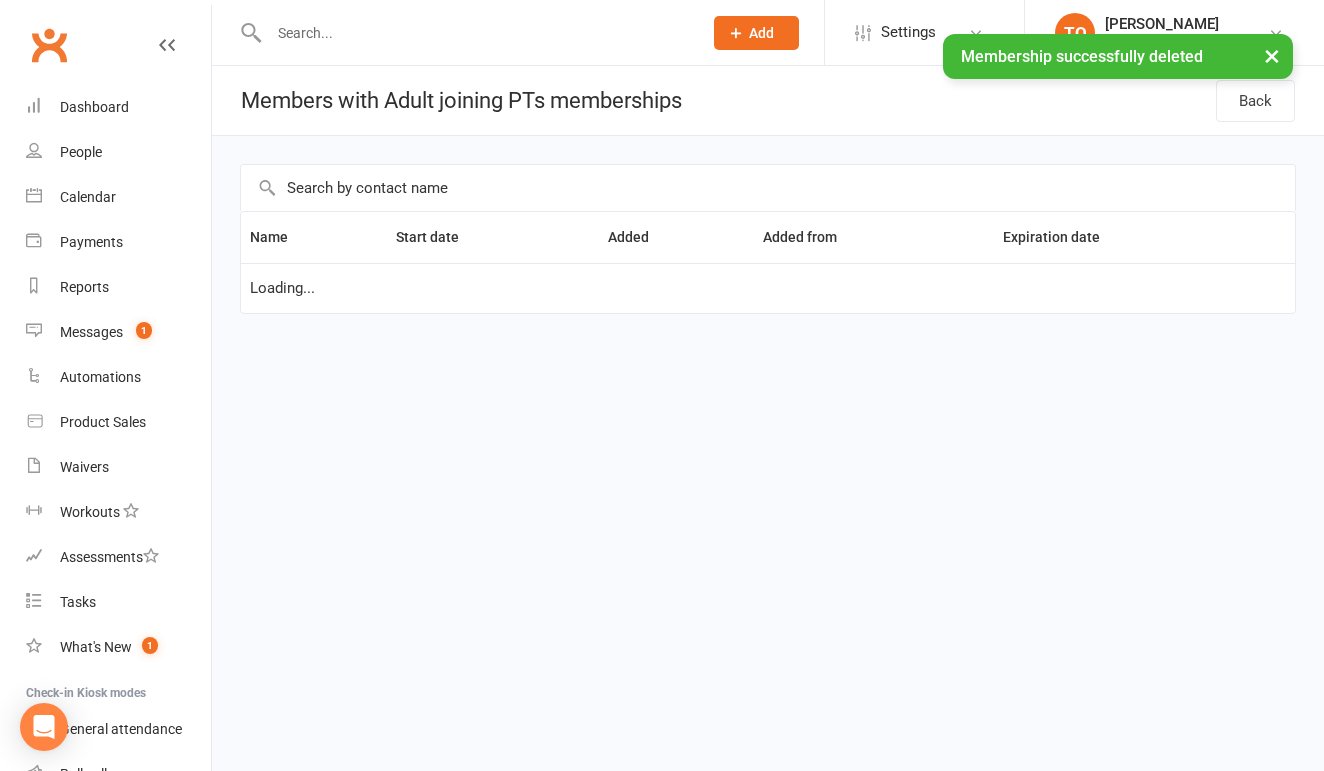 scroll, scrollTop: 2, scrollLeft: 0, axis: vertical 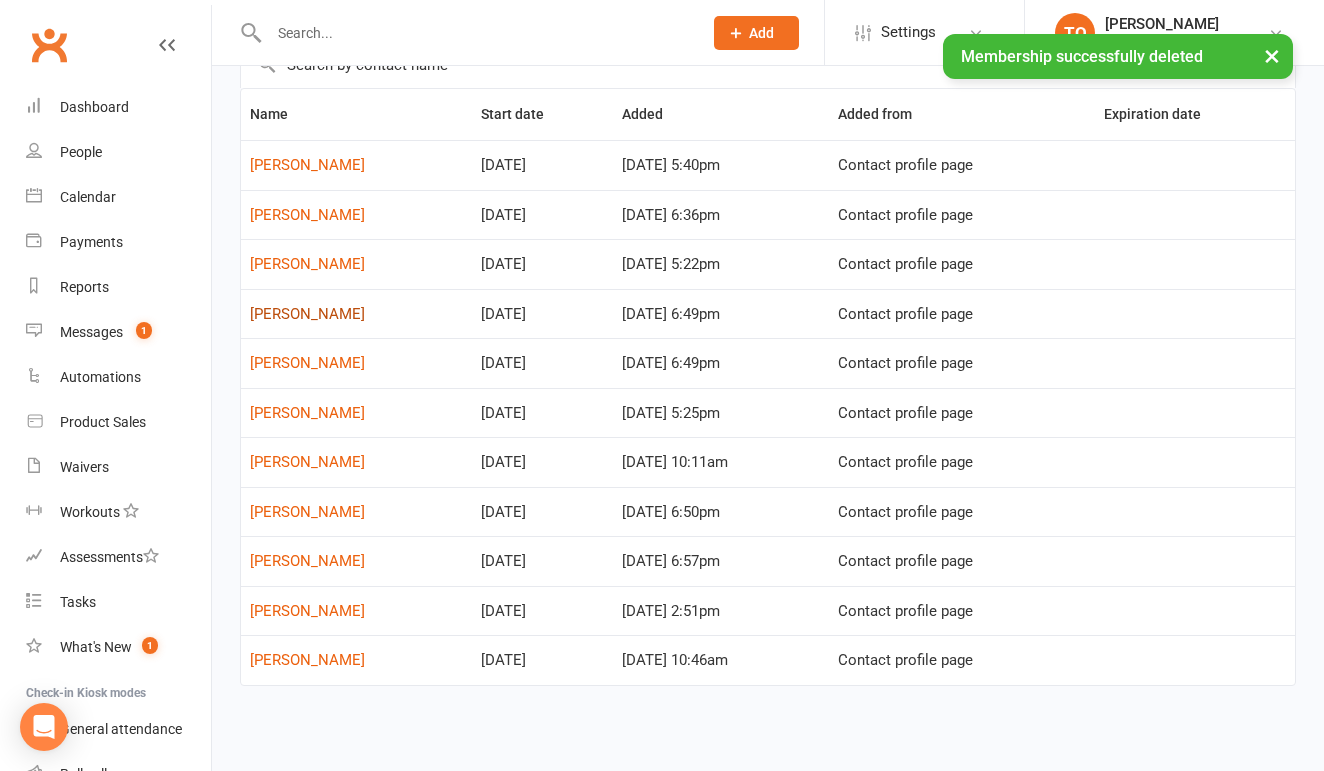 click on "[PERSON_NAME]" at bounding box center (307, 314) 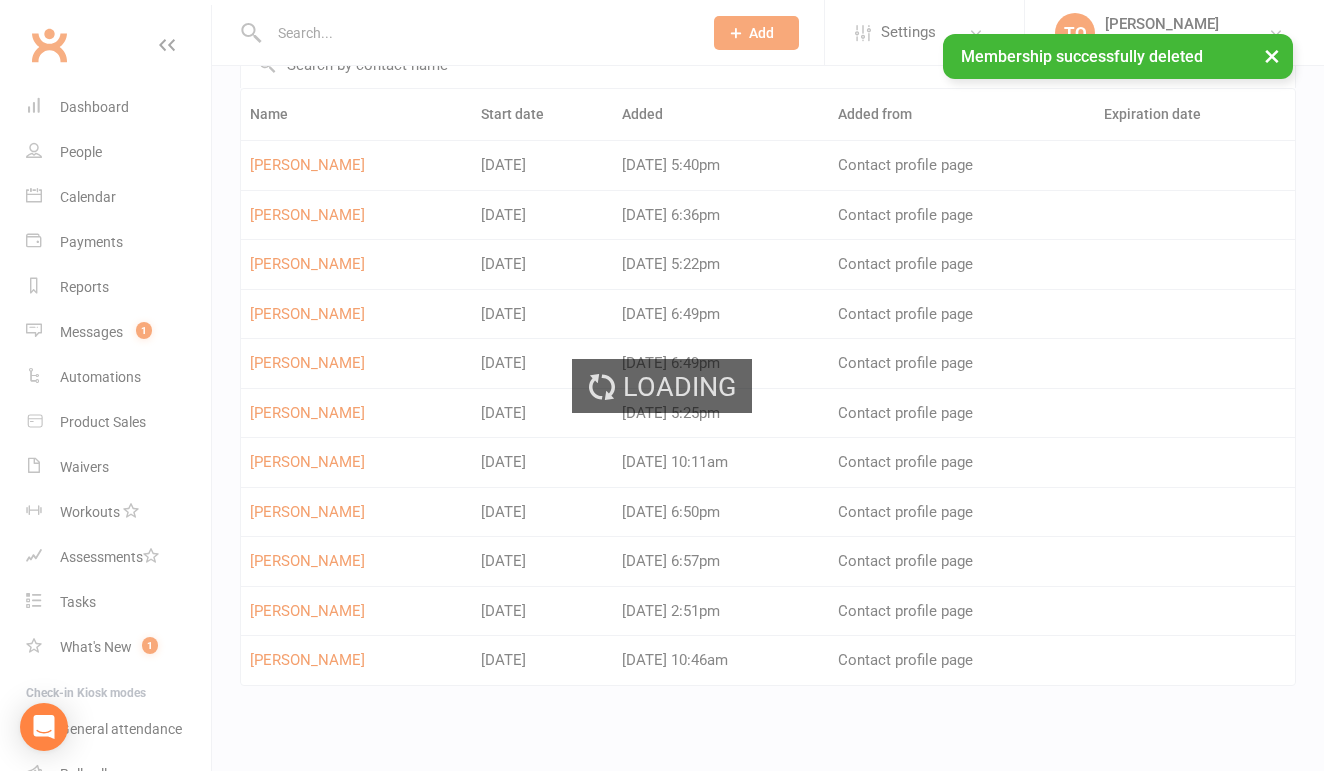 scroll, scrollTop: 0, scrollLeft: 0, axis: both 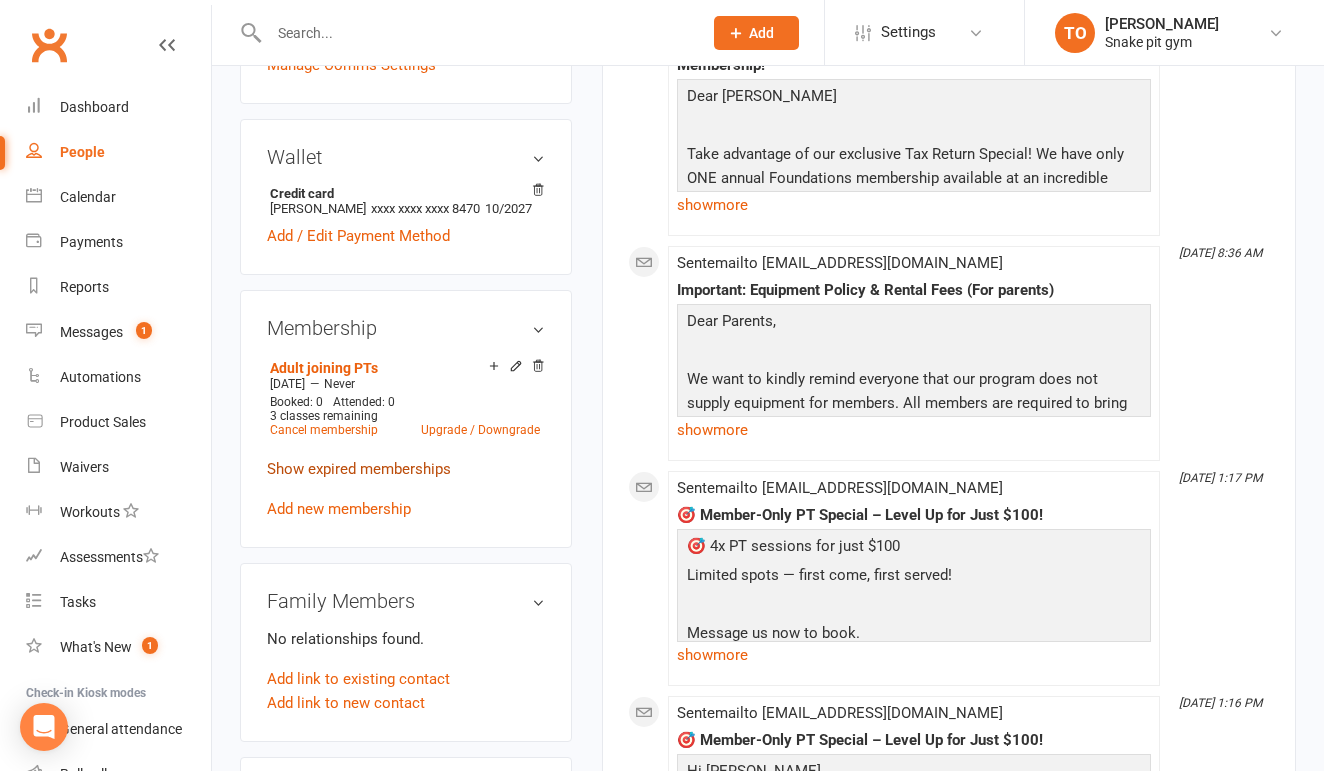click on "Show expired memberships" at bounding box center (359, 469) 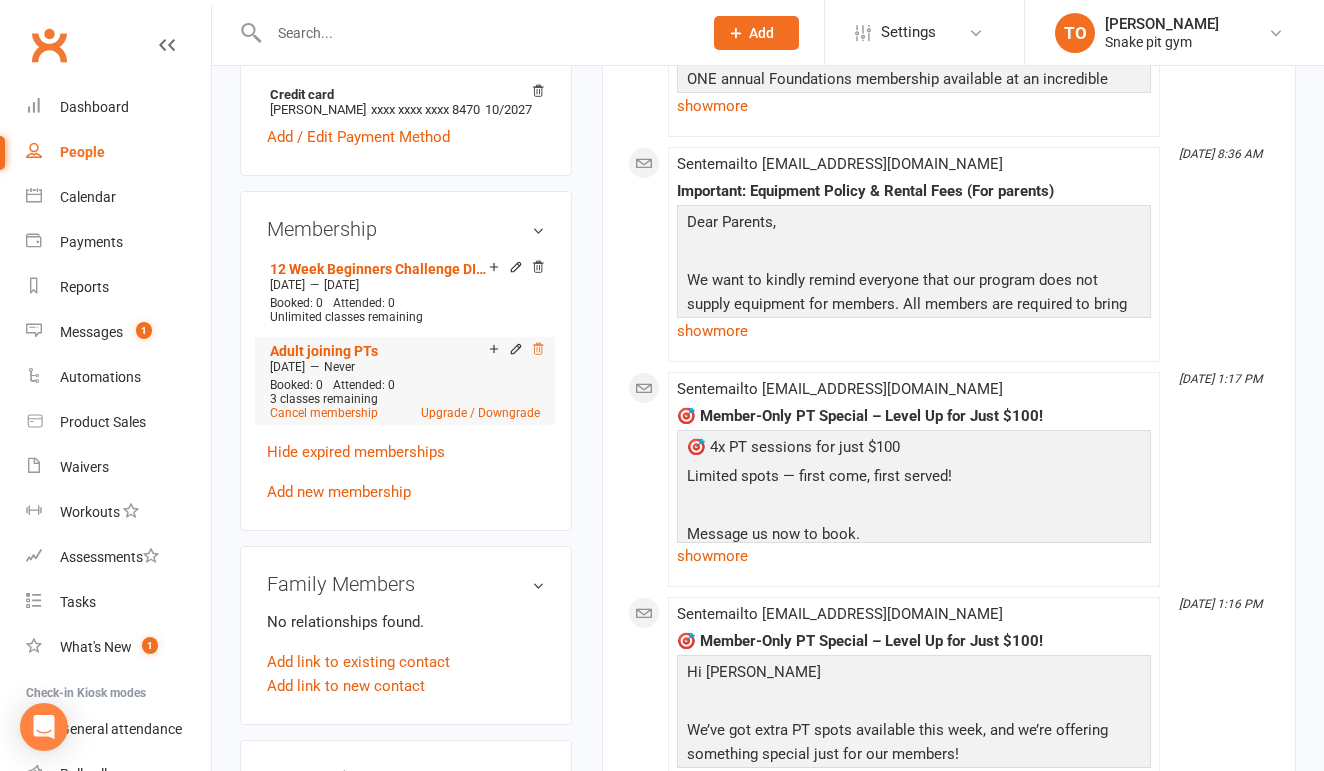 scroll, scrollTop: 743, scrollLeft: 0, axis: vertical 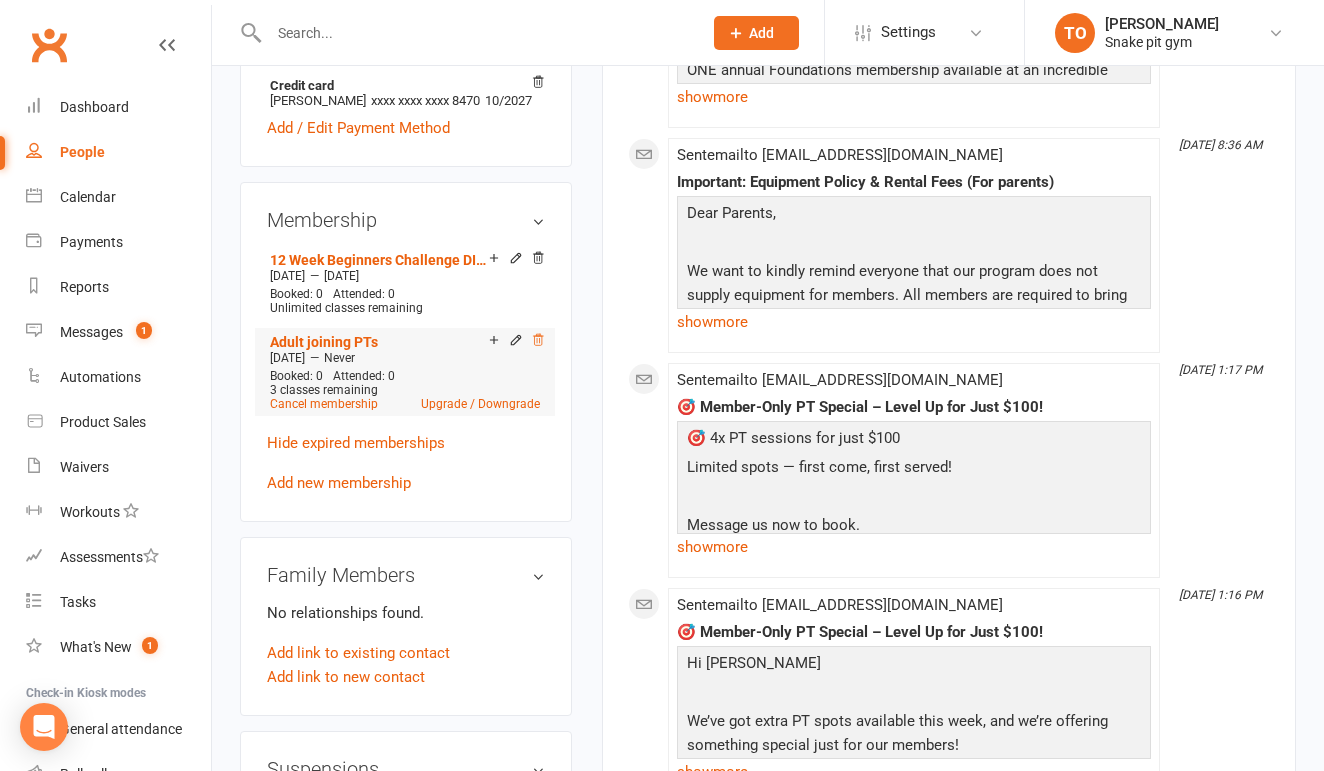 click 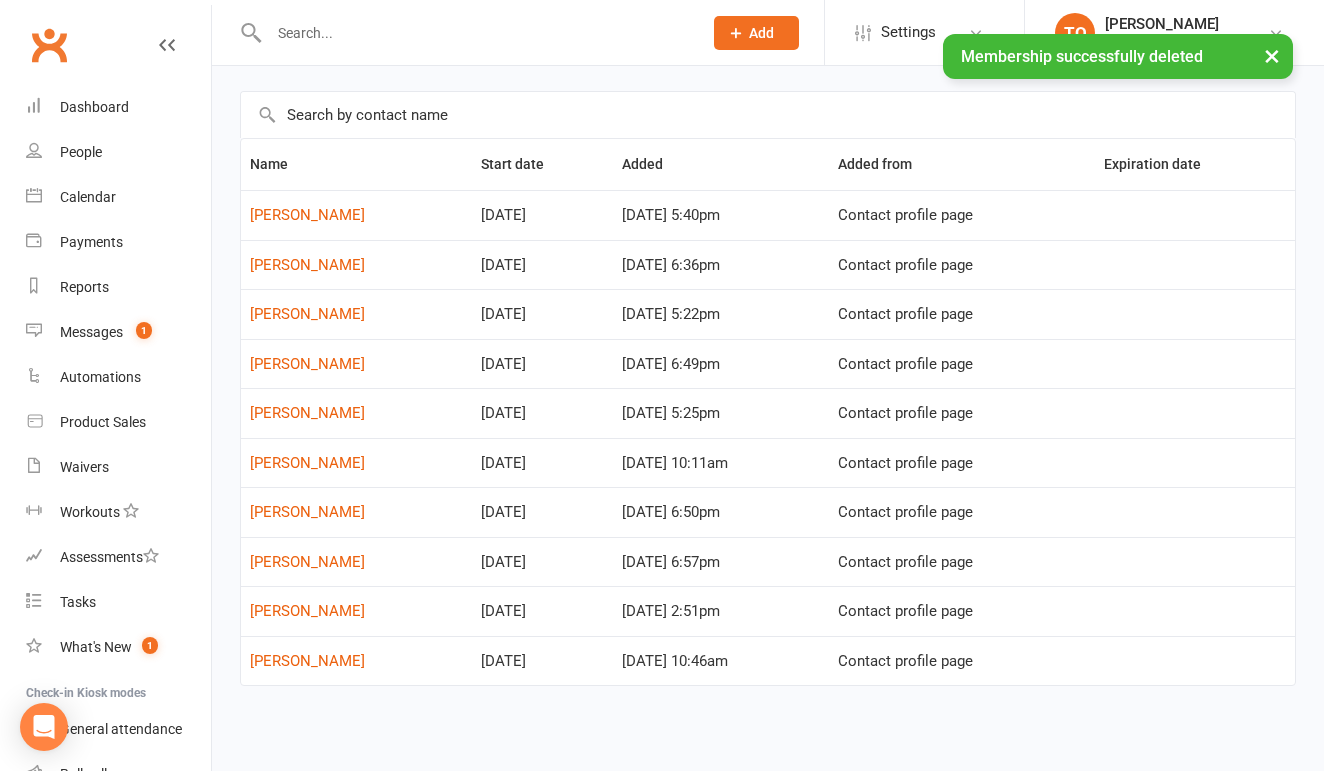 scroll, scrollTop: 85, scrollLeft: 0, axis: vertical 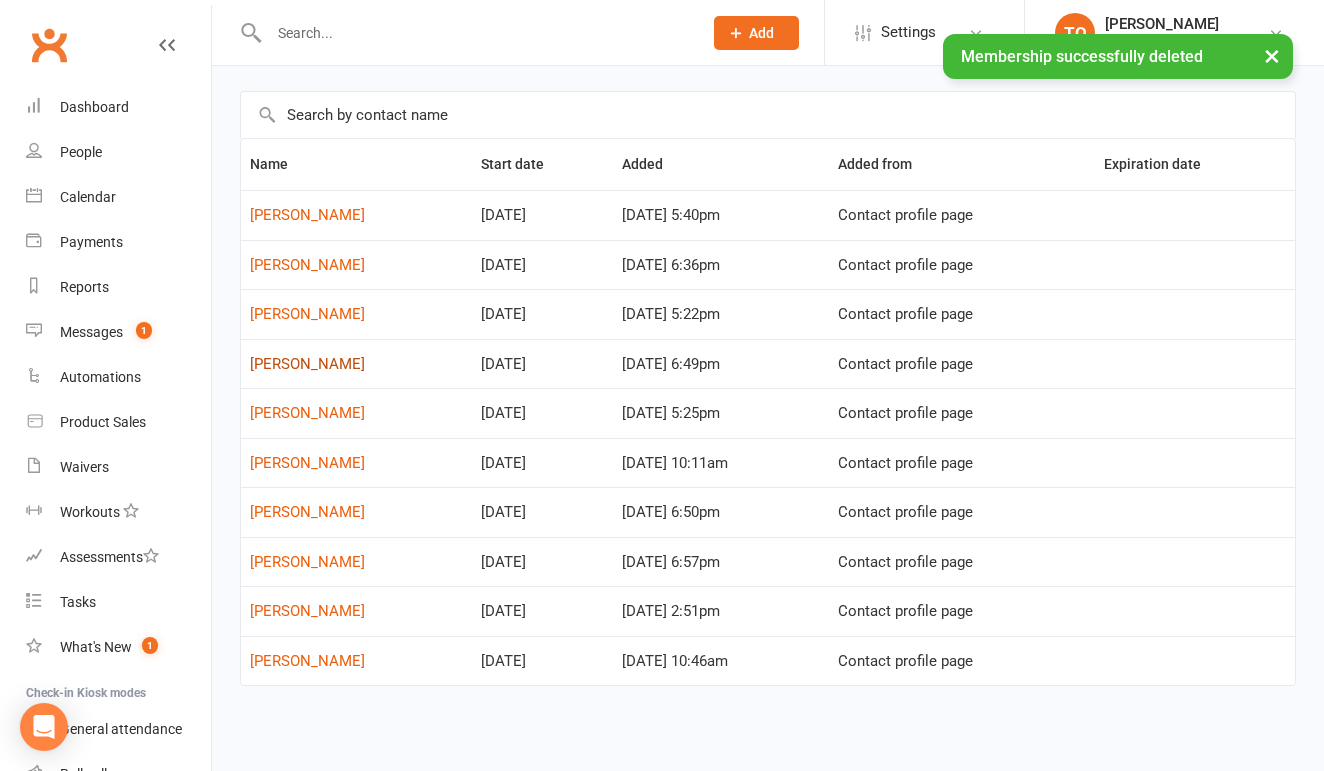 click on "[PERSON_NAME]" at bounding box center (307, 364) 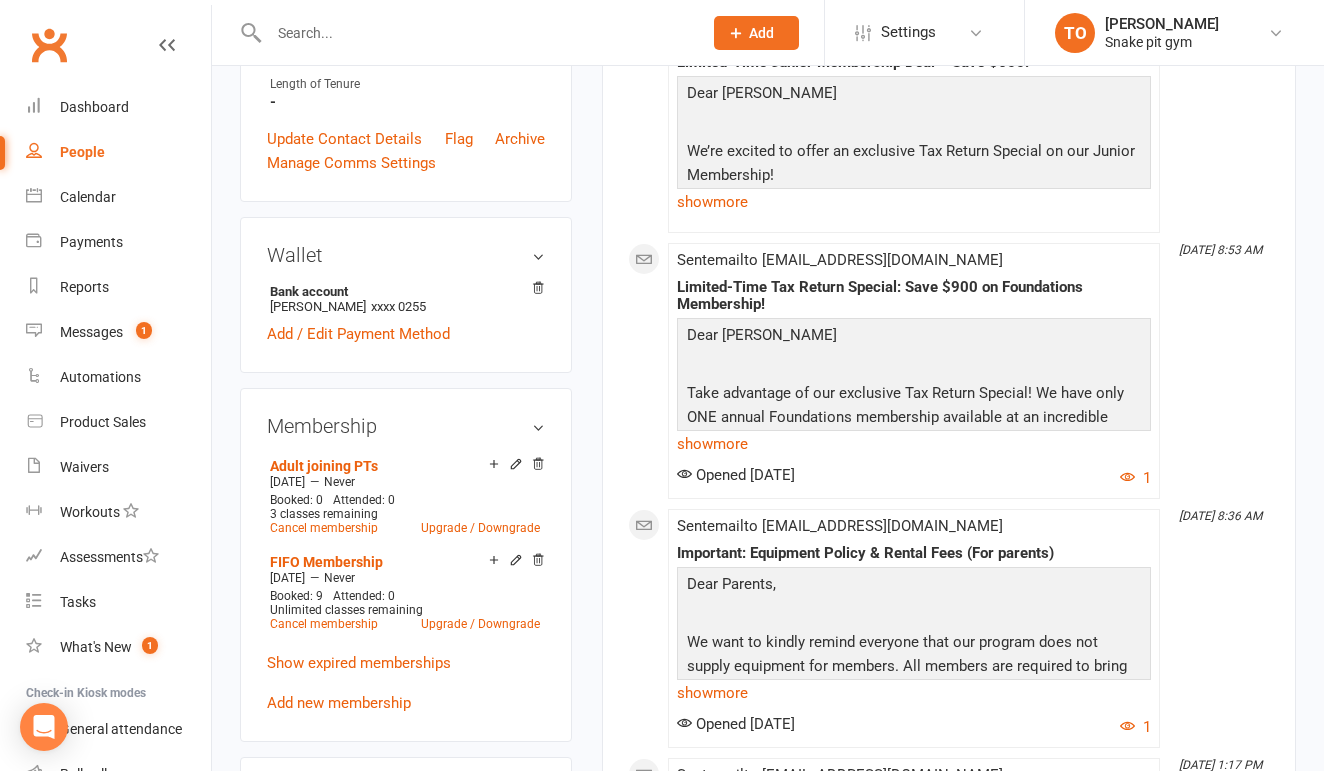 scroll, scrollTop: 550, scrollLeft: 0, axis: vertical 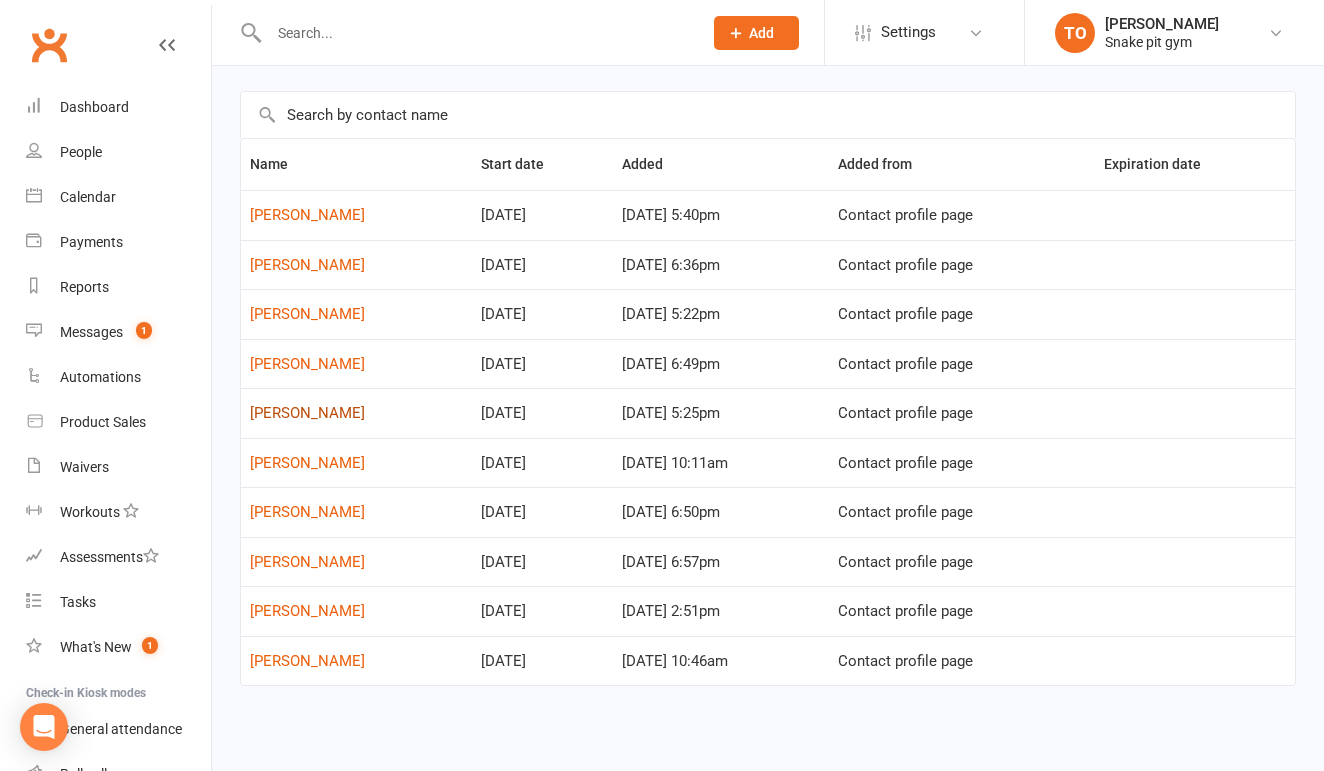 click on "[PERSON_NAME]" at bounding box center (307, 413) 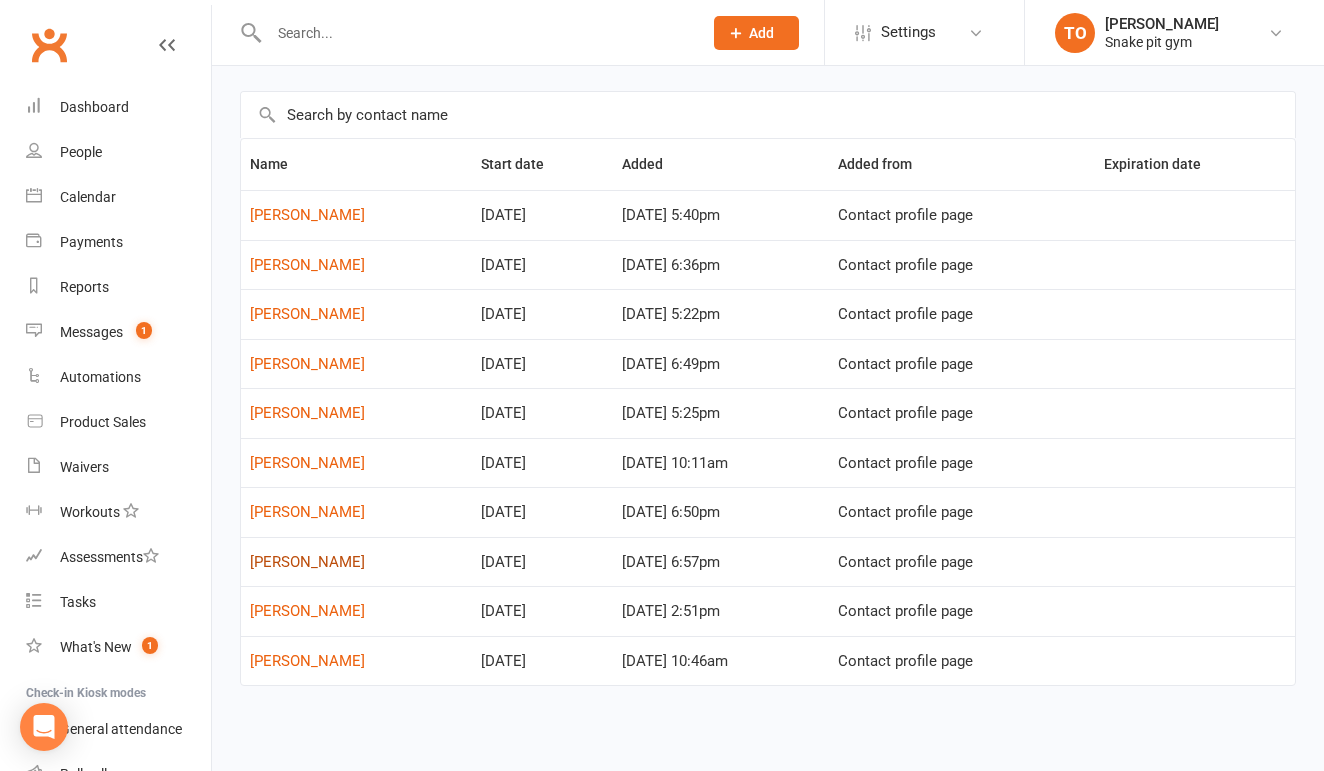 click on "[PERSON_NAME]" at bounding box center (307, 562) 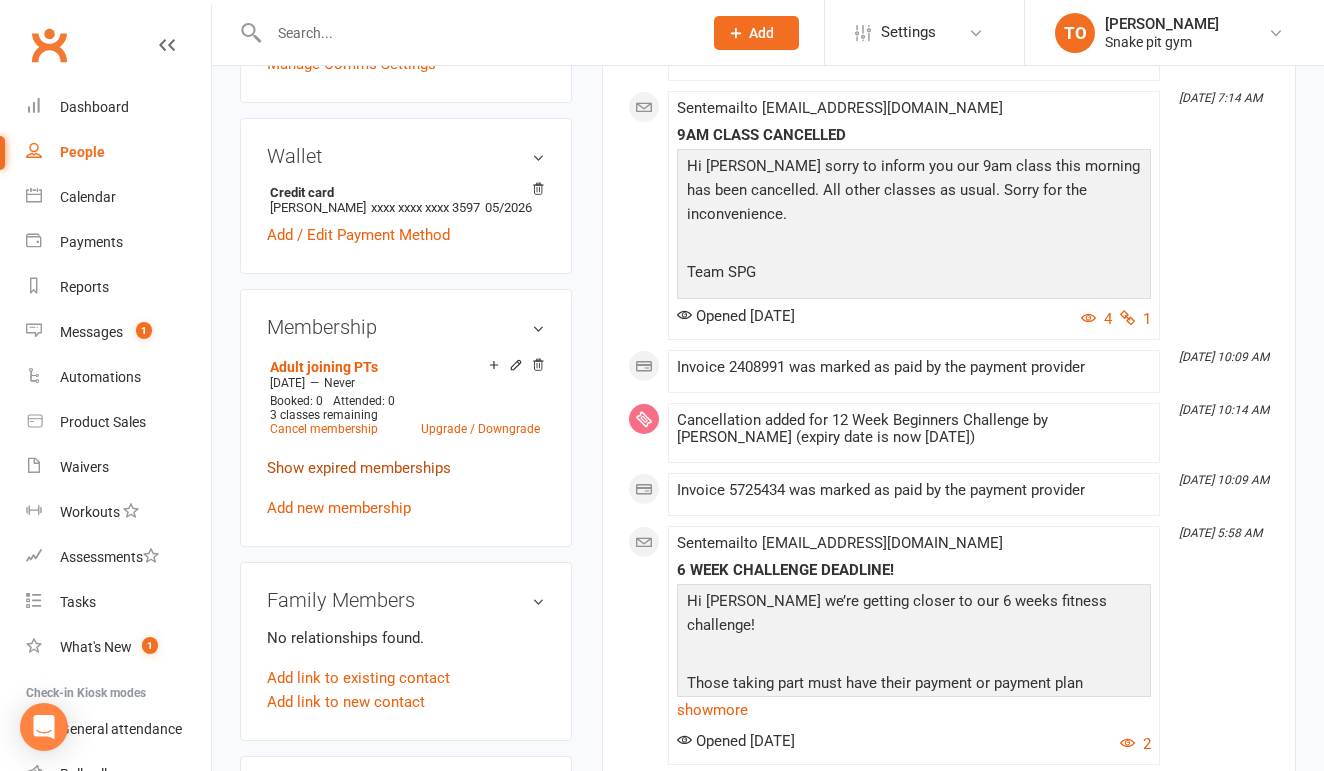click on "Show expired memberships" at bounding box center (359, 468) 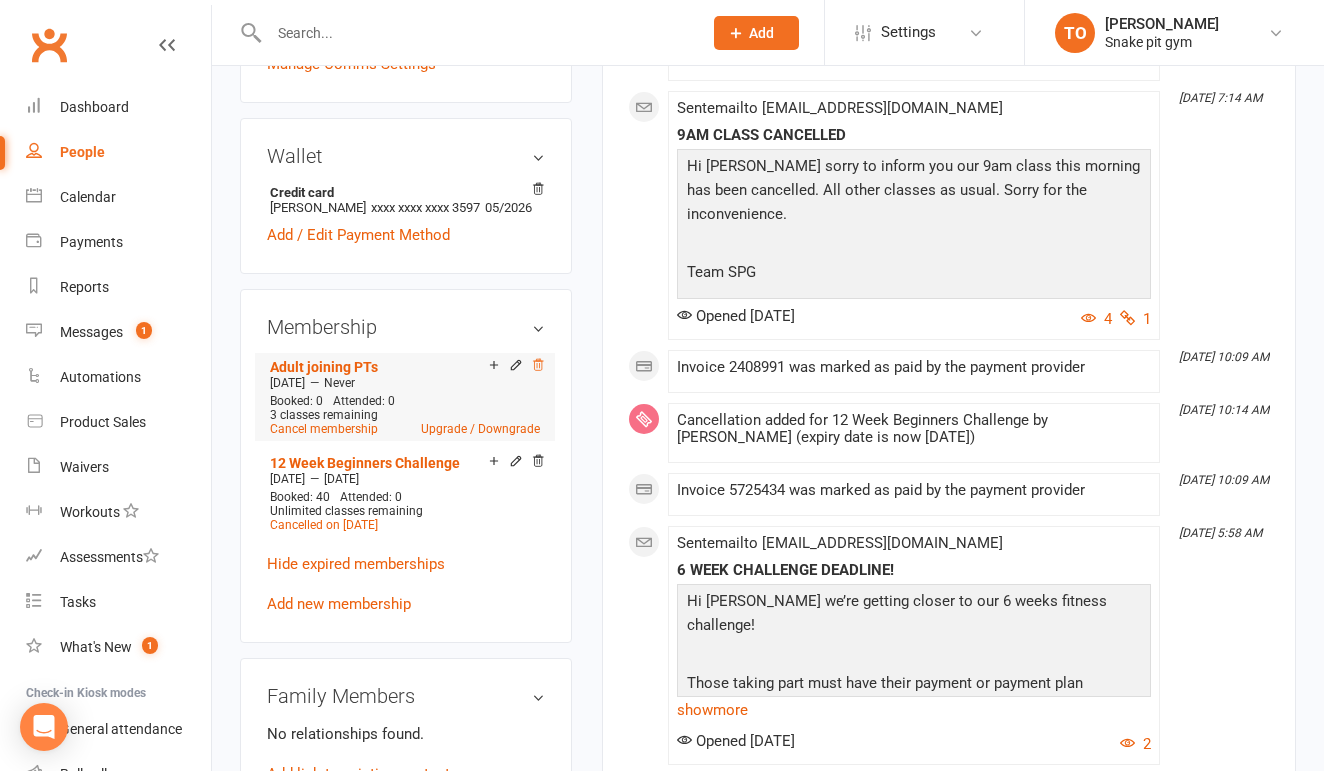 click 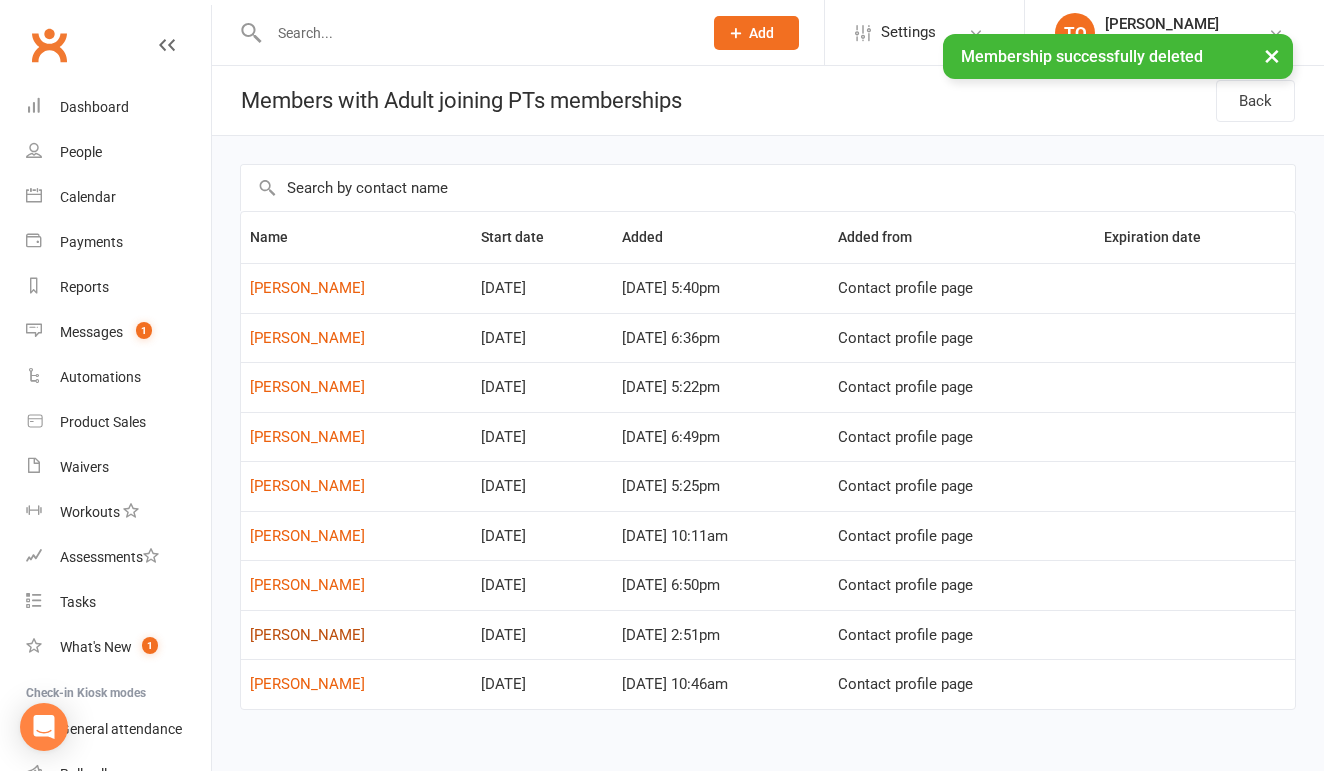 click on "[PERSON_NAME]" at bounding box center (307, 635) 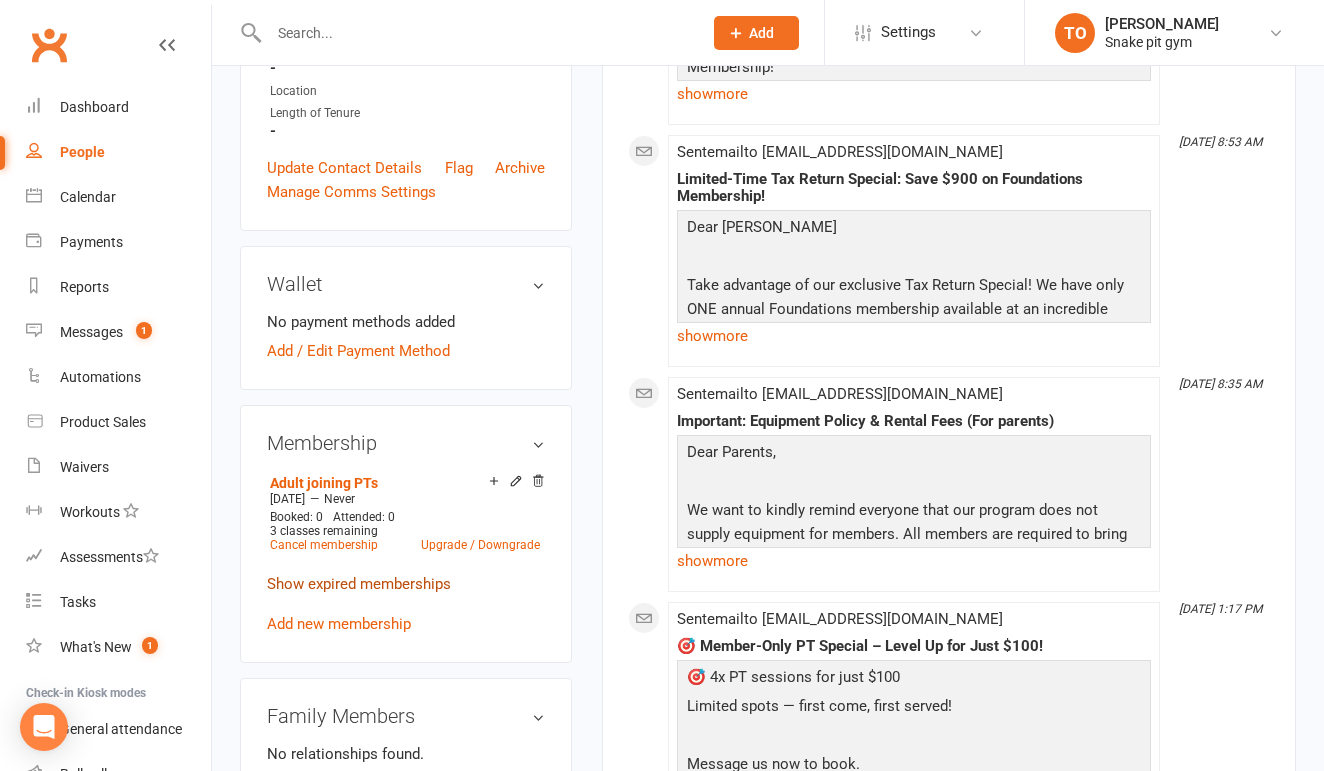 click on "Show expired memberships" at bounding box center (359, 584) 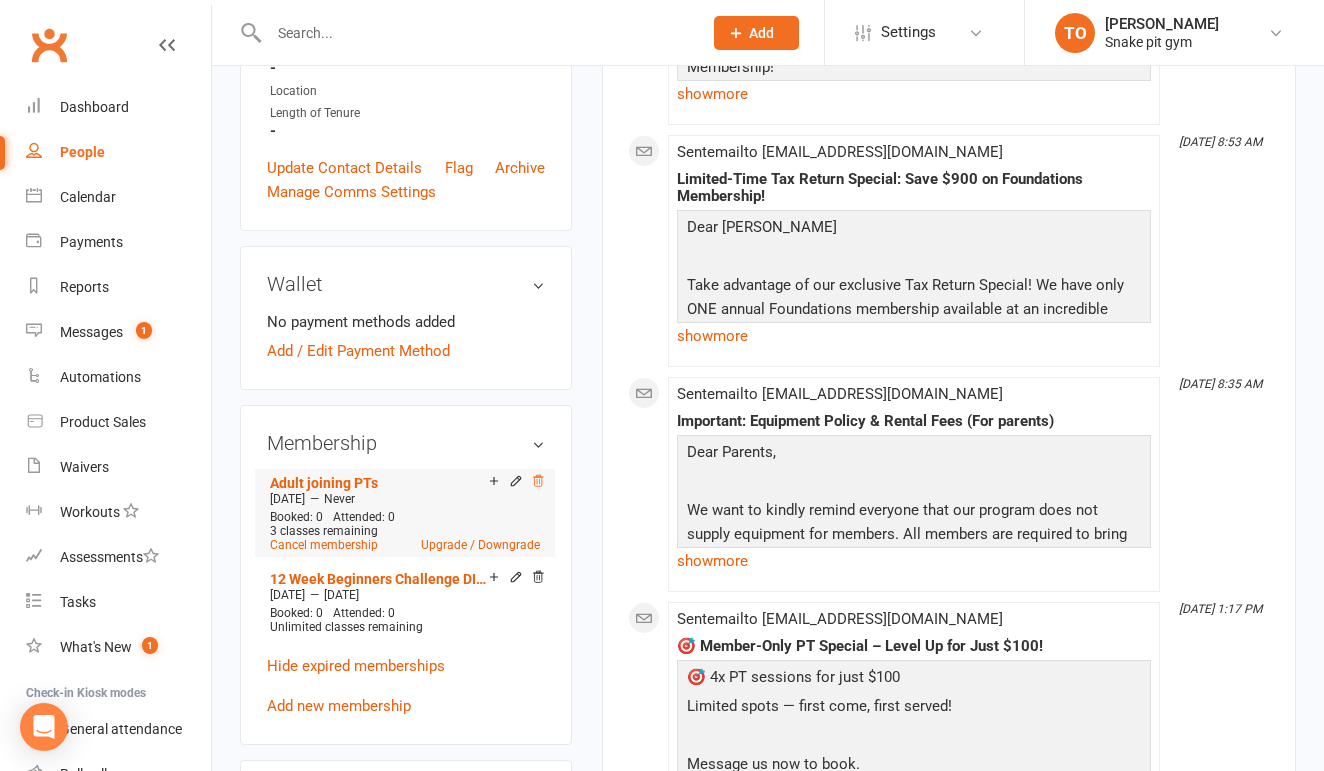 click 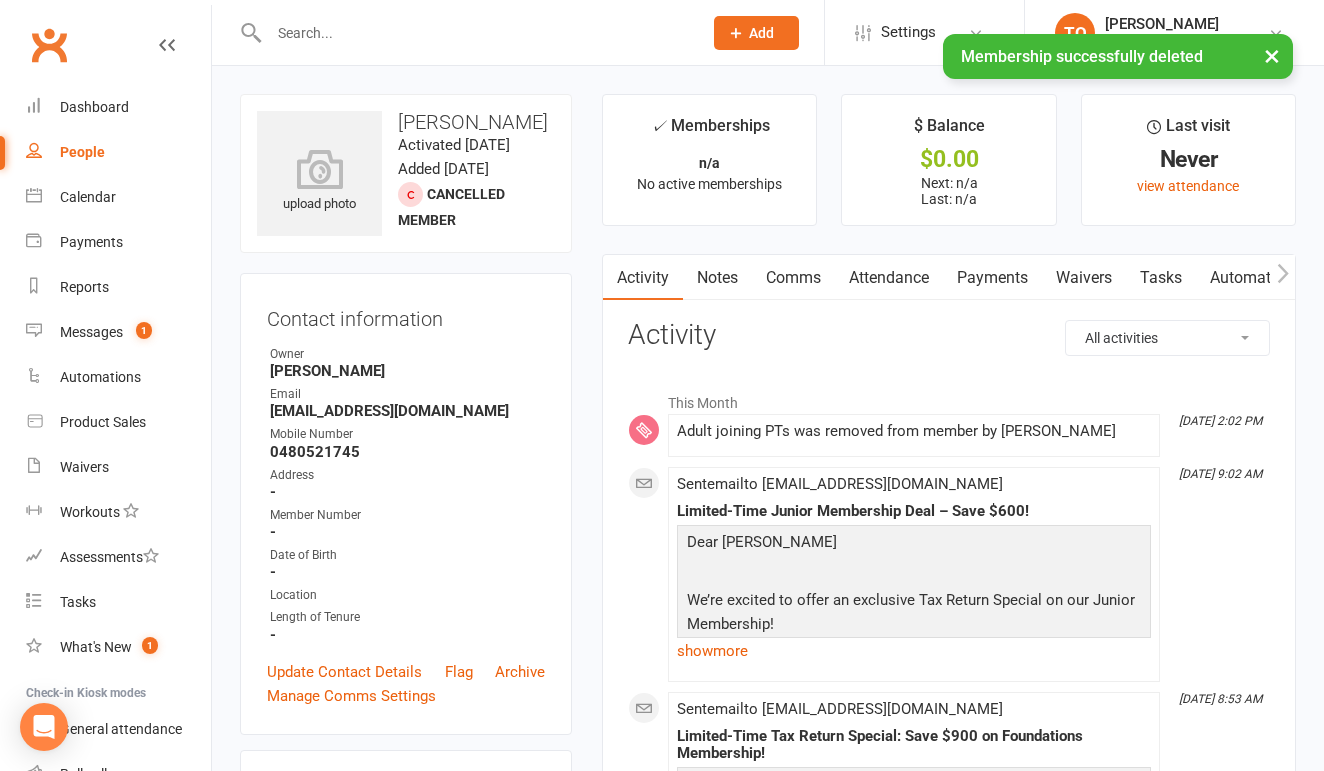 scroll, scrollTop: -2, scrollLeft: 0, axis: vertical 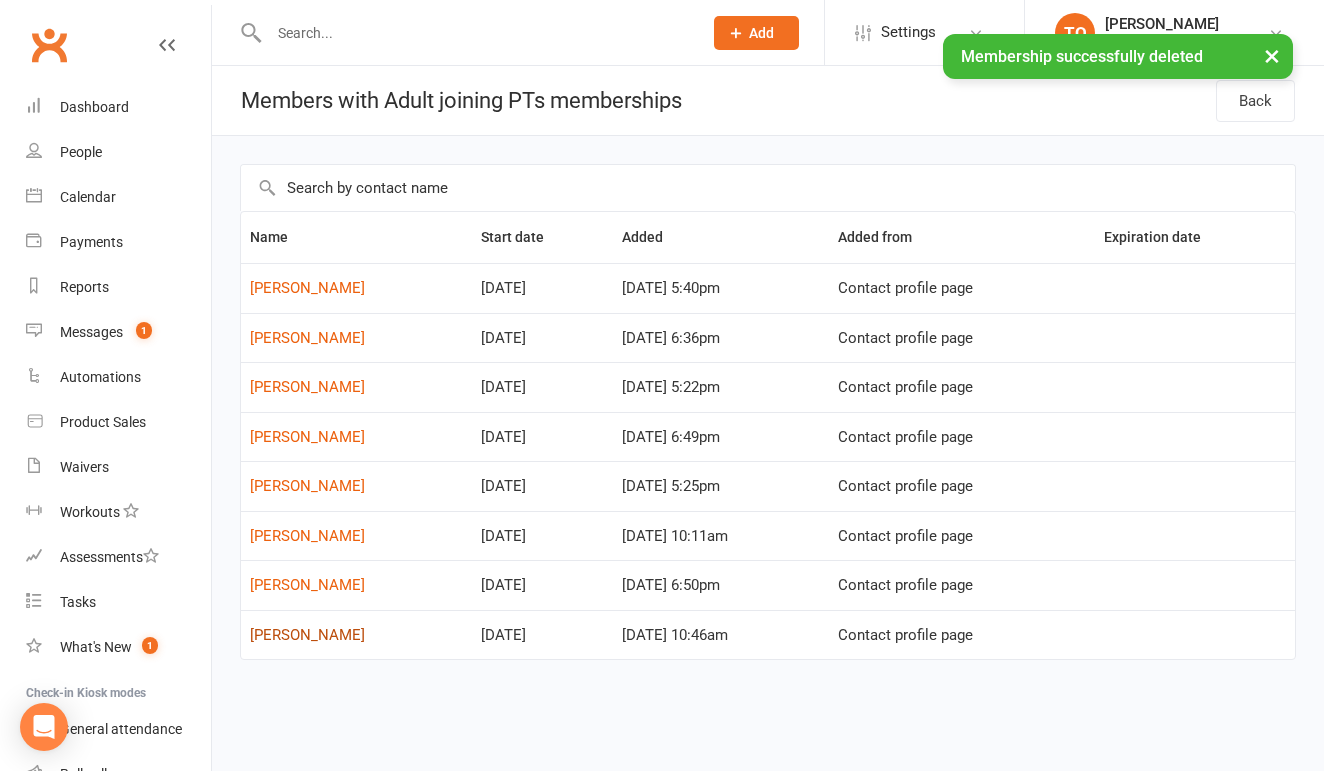 click on "[PERSON_NAME]" at bounding box center [307, 635] 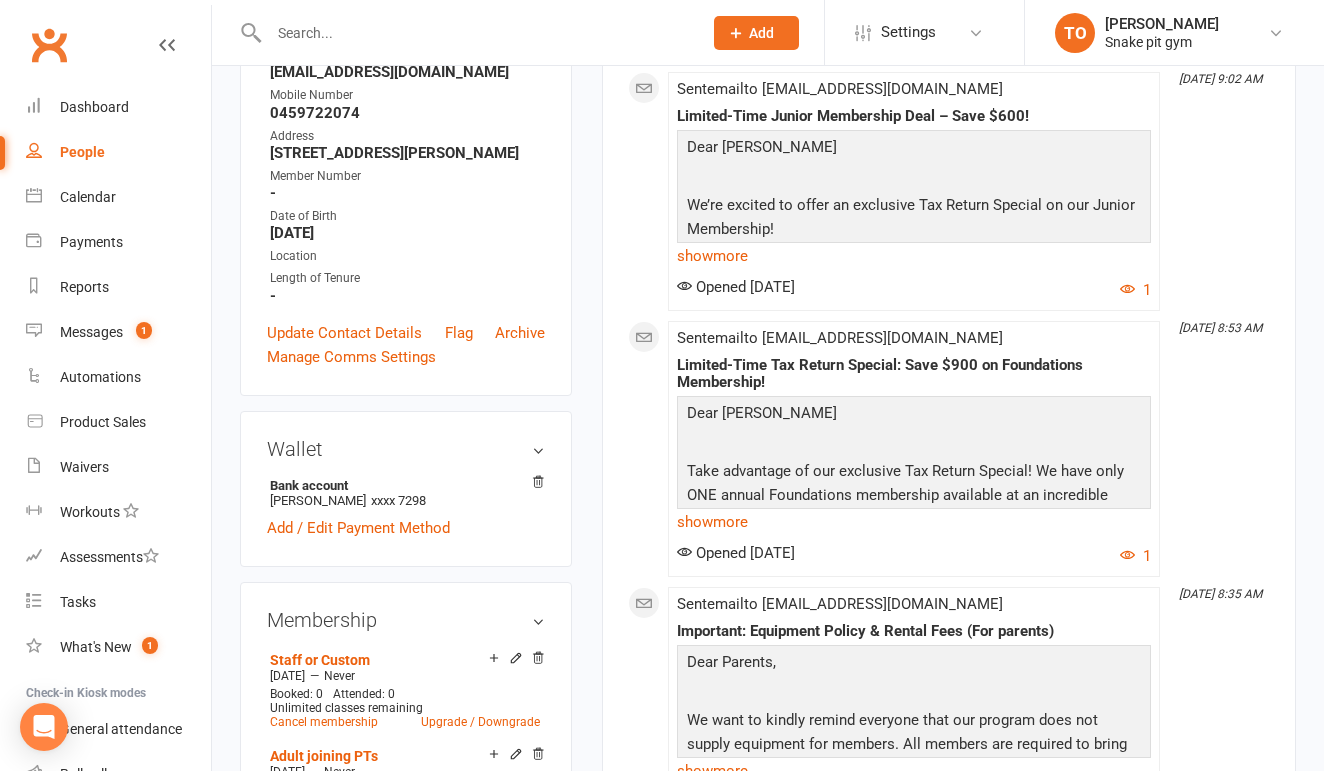 scroll, scrollTop: 555, scrollLeft: 0, axis: vertical 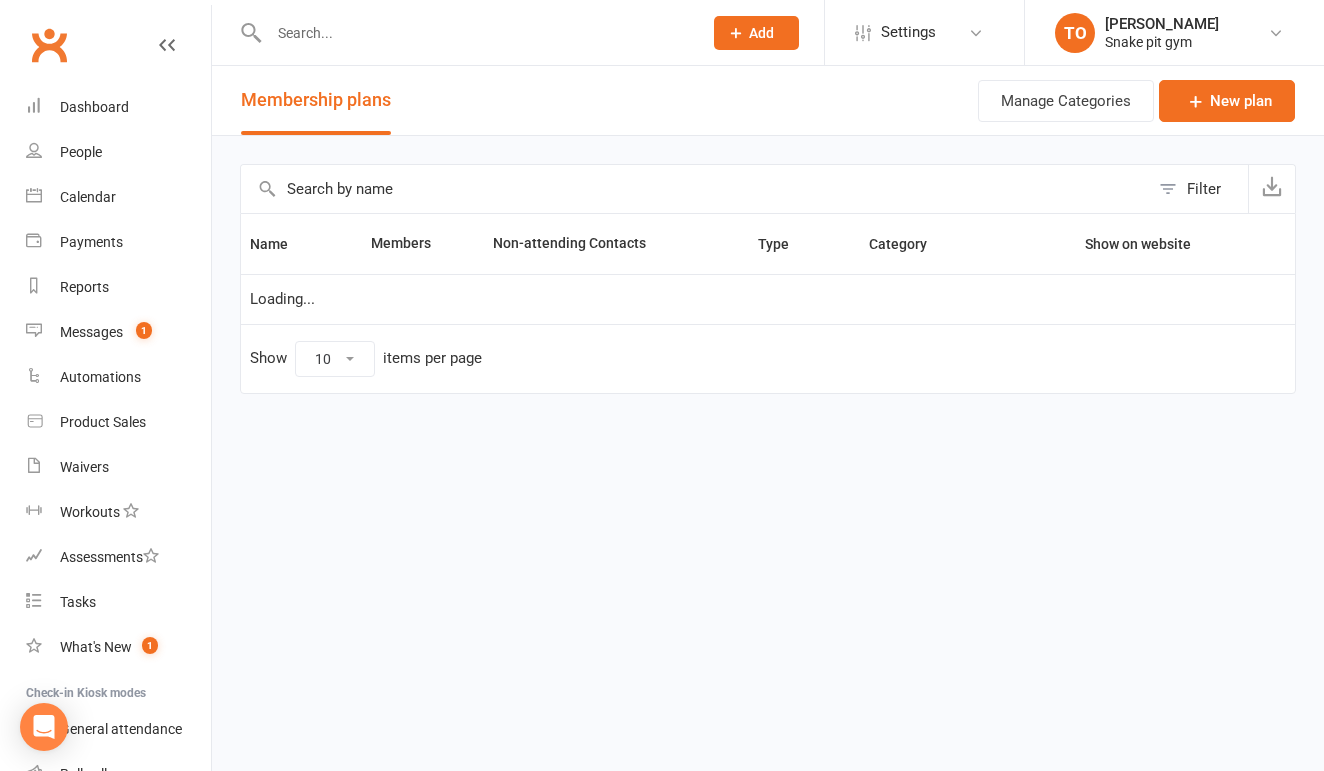 select on "100" 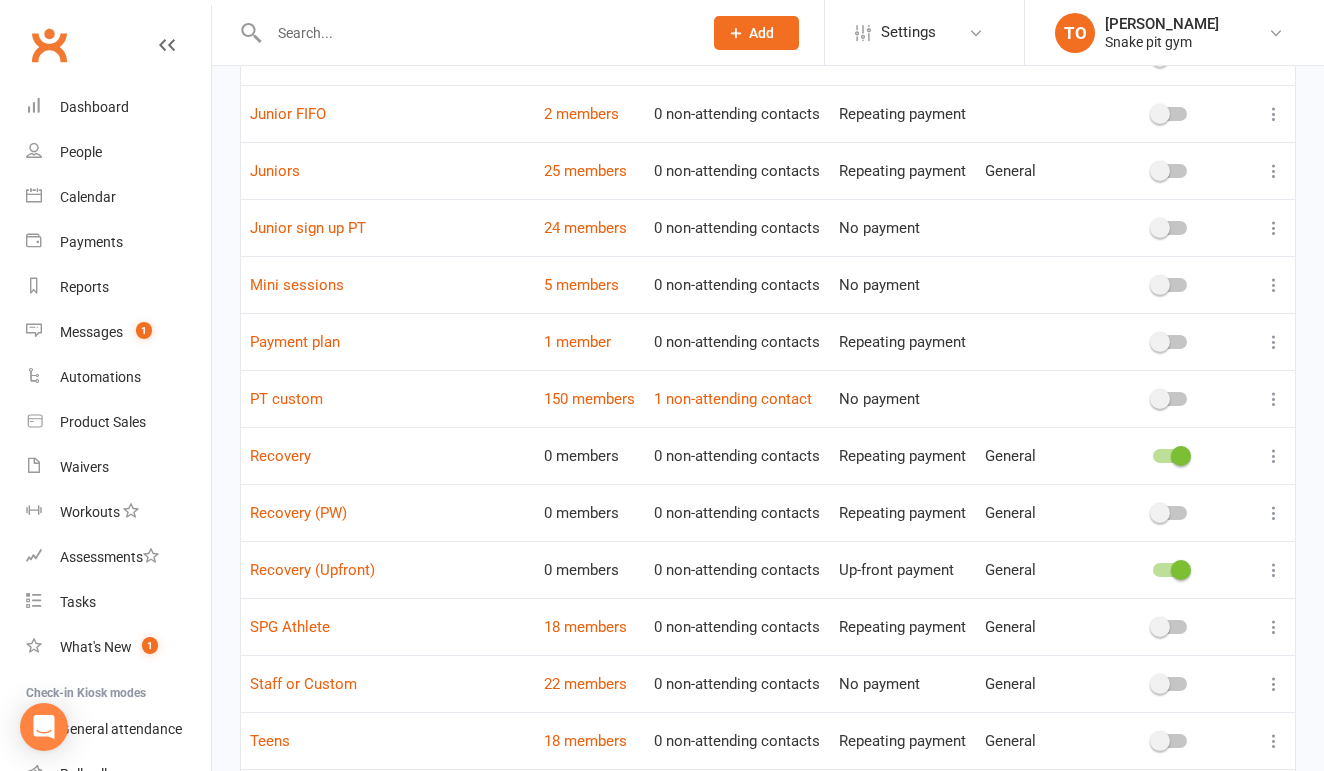 scroll, scrollTop: 1448, scrollLeft: 0, axis: vertical 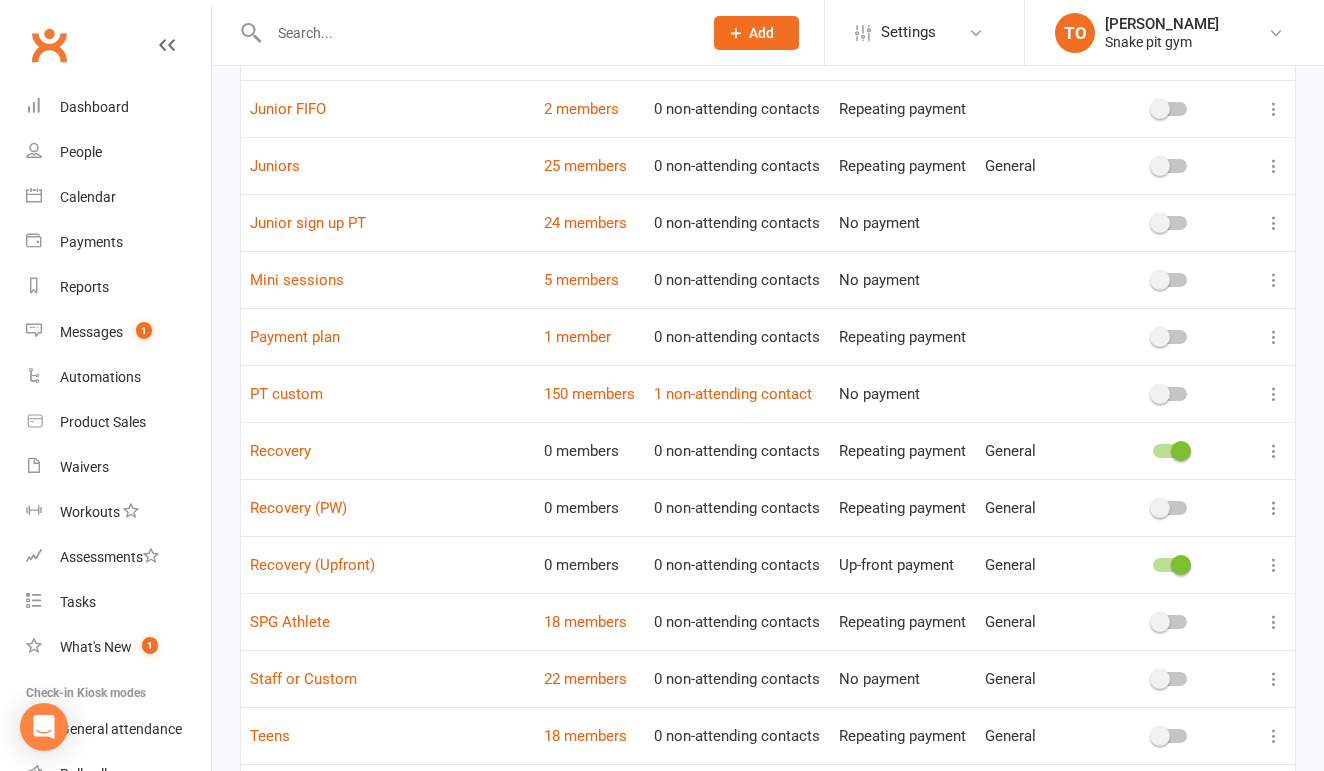 click on "1 member" at bounding box center [590, 336] 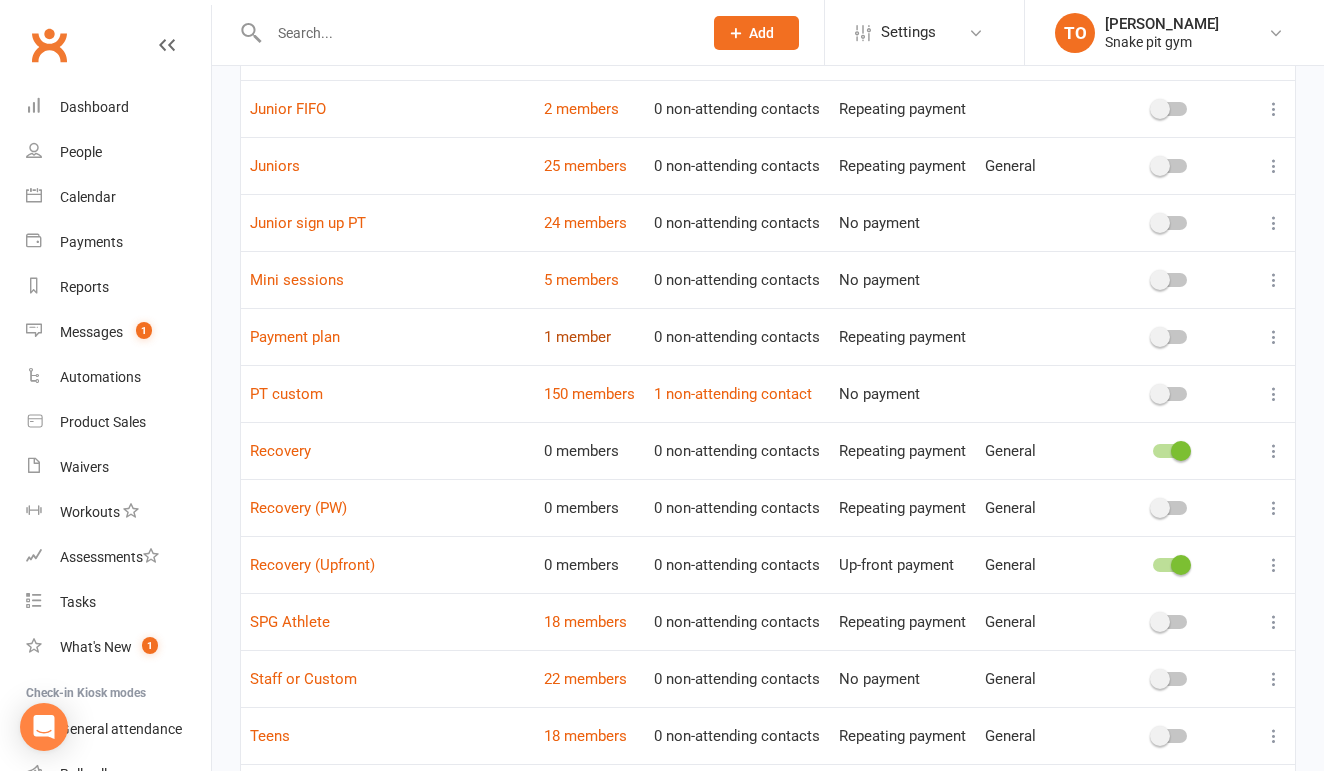 click on "1 member" at bounding box center (577, 337) 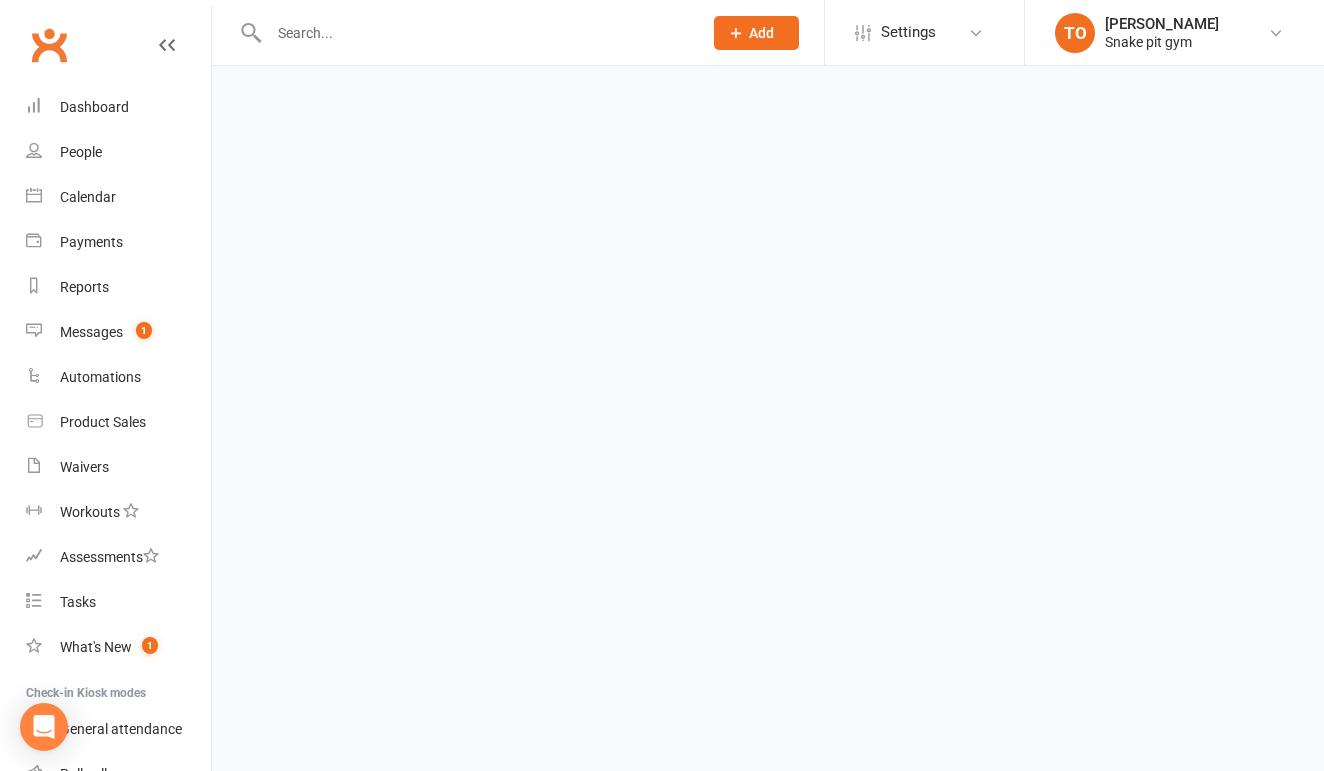 scroll, scrollTop: 0, scrollLeft: 0, axis: both 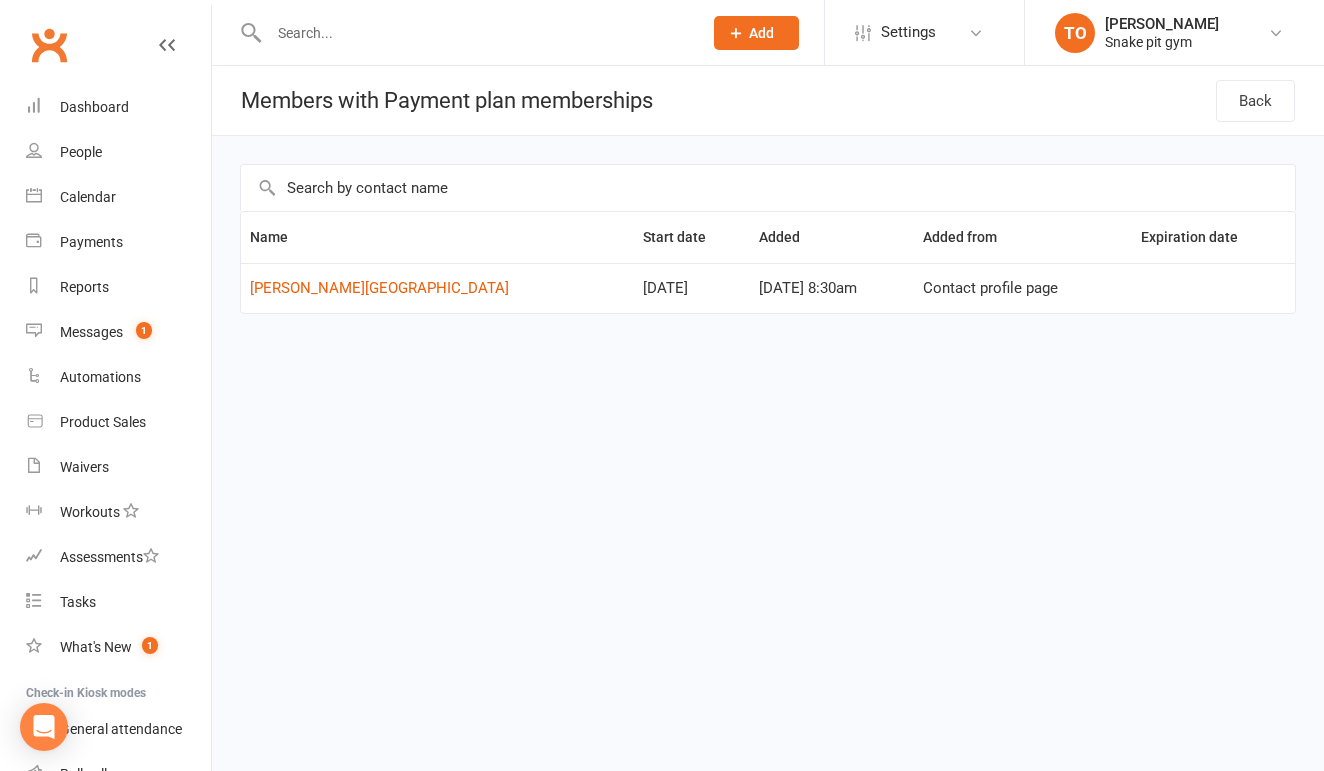 select on "100" 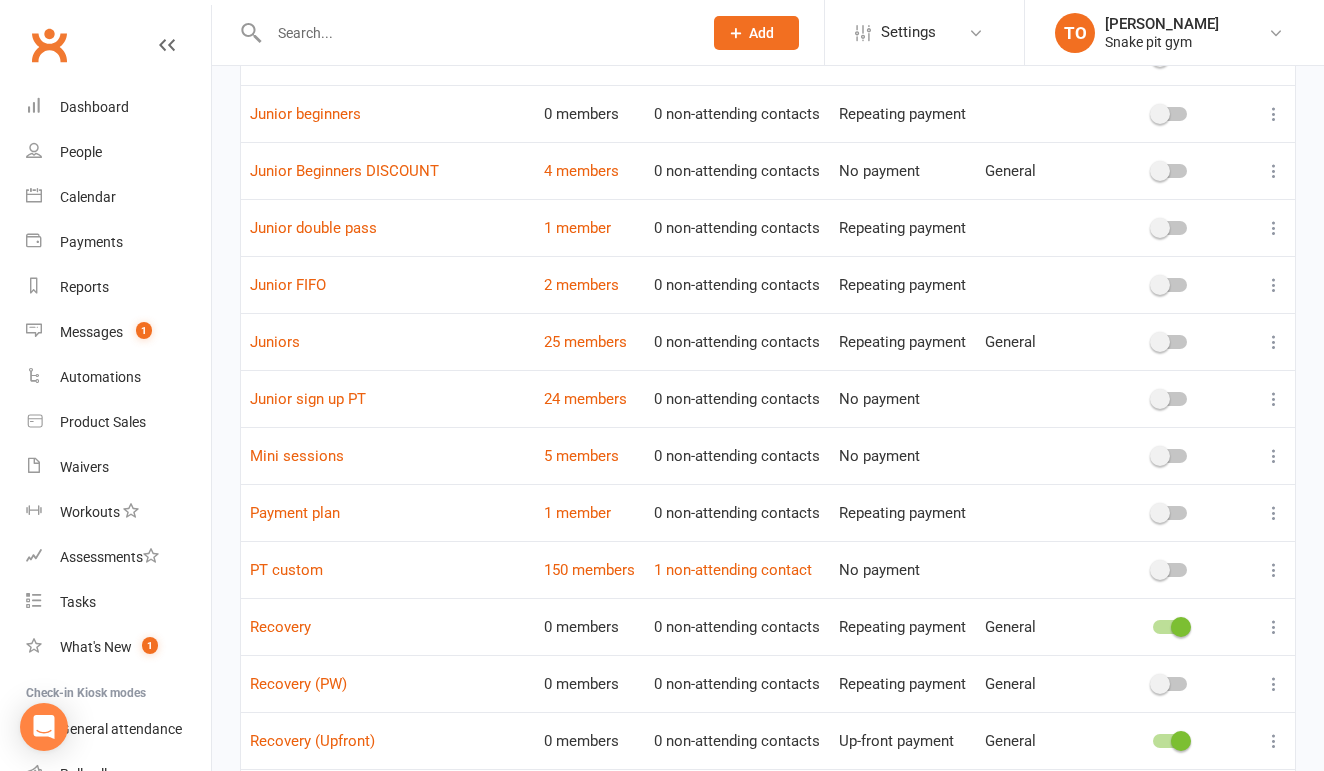 scroll, scrollTop: 1281, scrollLeft: 0, axis: vertical 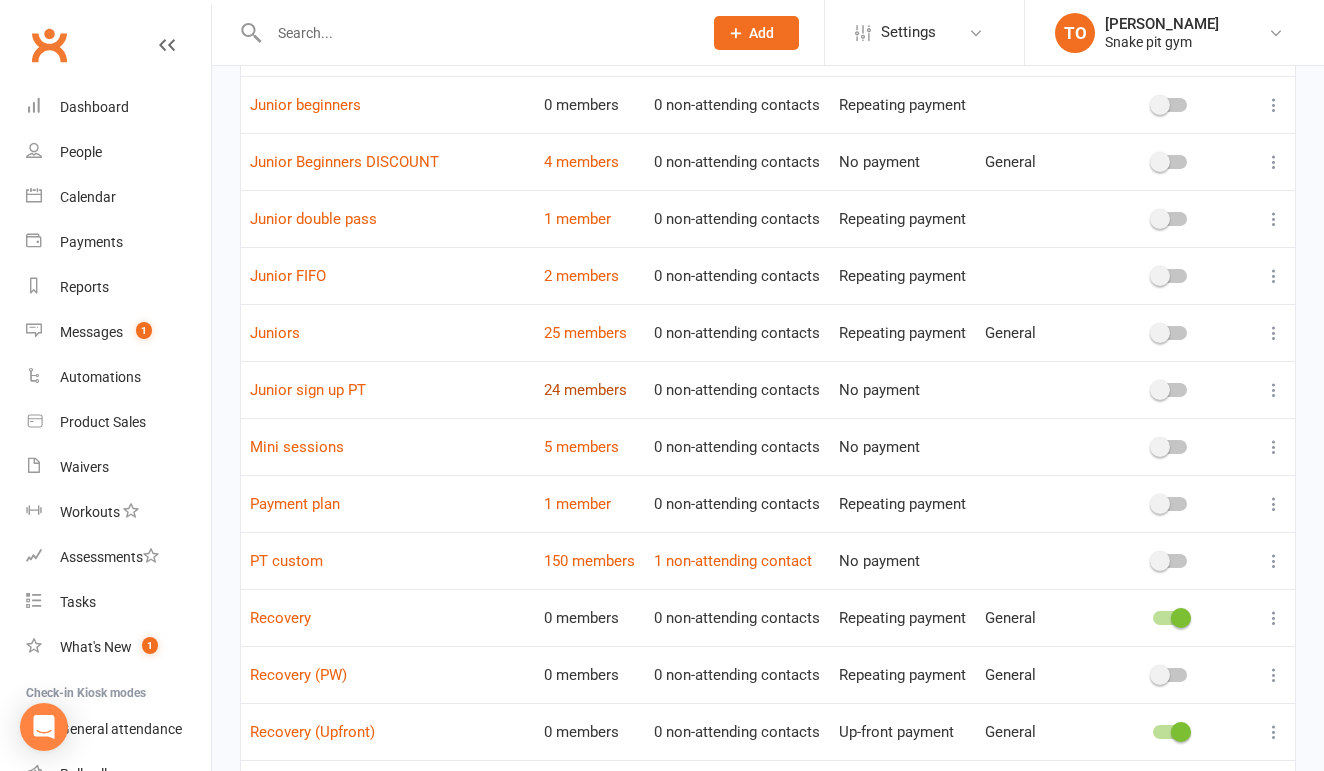 click on "24 members" at bounding box center (585, 390) 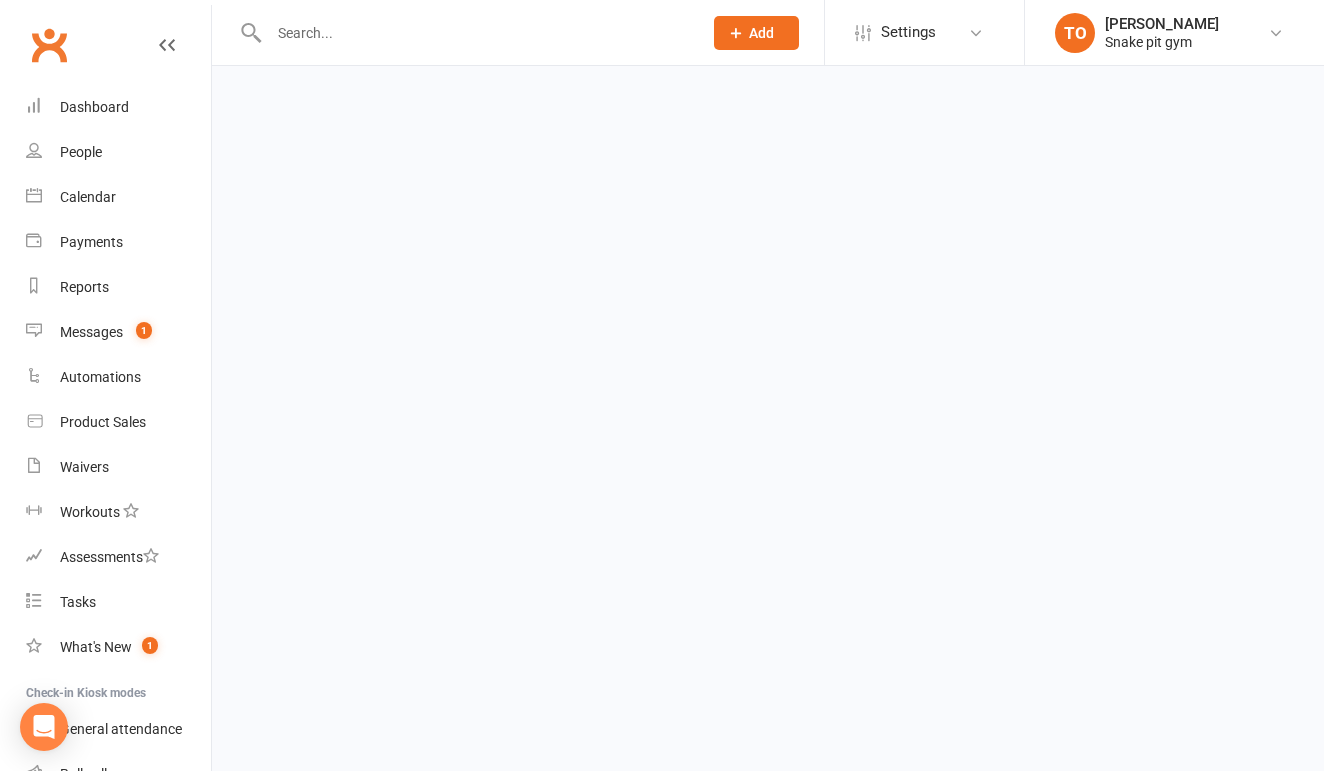scroll, scrollTop: 0, scrollLeft: 0, axis: both 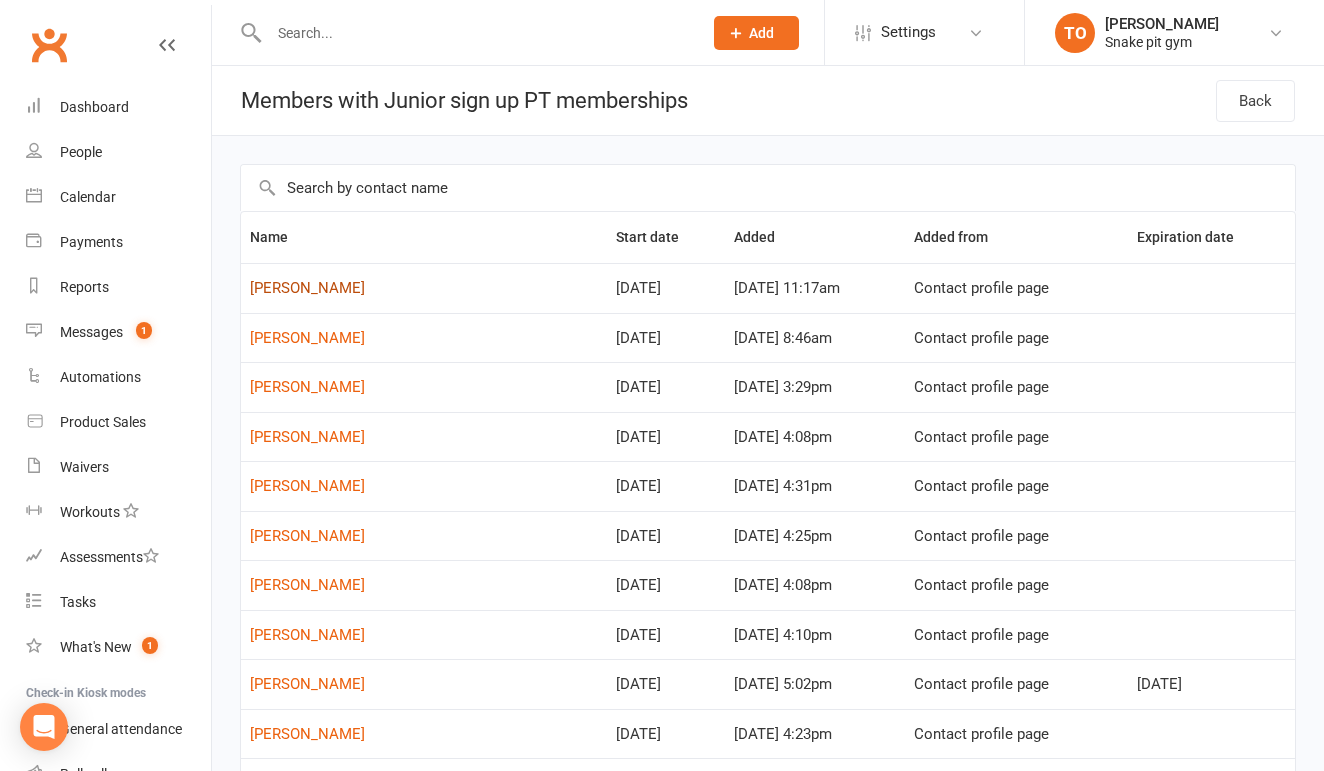 click on "[PERSON_NAME]" at bounding box center [307, 288] 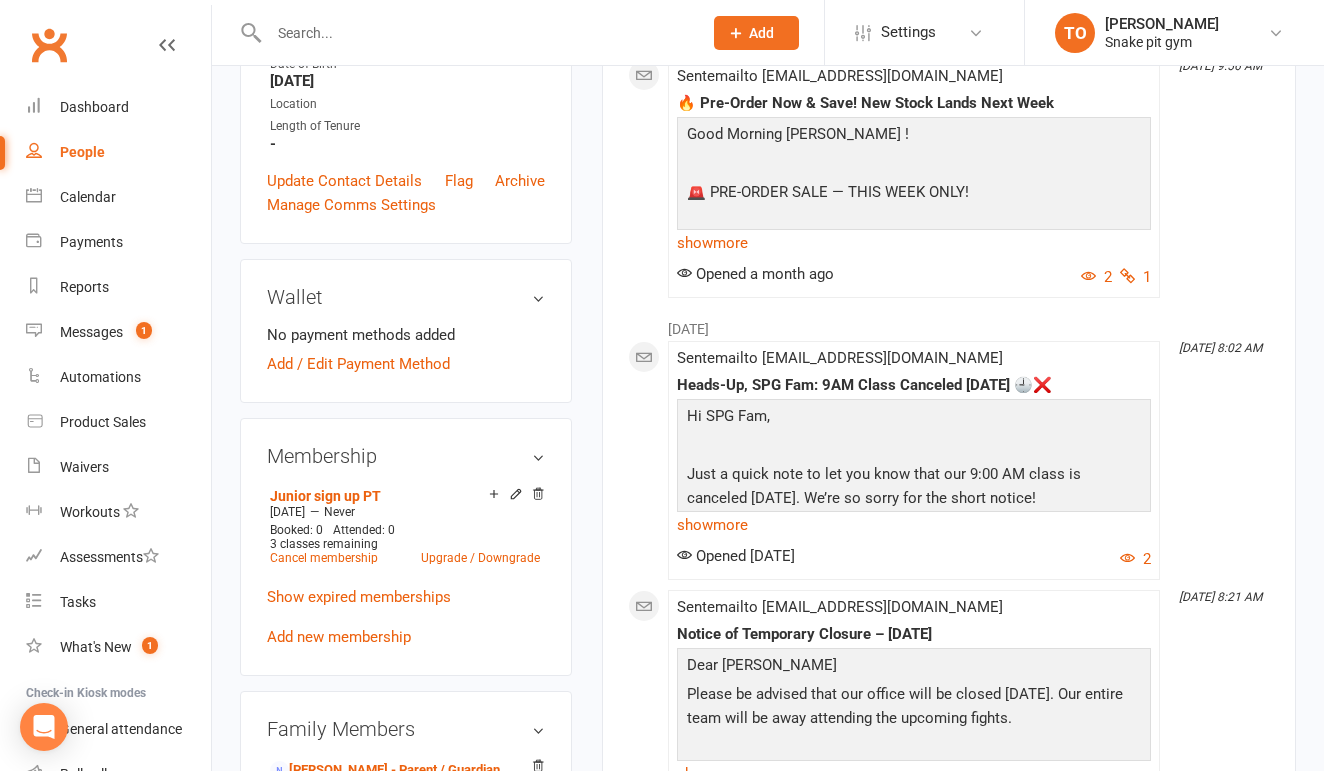 scroll, scrollTop: 520, scrollLeft: 0, axis: vertical 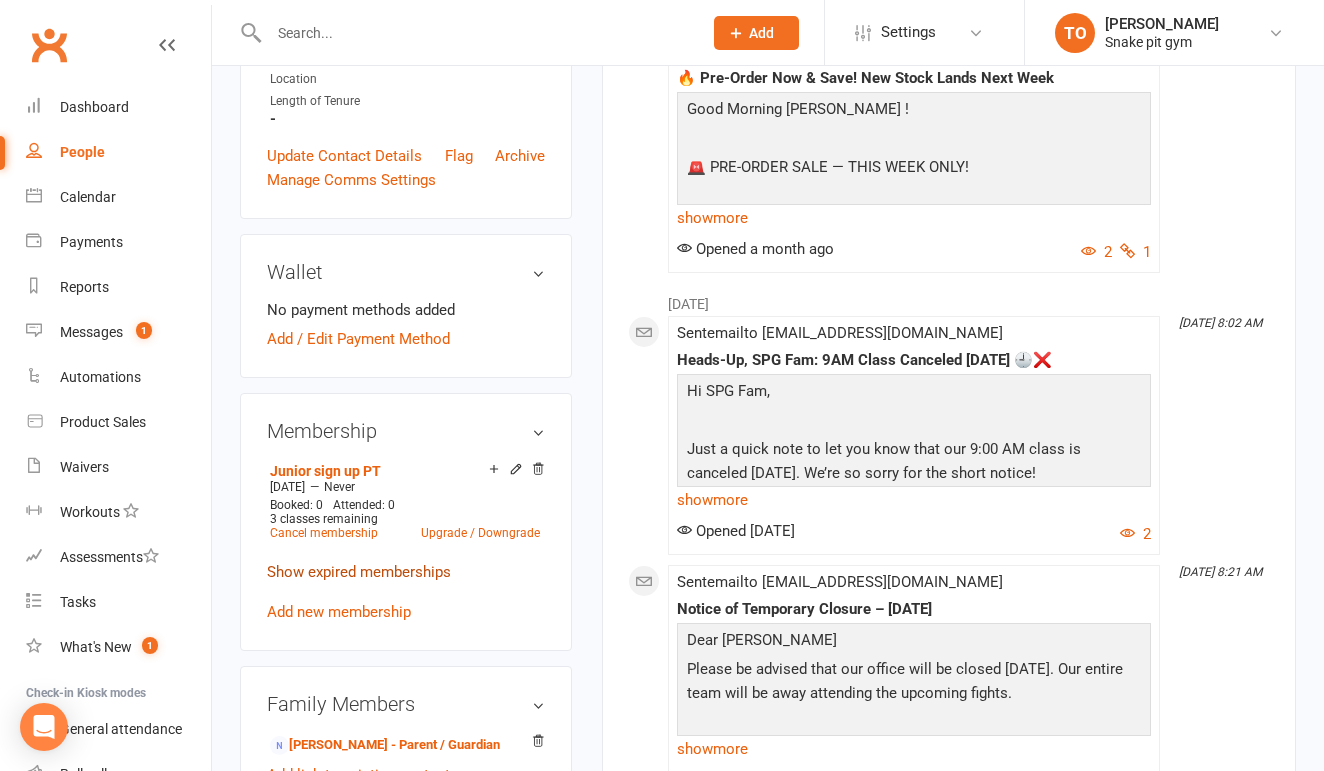 click on "Show expired memberships" at bounding box center (359, 572) 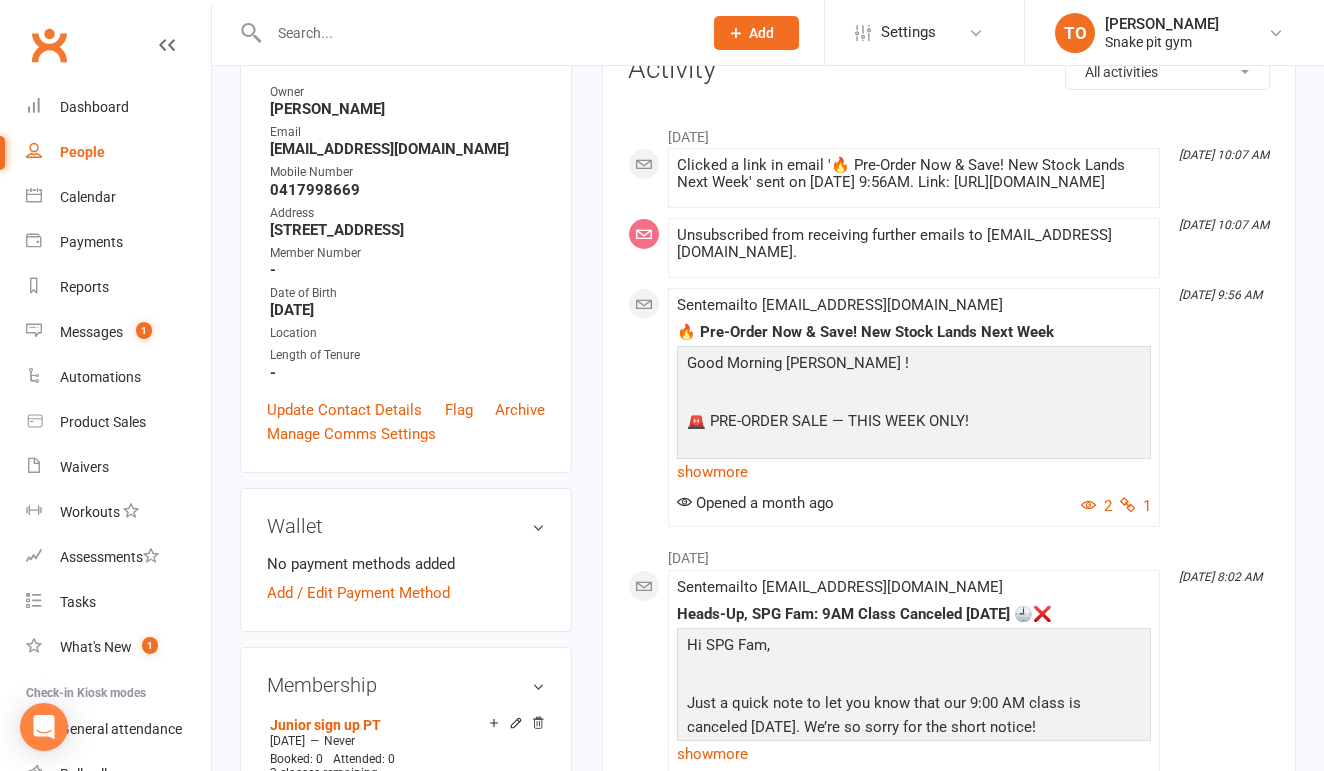 scroll, scrollTop: 264, scrollLeft: 0, axis: vertical 